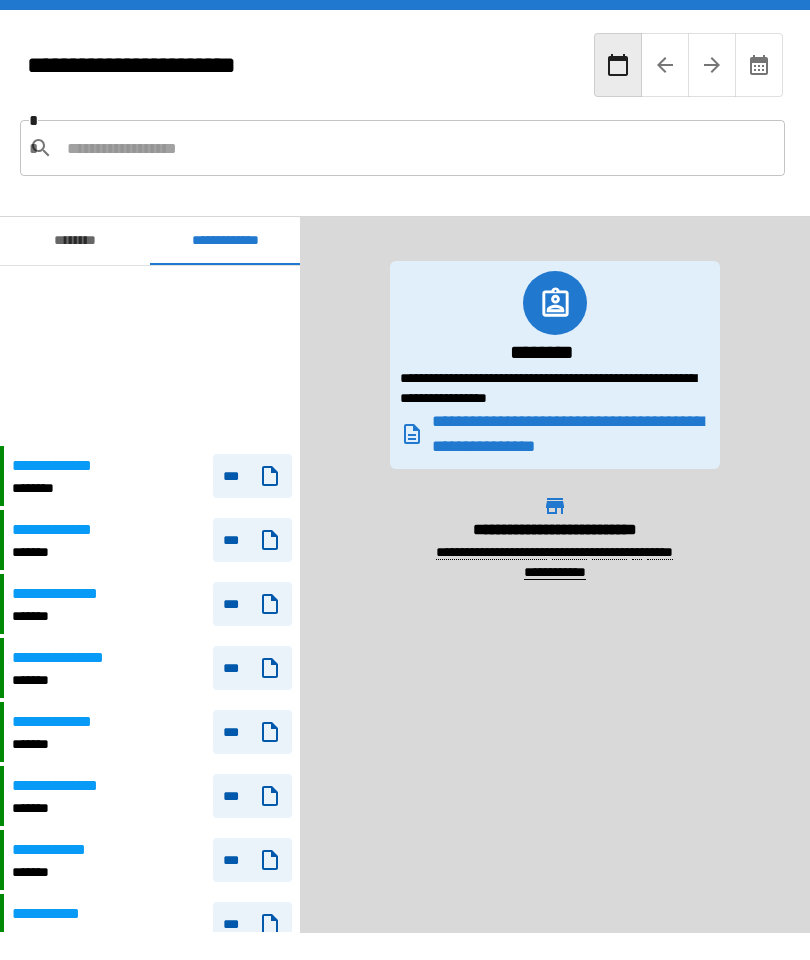 scroll, scrollTop: 0, scrollLeft: 0, axis: both 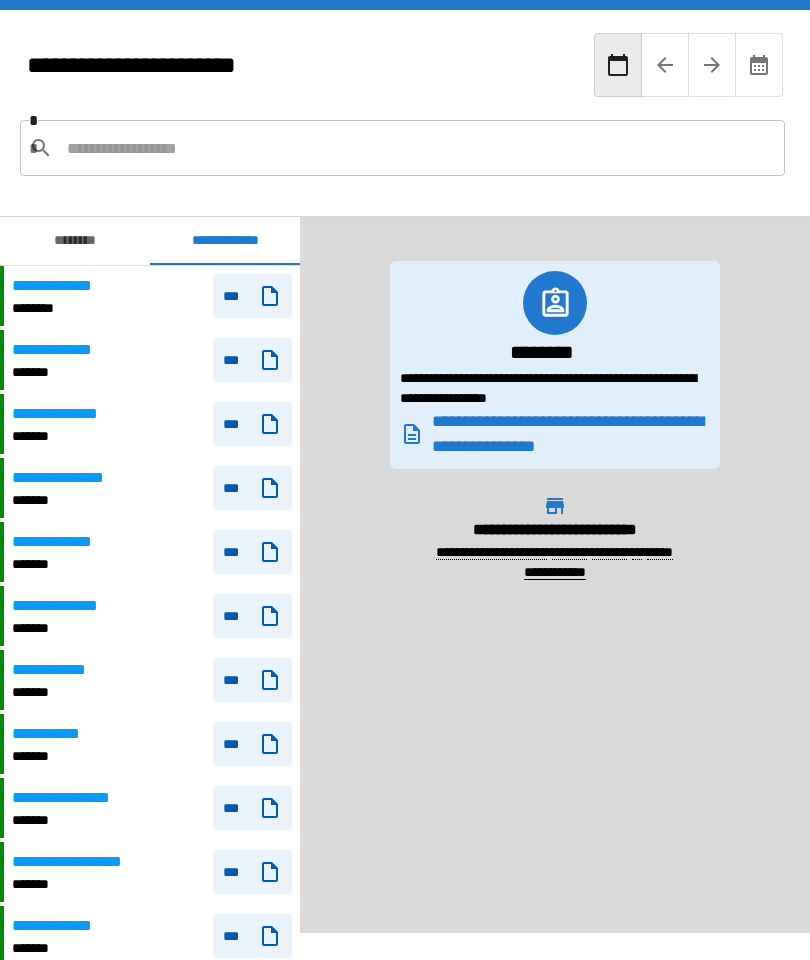 click on "***" at bounding box center (248, 296) 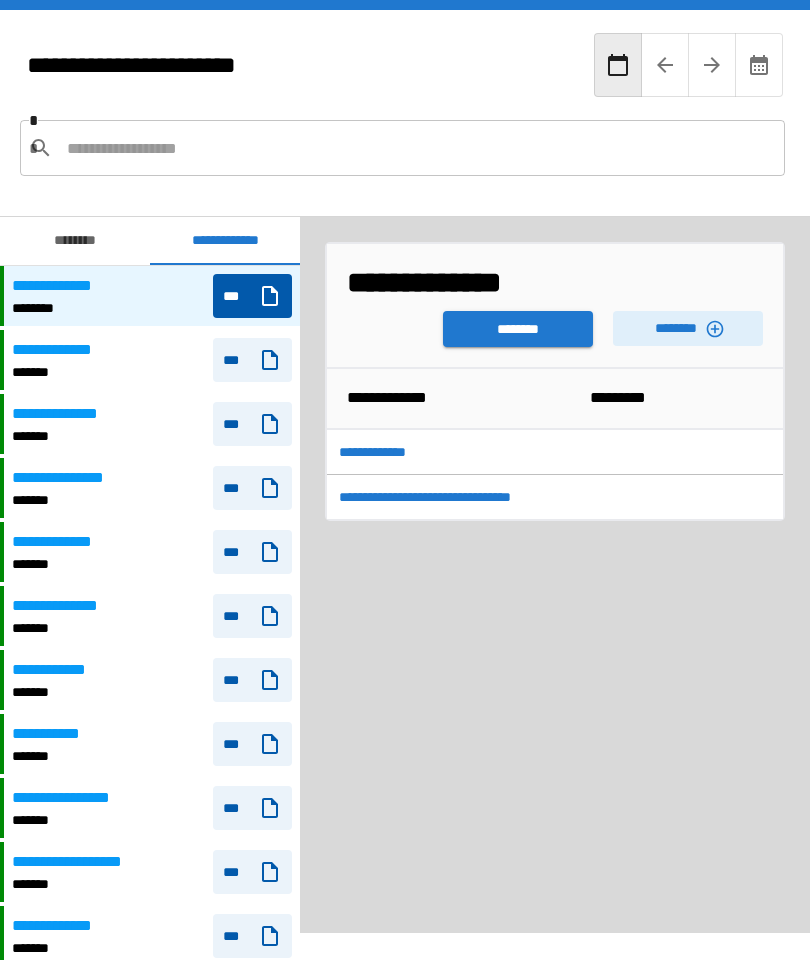 click on "********" at bounding box center [518, 329] 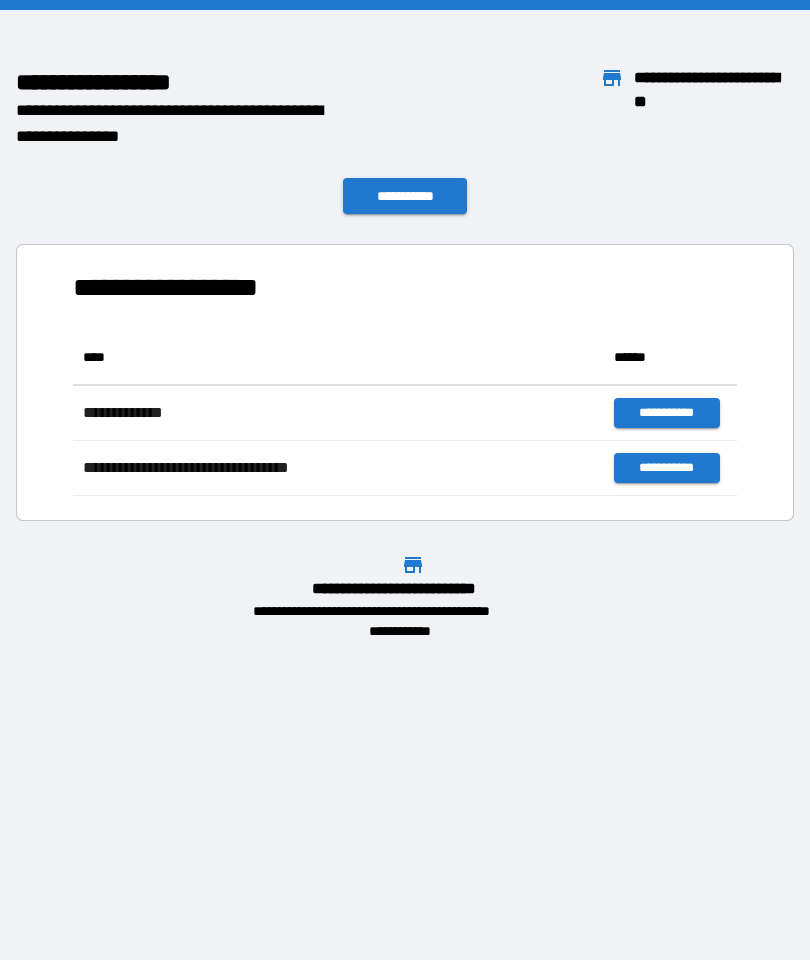 scroll, scrollTop: 1, scrollLeft: 1, axis: both 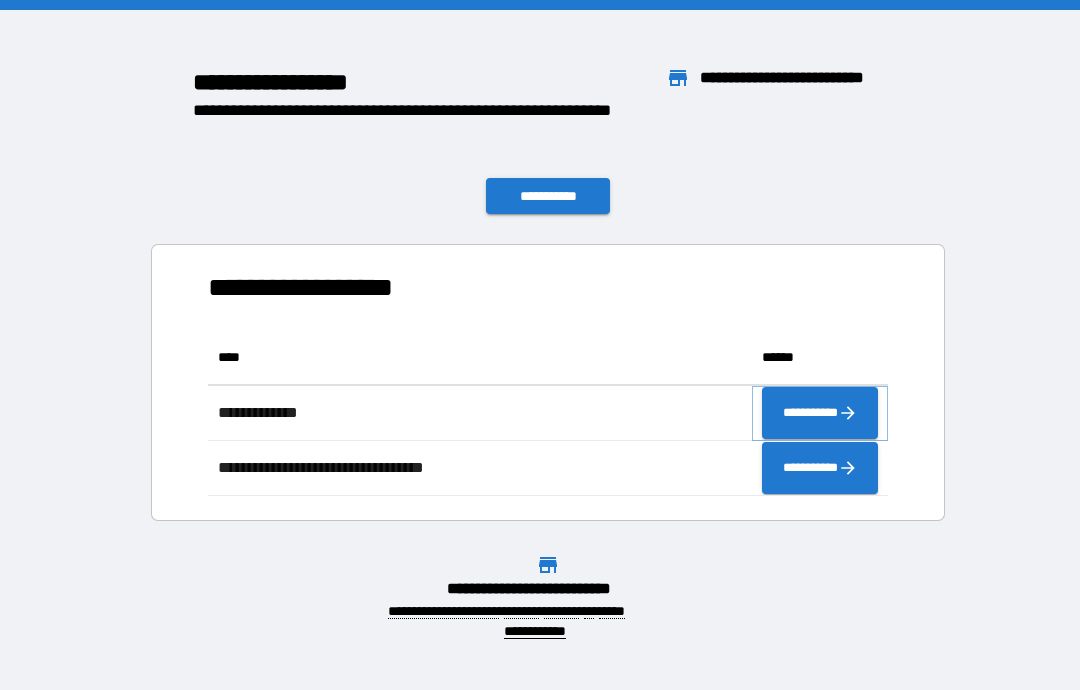 click on "**********" at bounding box center [820, 413] 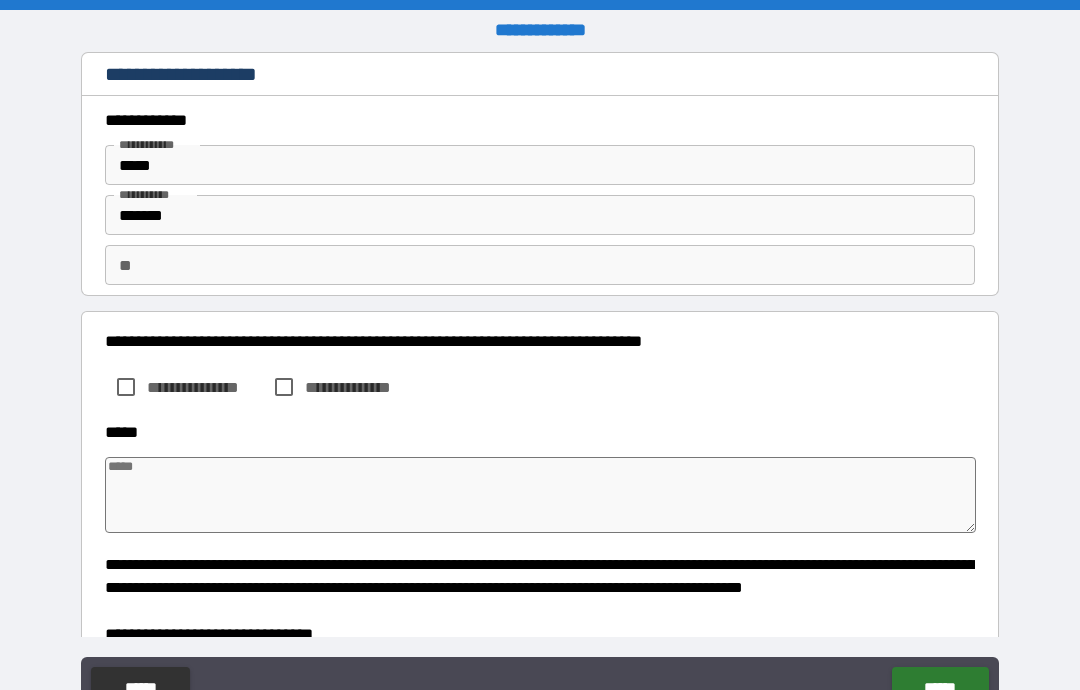 type on "*" 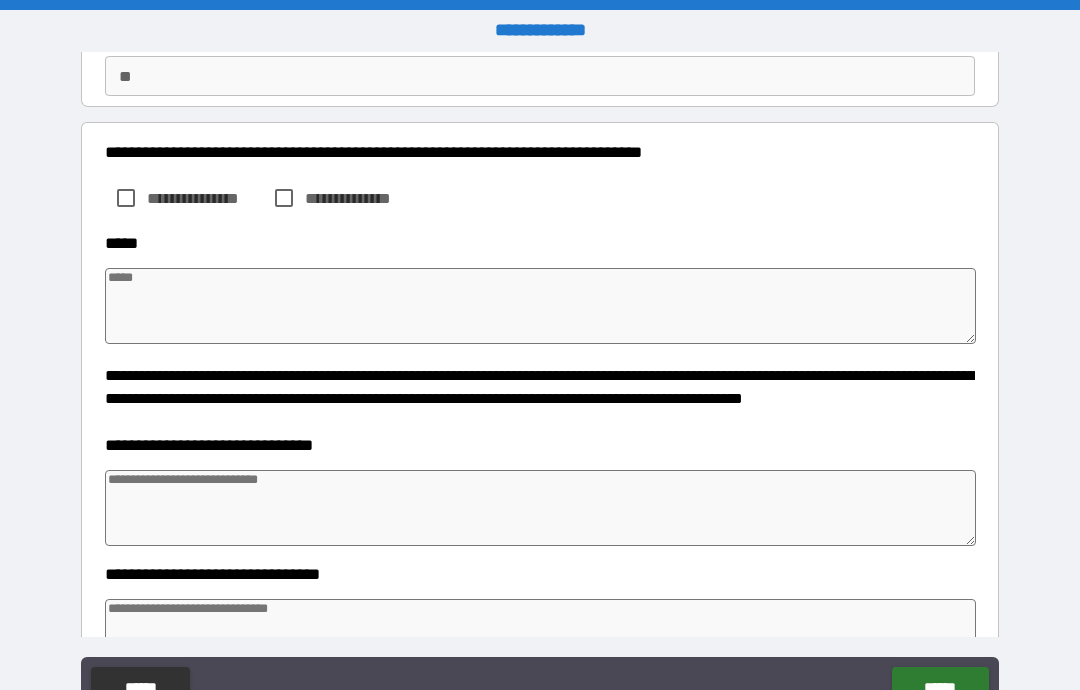 scroll, scrollTop: 196, scrollLeft: 0, axis: vertical 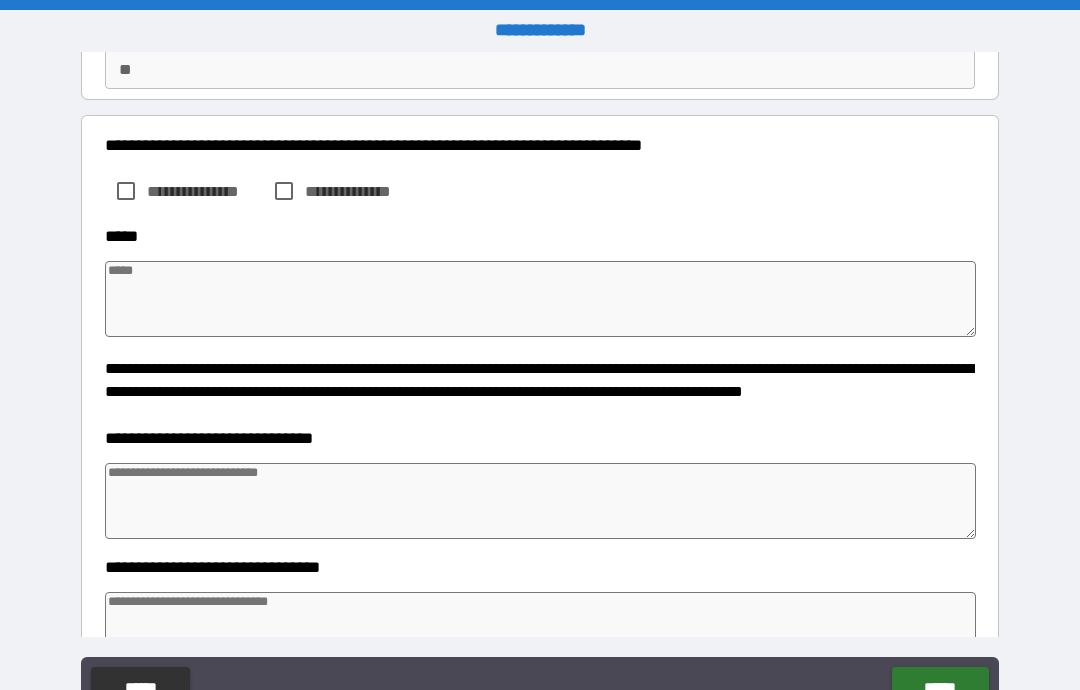 click at bounding box center [540, 501] 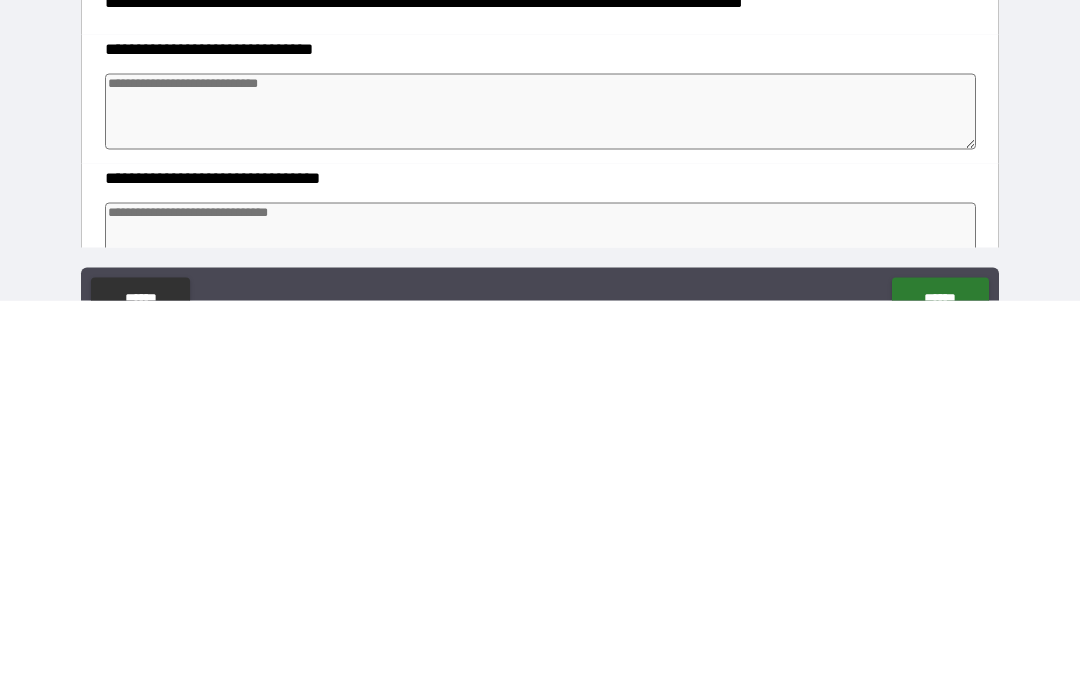 type on "*" 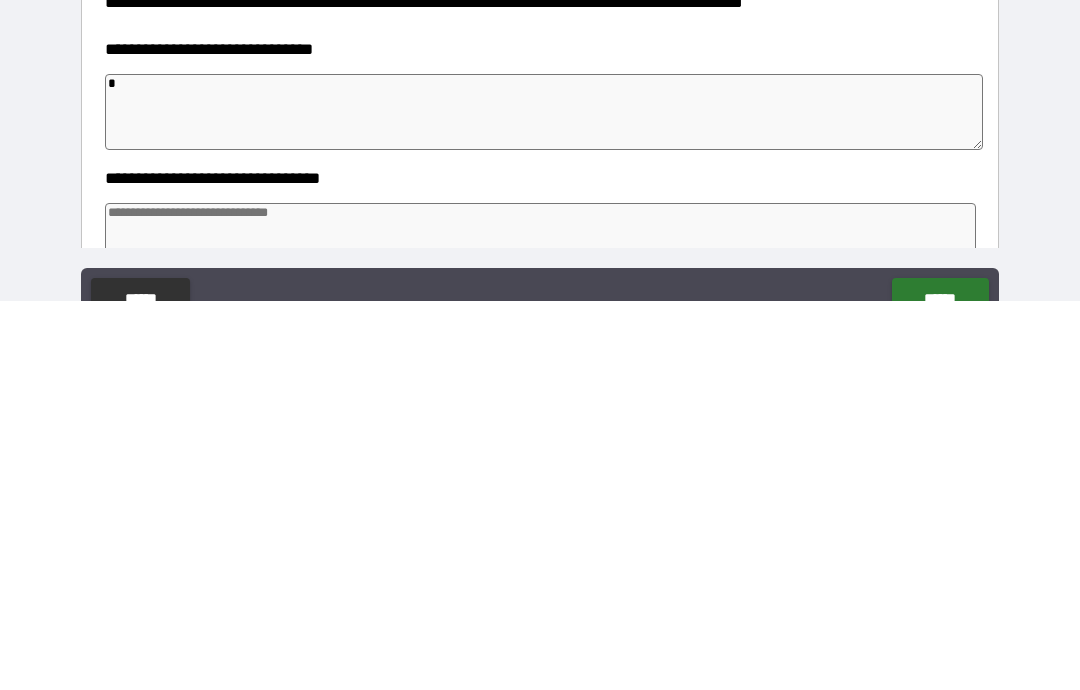 type on "*" 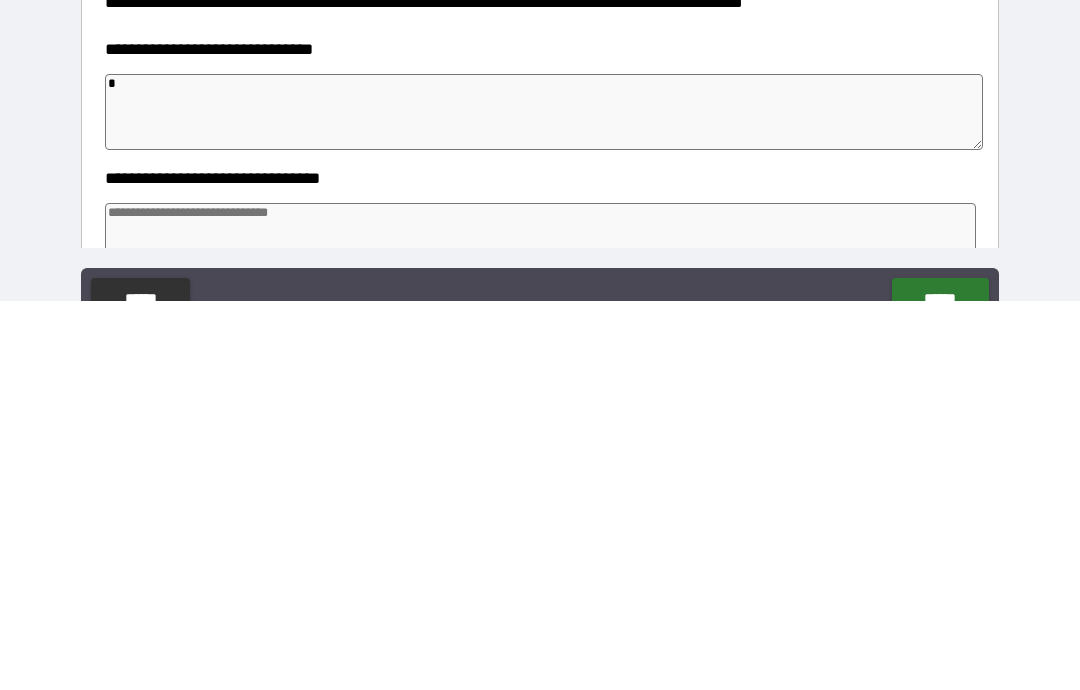 type on "*" 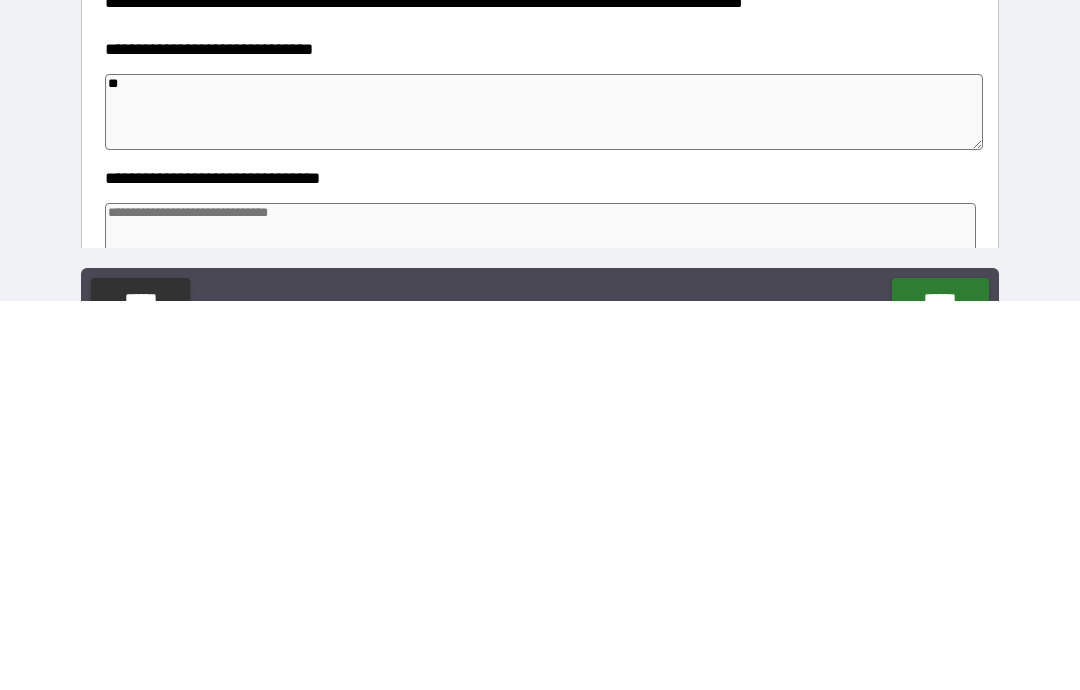 type on "*" 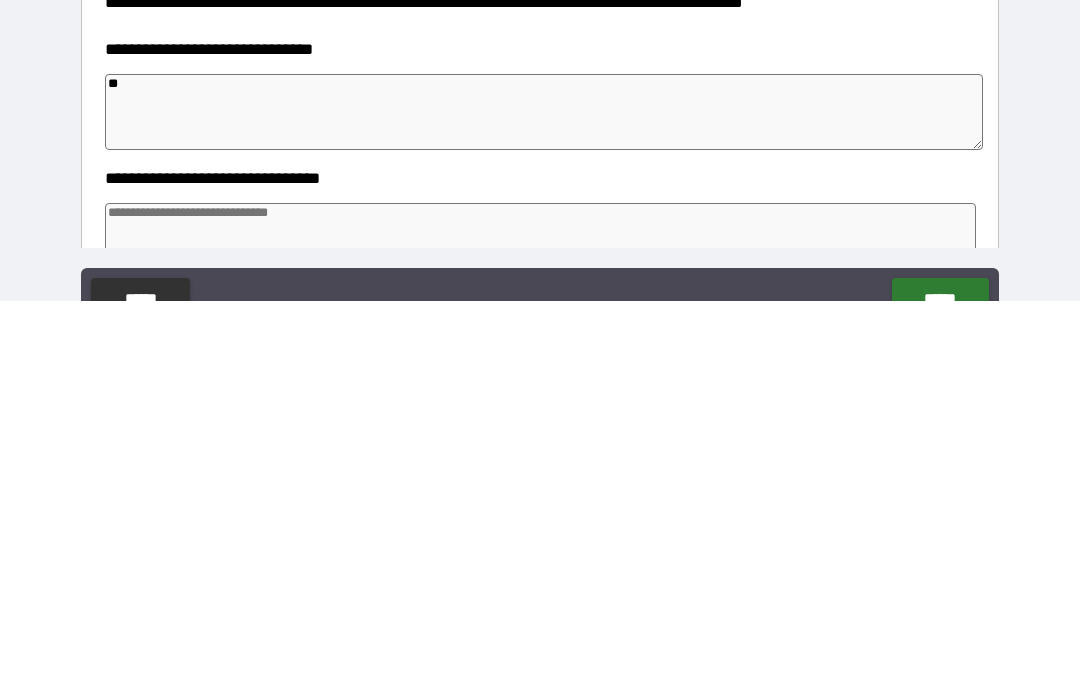 type on "*" 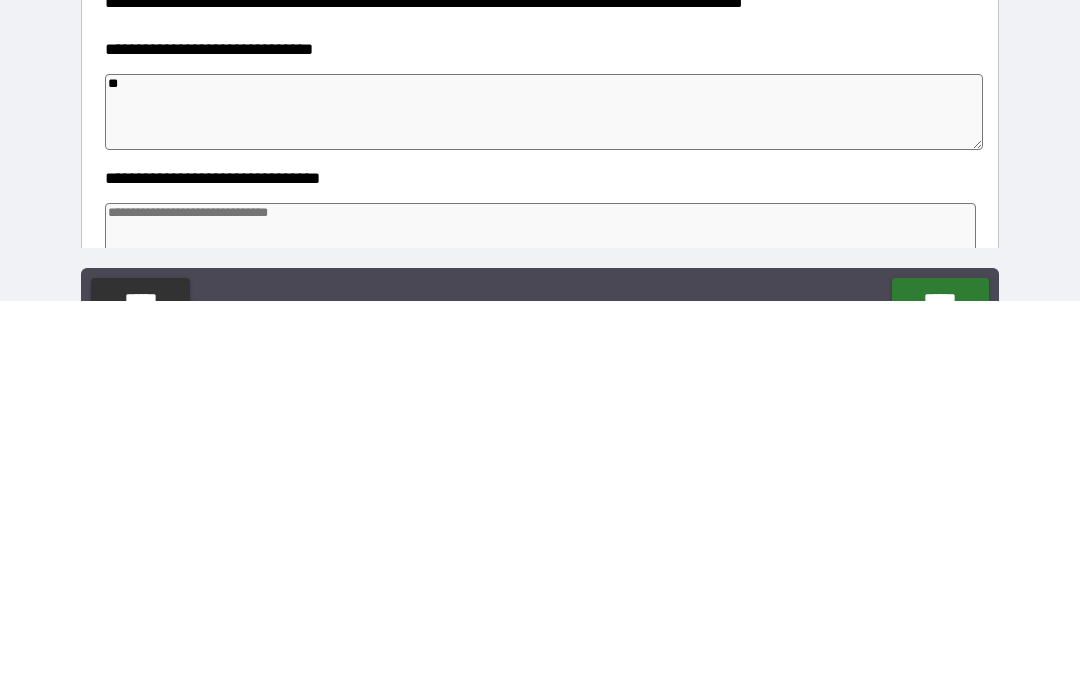 type on "***" 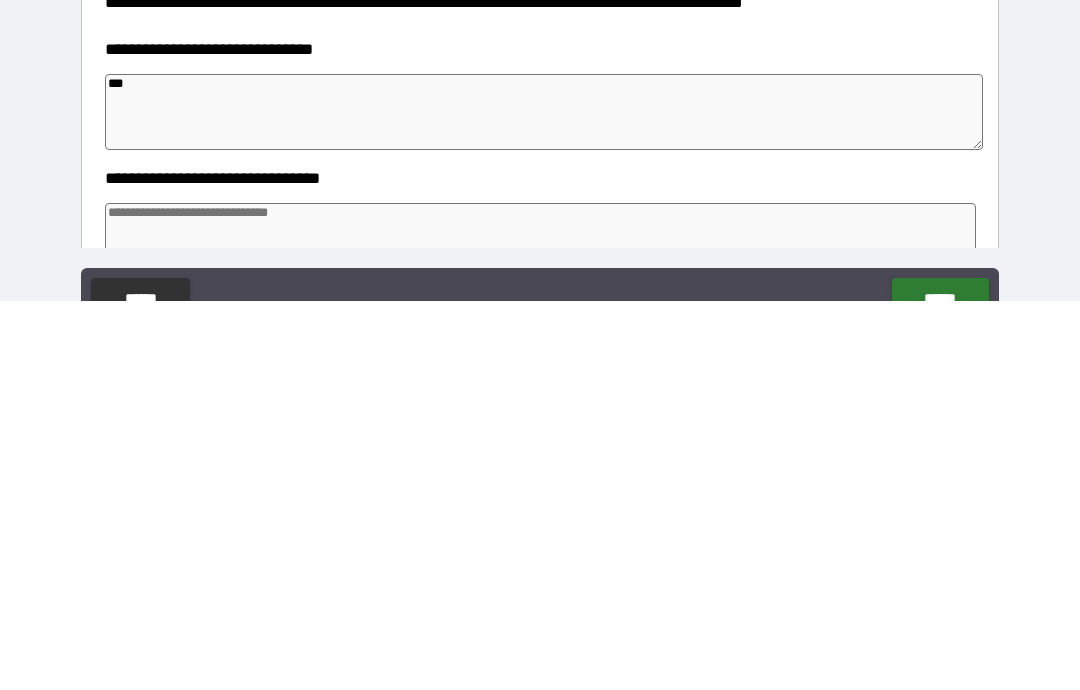type on "*" 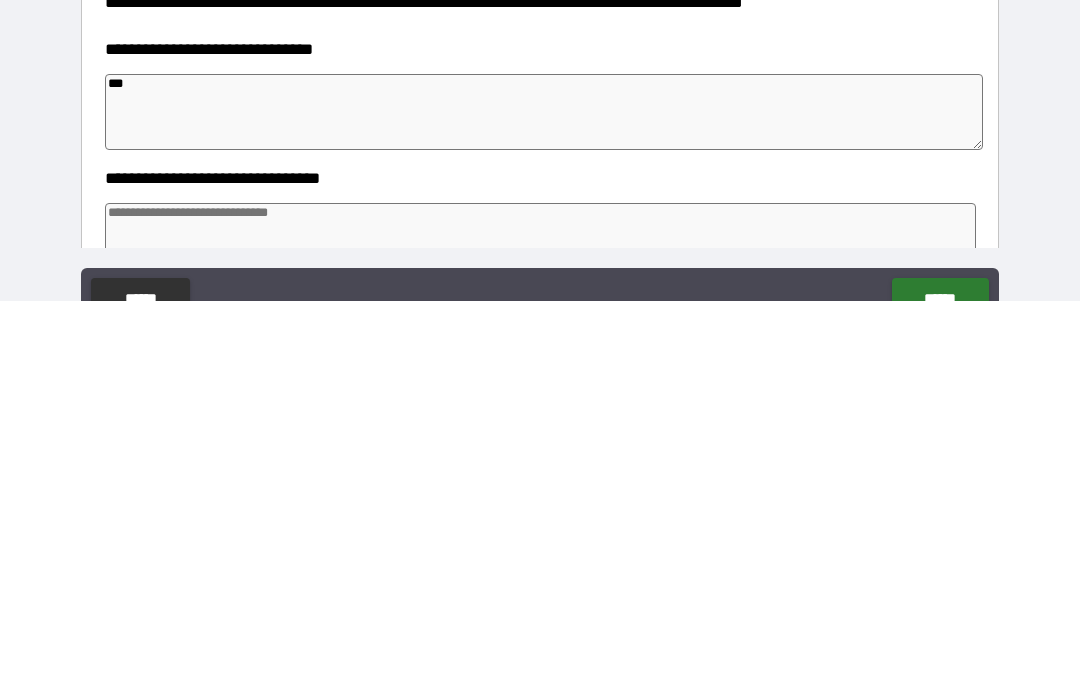 type on "*" 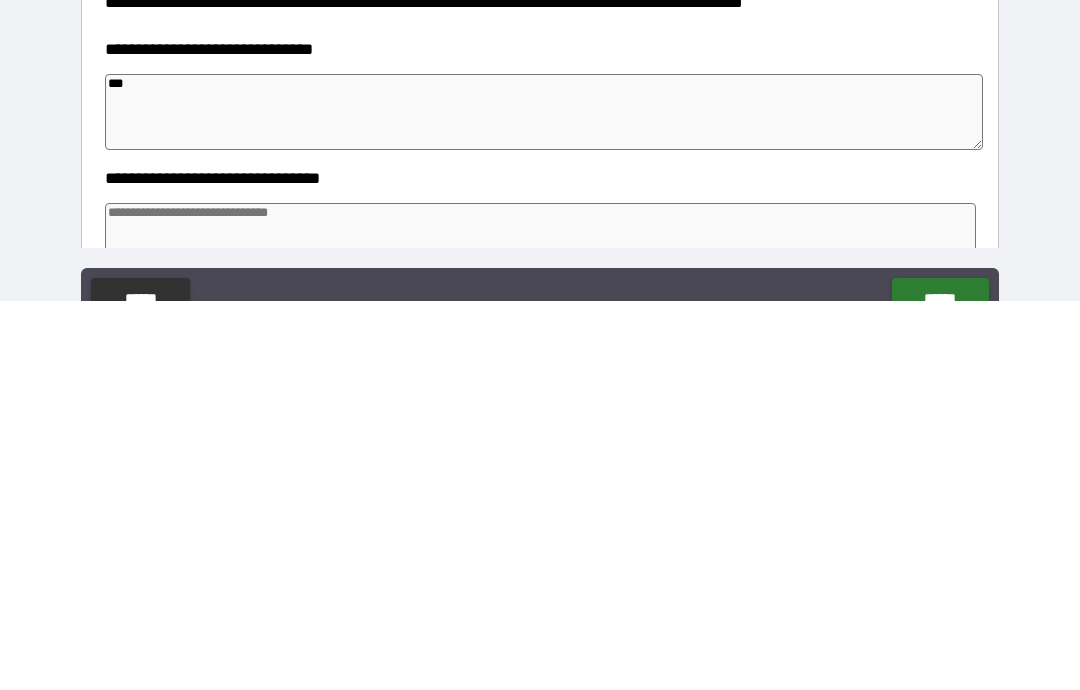 type on "*" 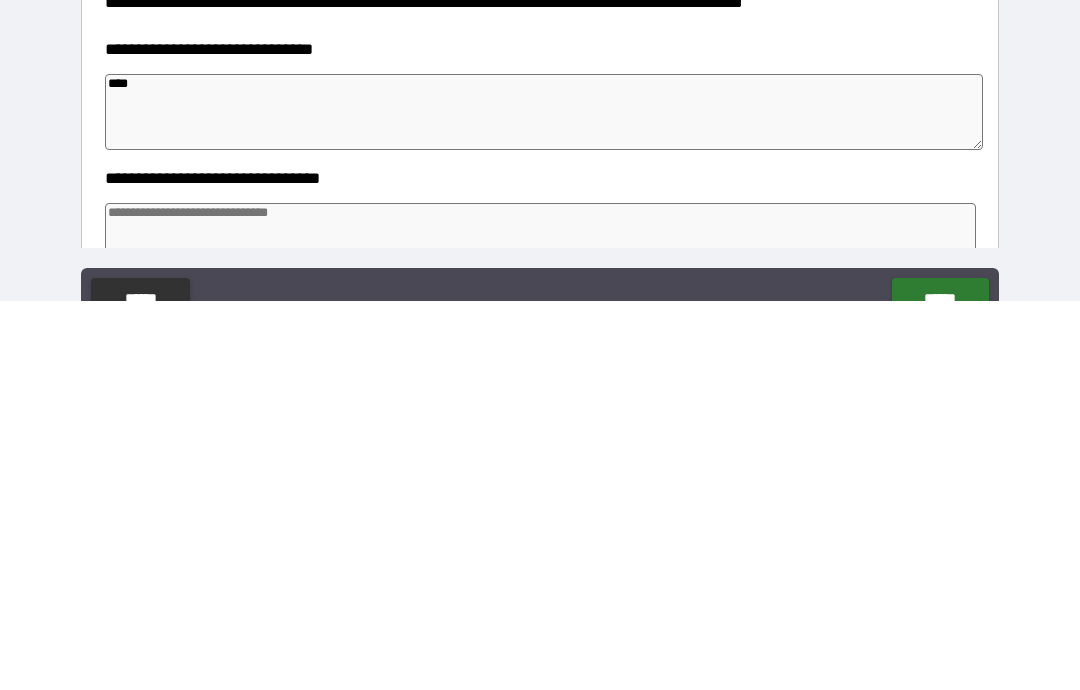 type on "*" 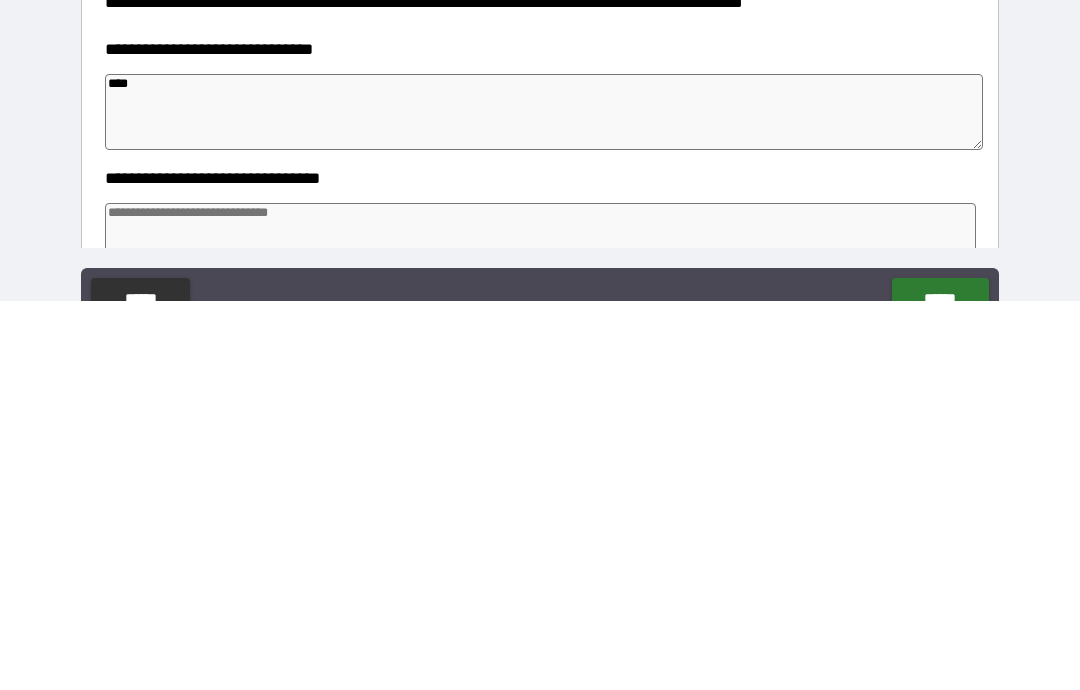 type on "*" 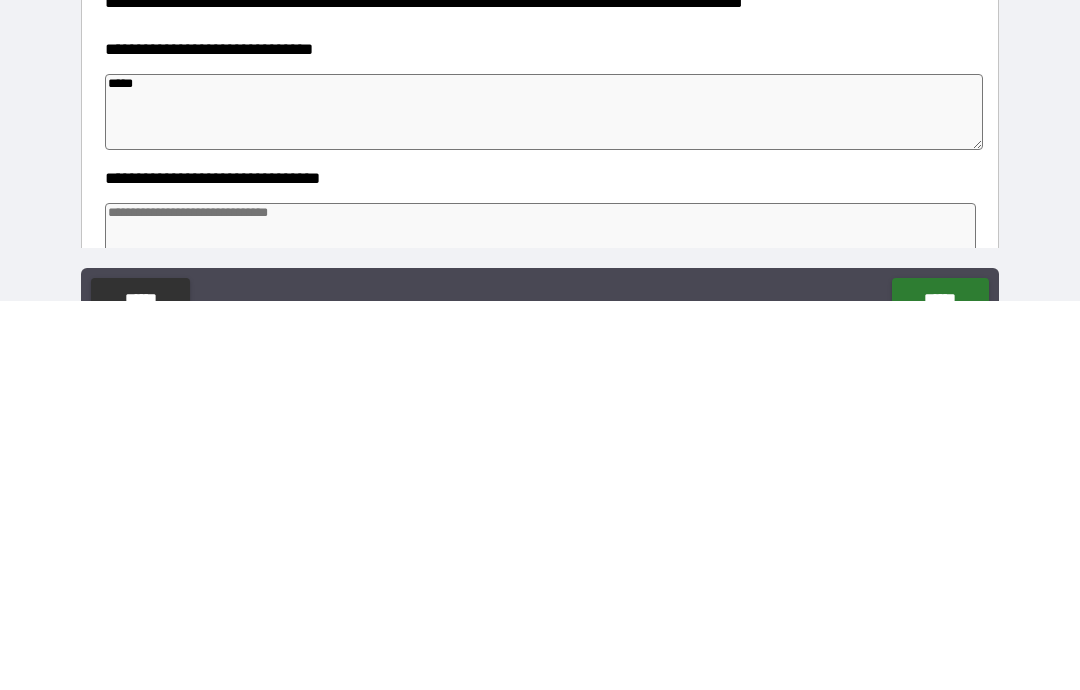 type on "*" 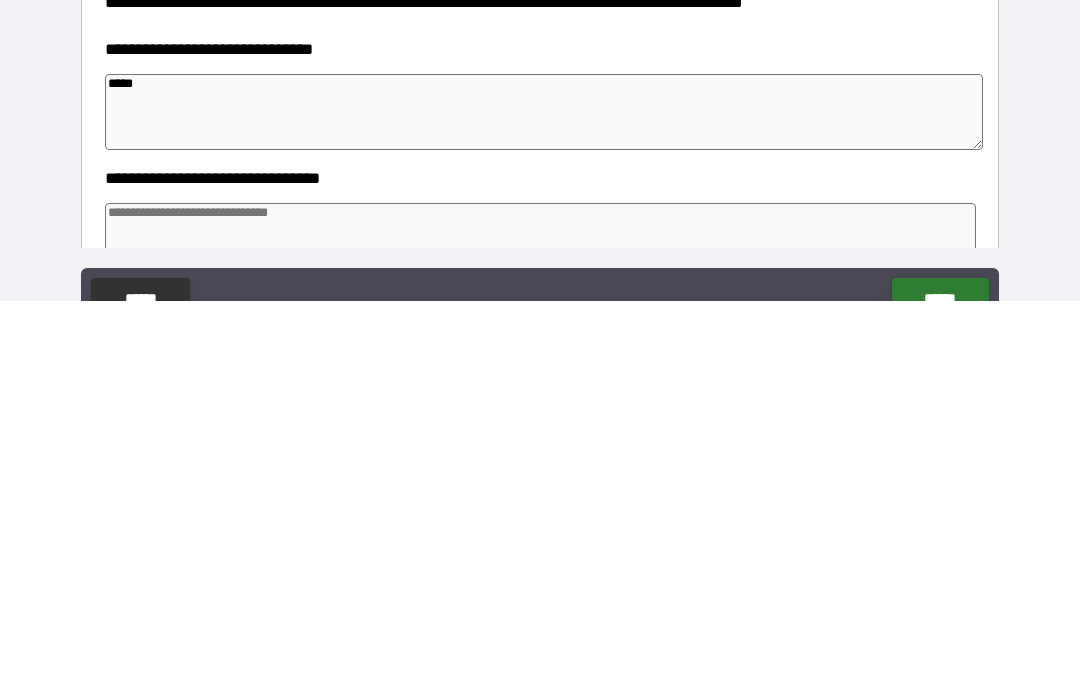 type on "*" 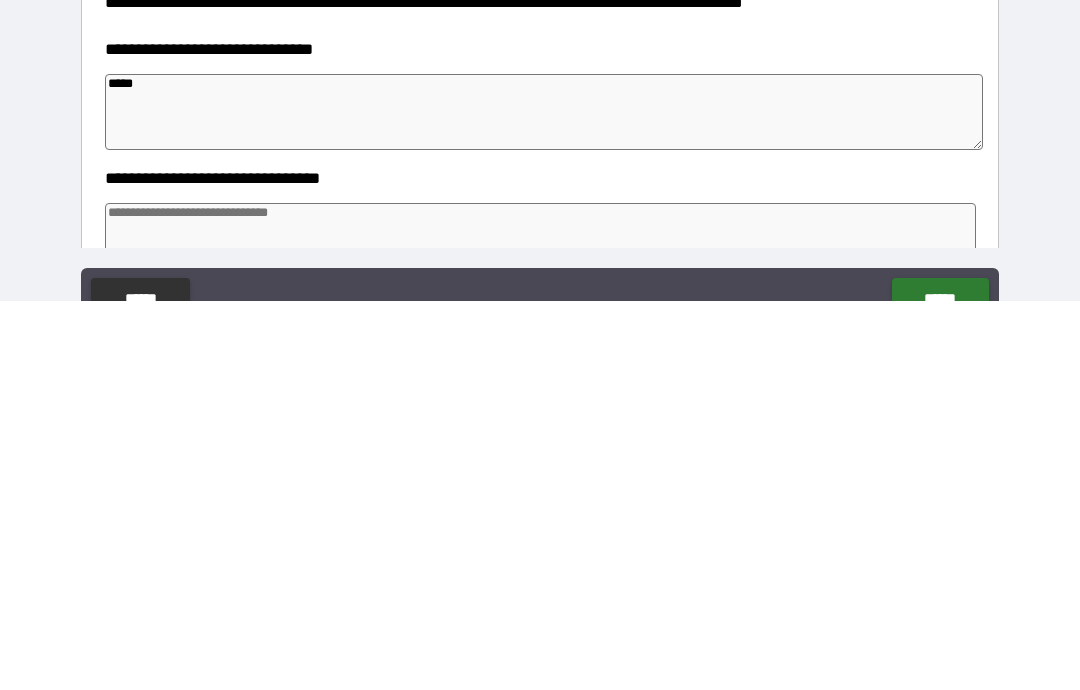 type on "*" 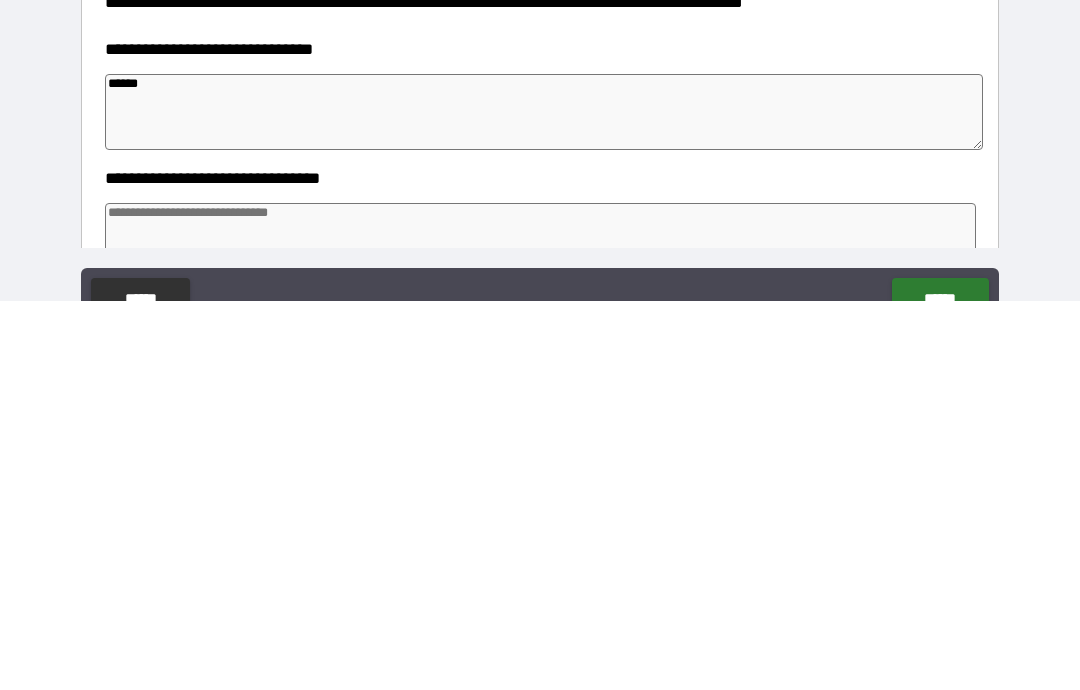 type on "*" 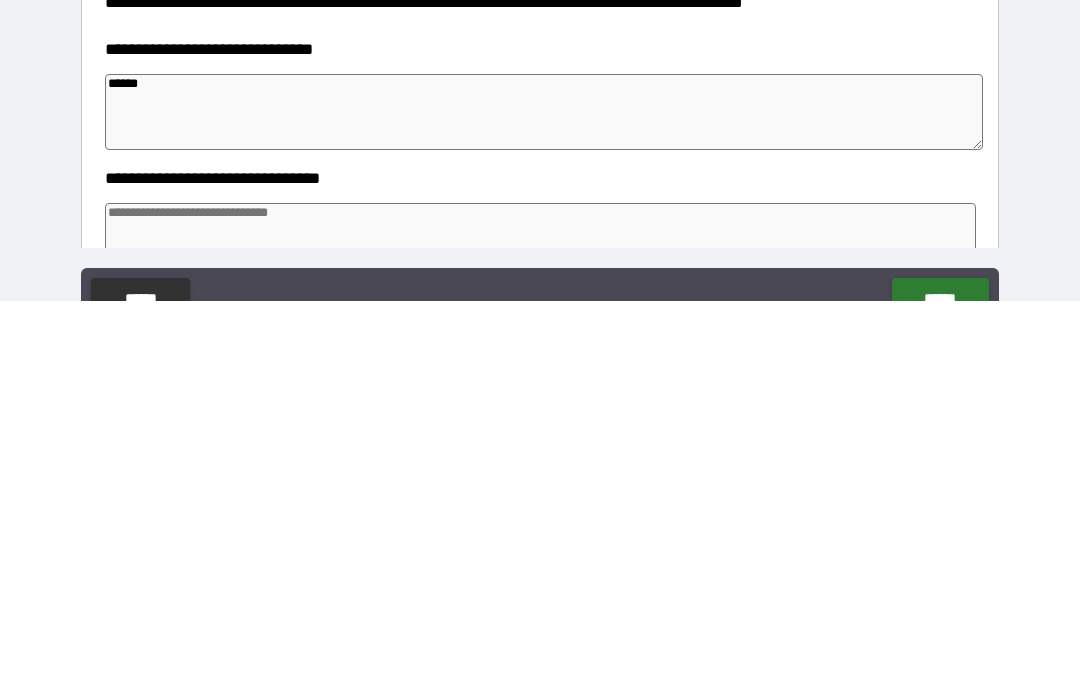 type on "*" 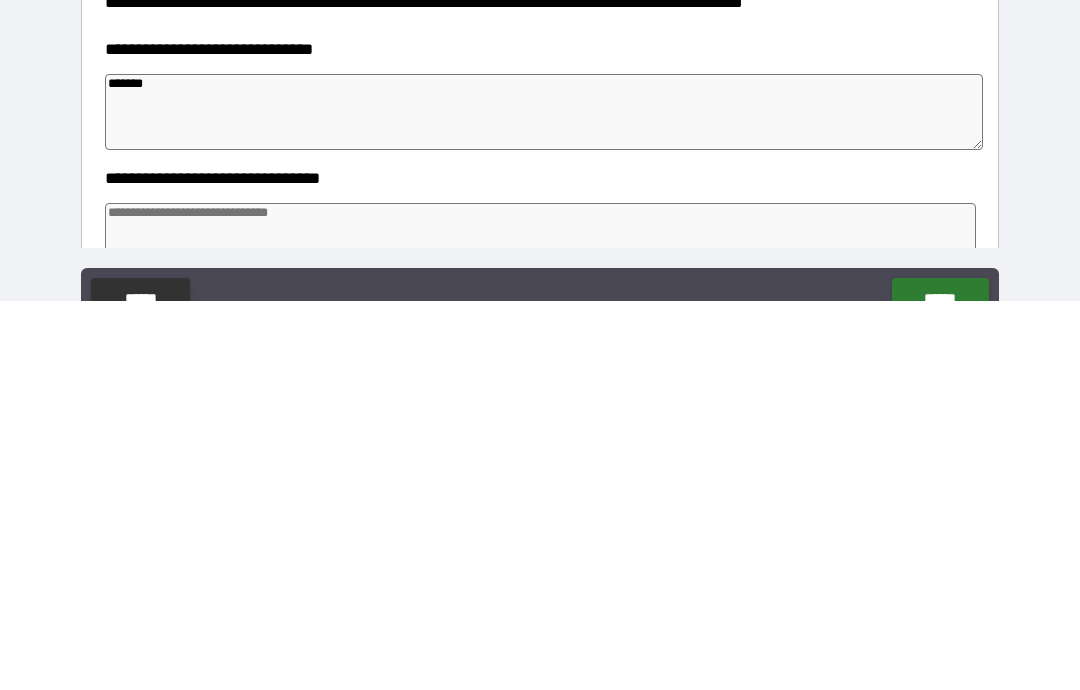 type on "*" 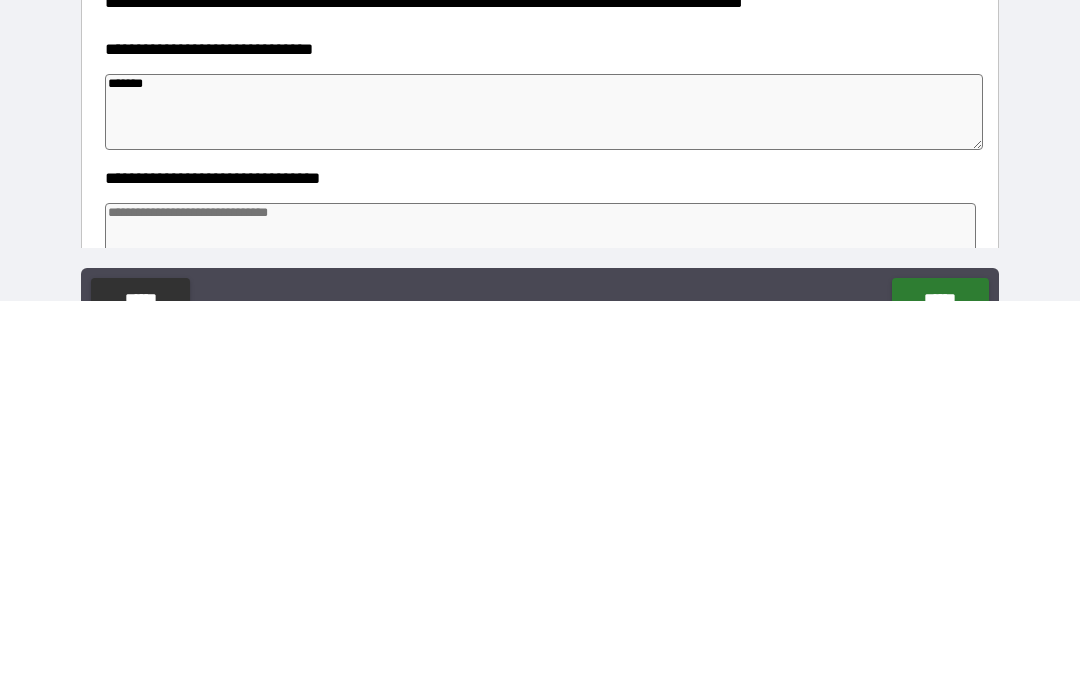 type on "*" 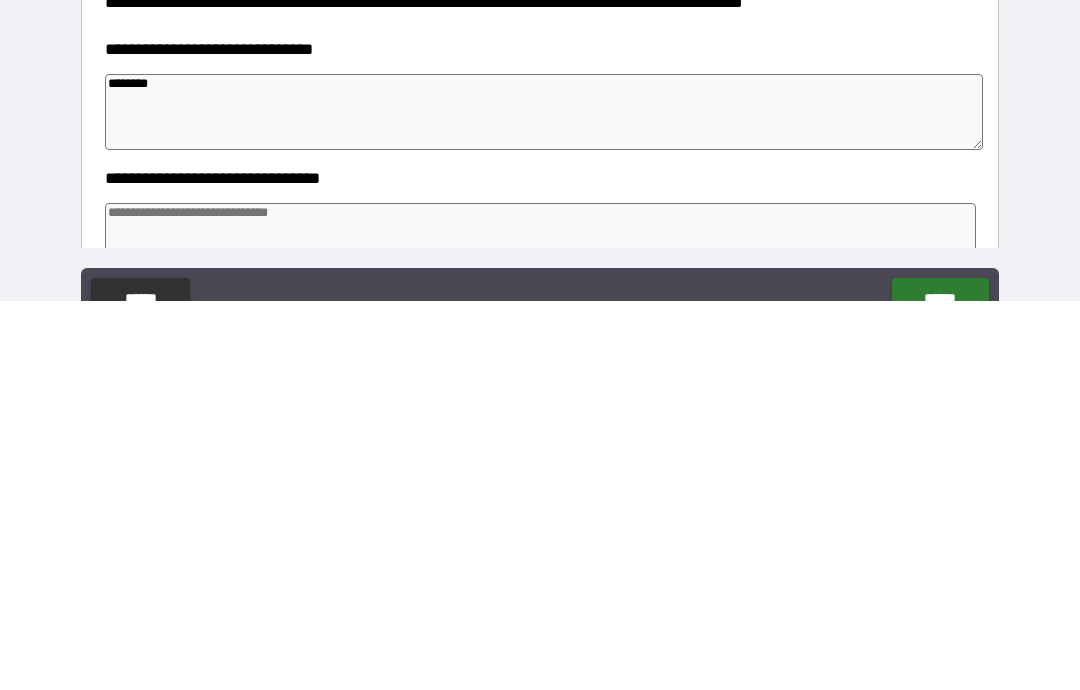 type on "*" 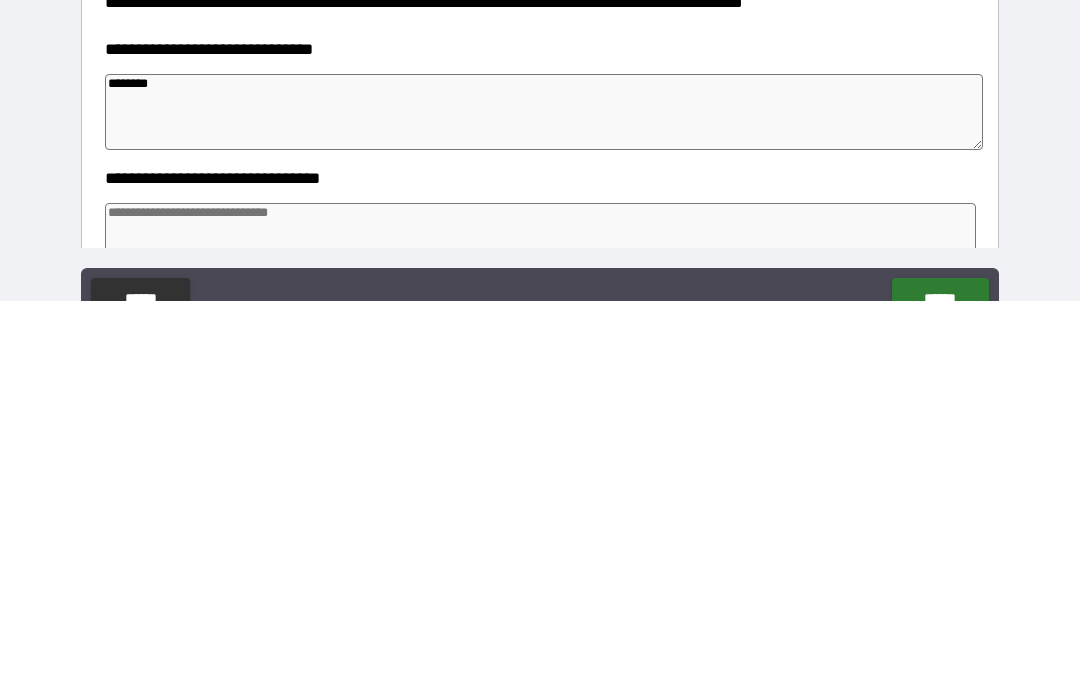 type on "*" 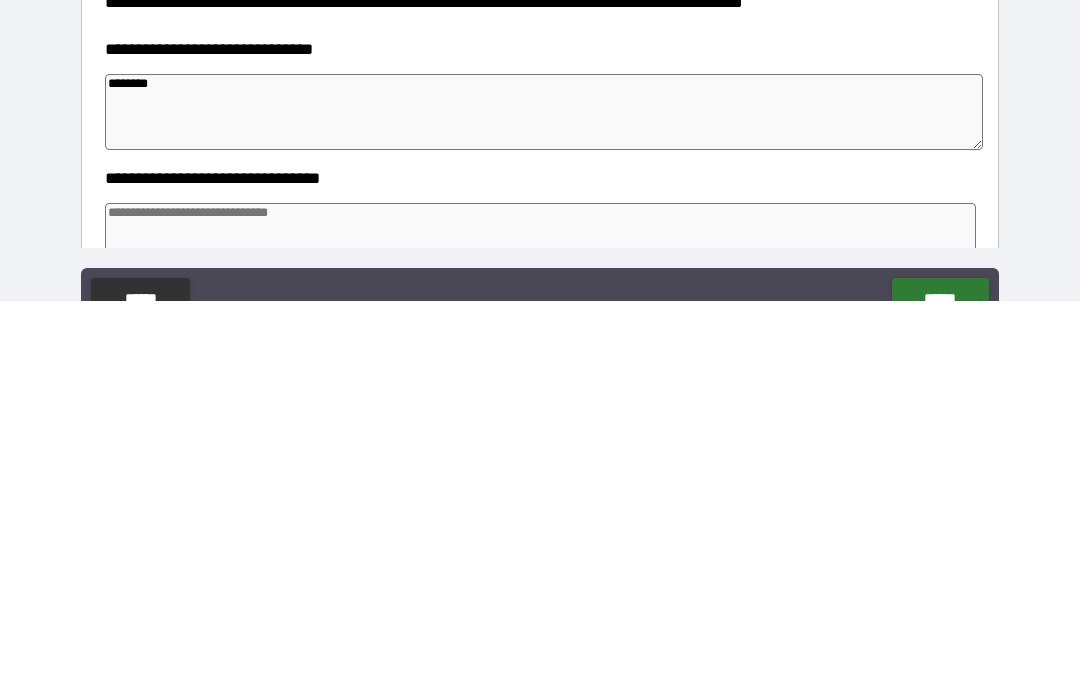 type on "********" 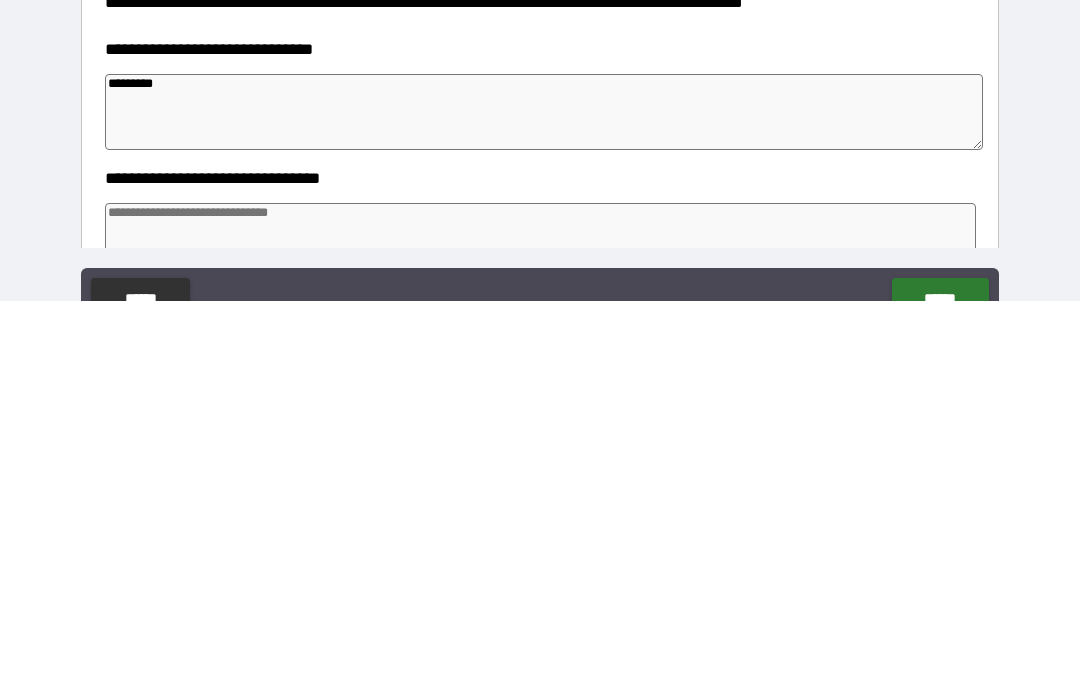 type on "*" 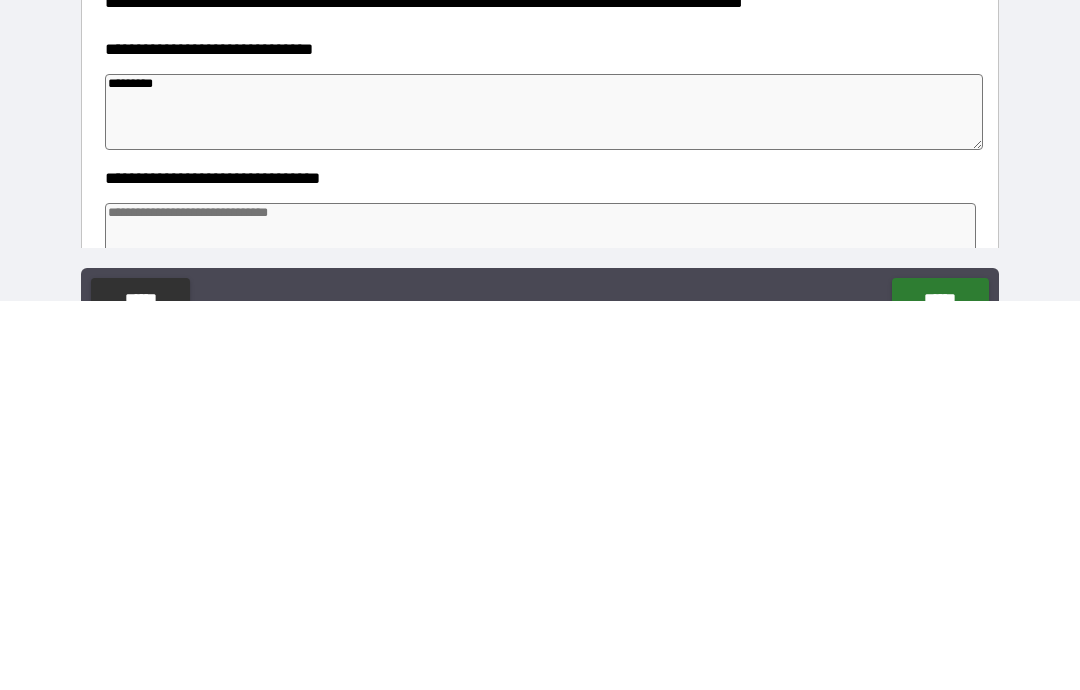 type on "*" 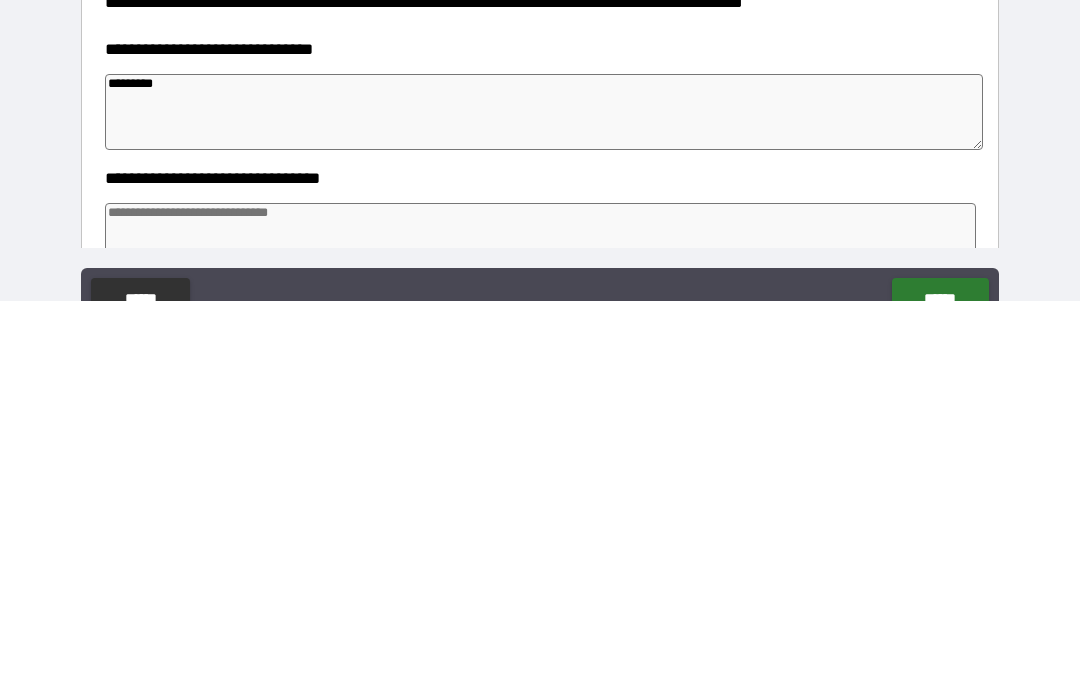 type on "*" 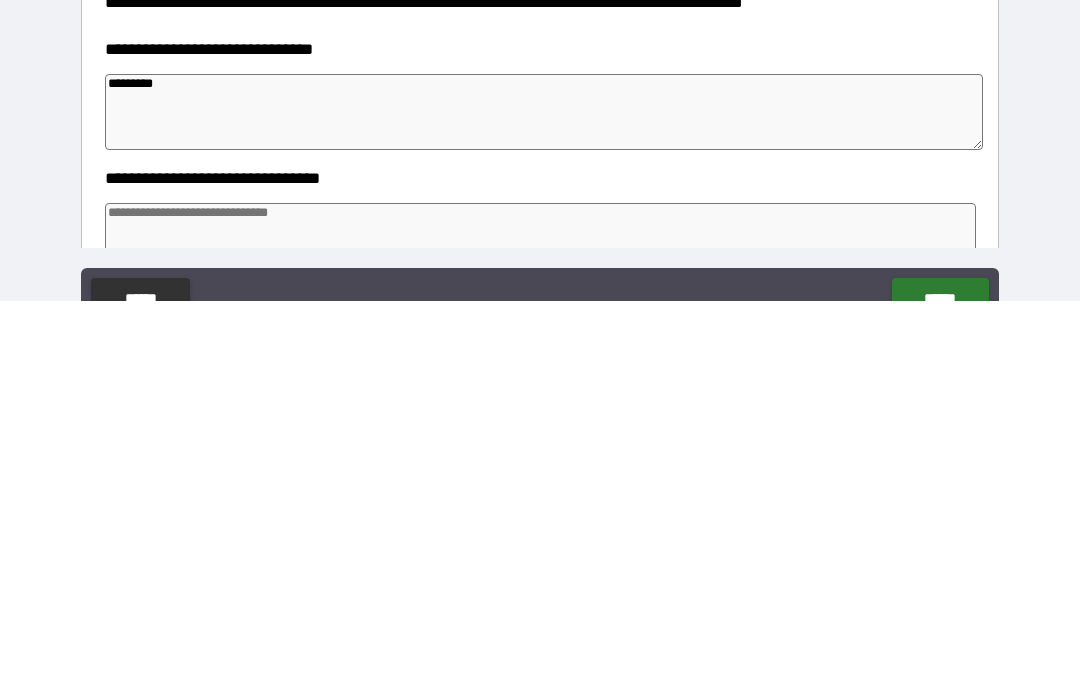 type on "**********" 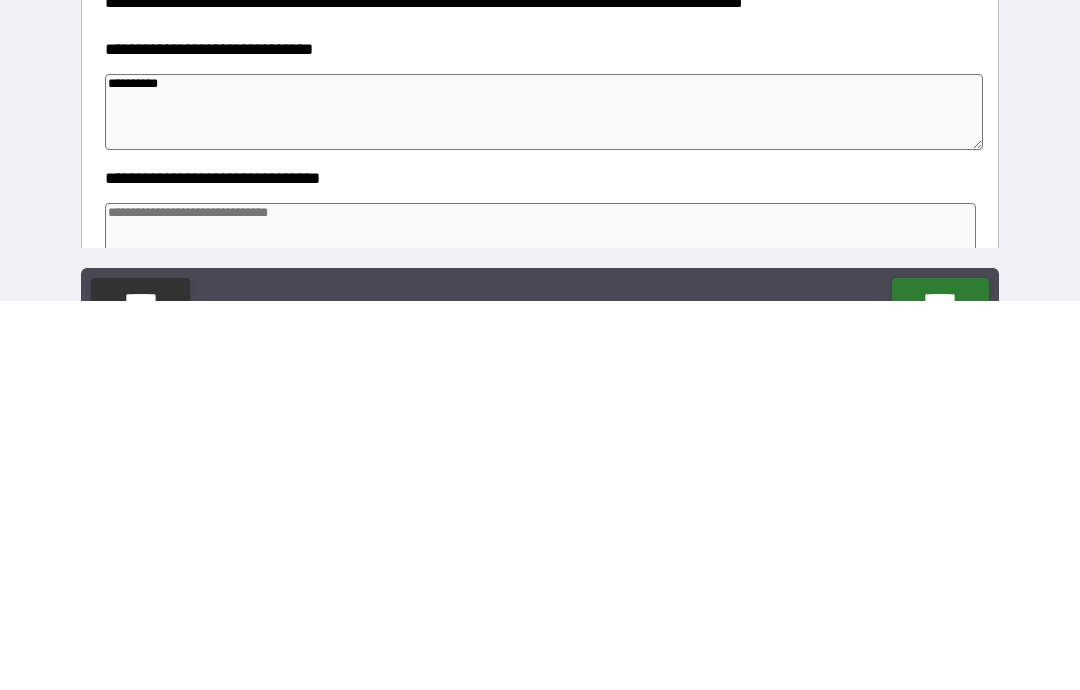 type on "*" 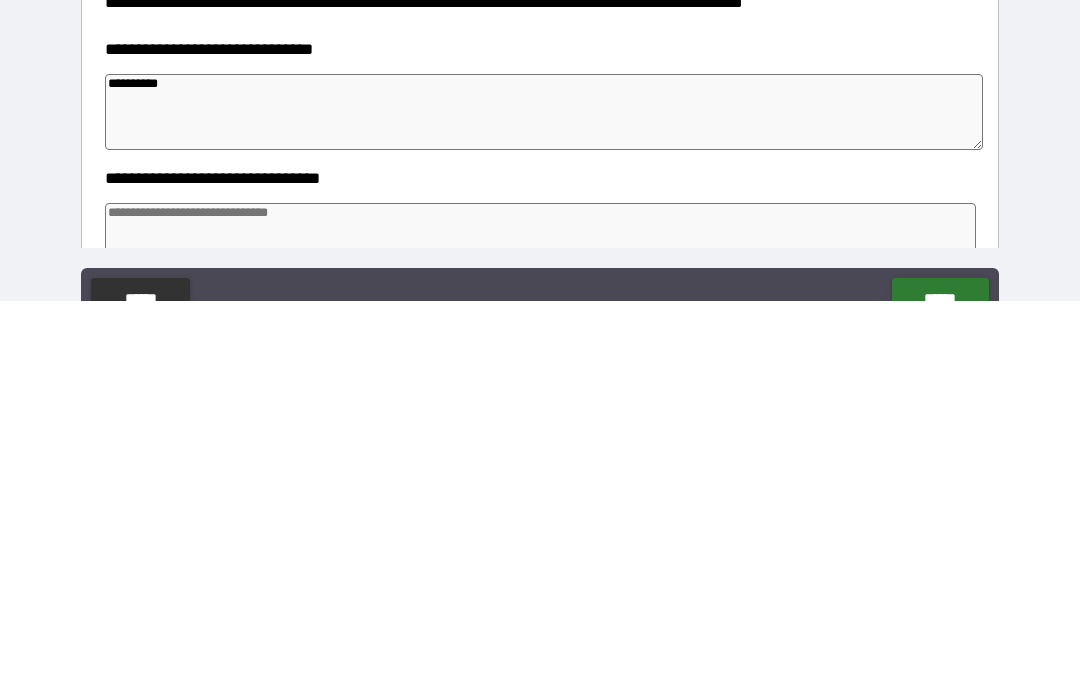 type on "*" 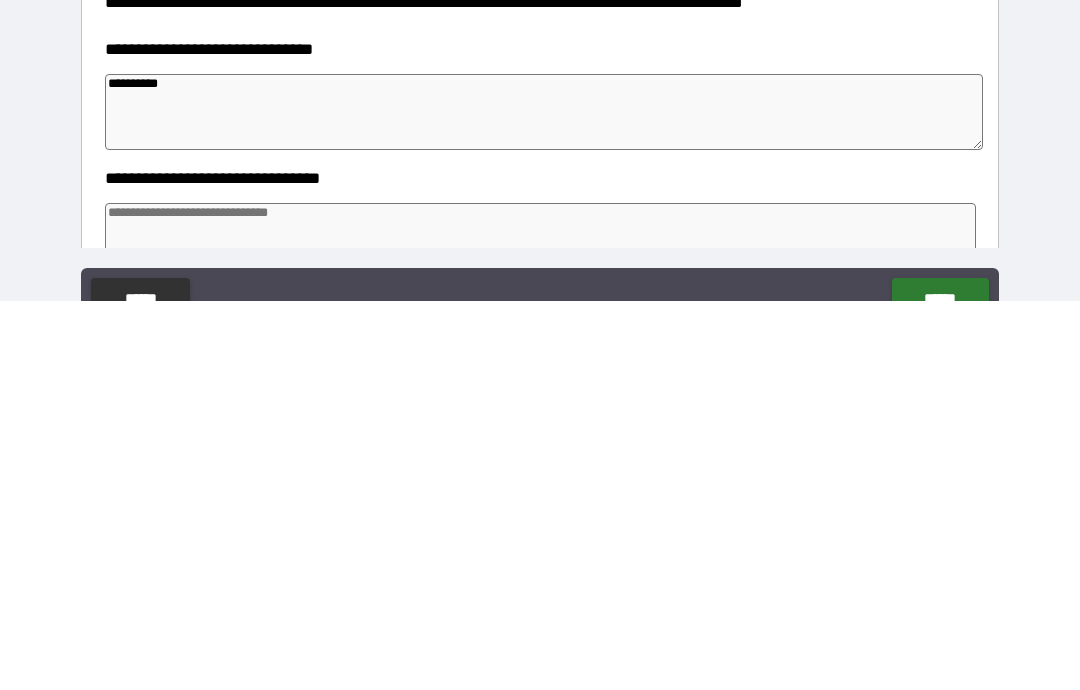 type on "*" 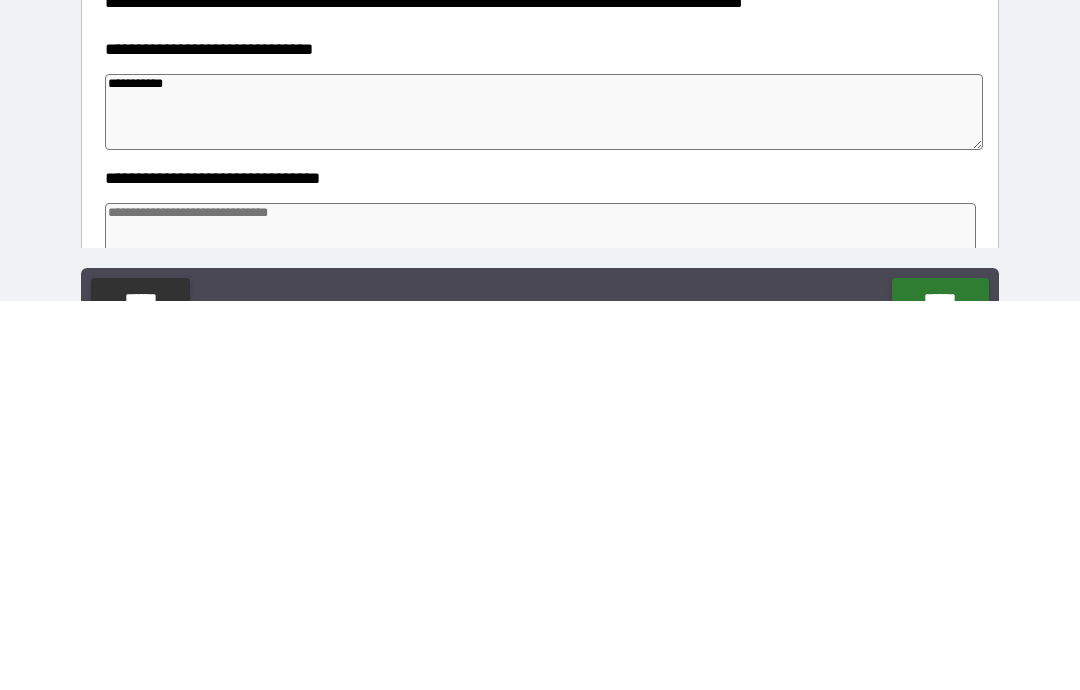 type on "*" 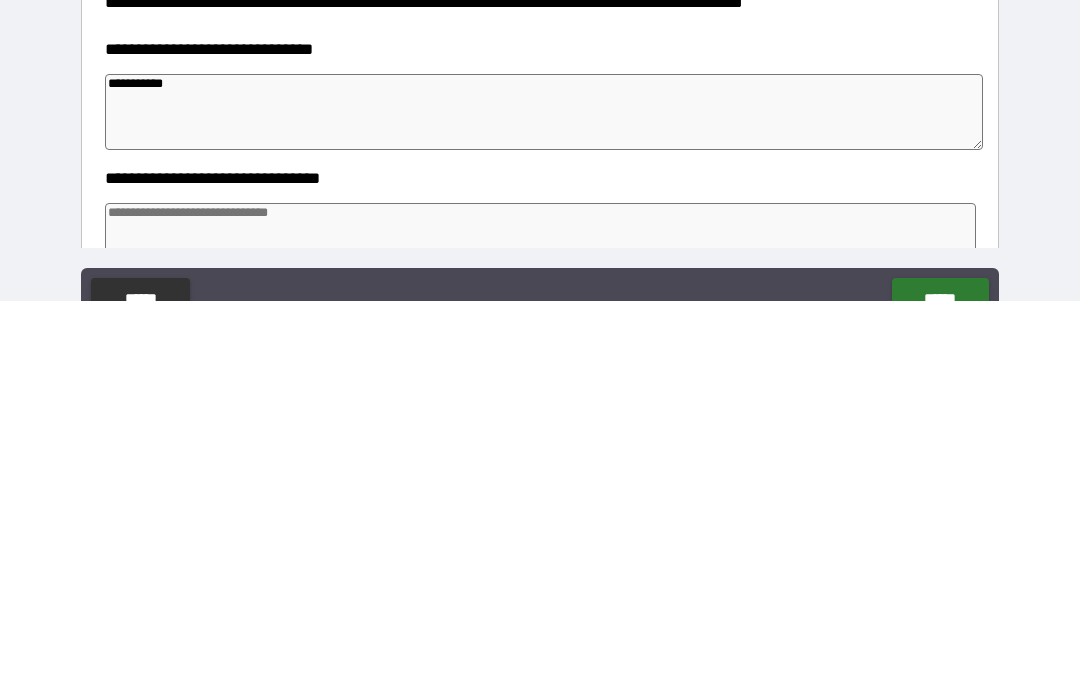 type on "*" 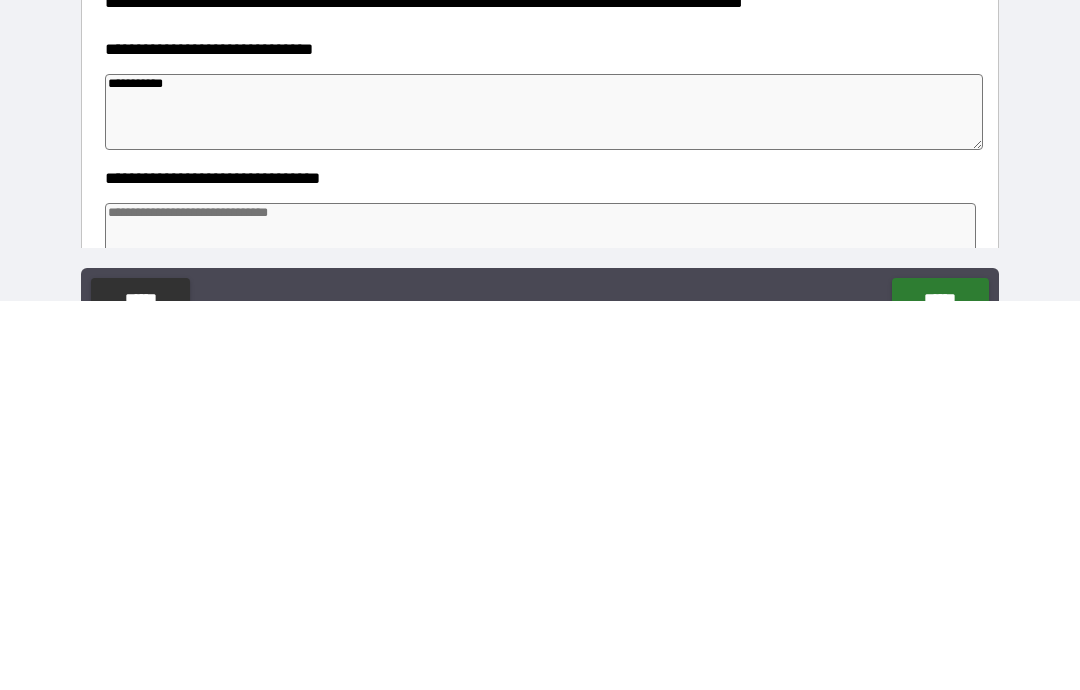 type on "*" 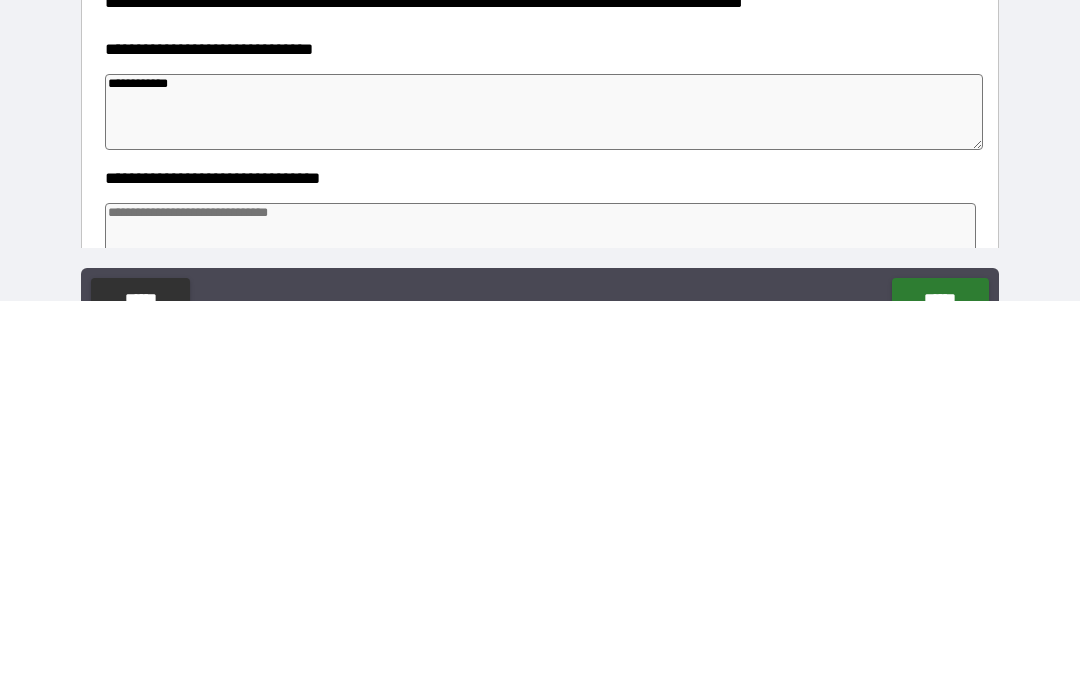 type on "*" 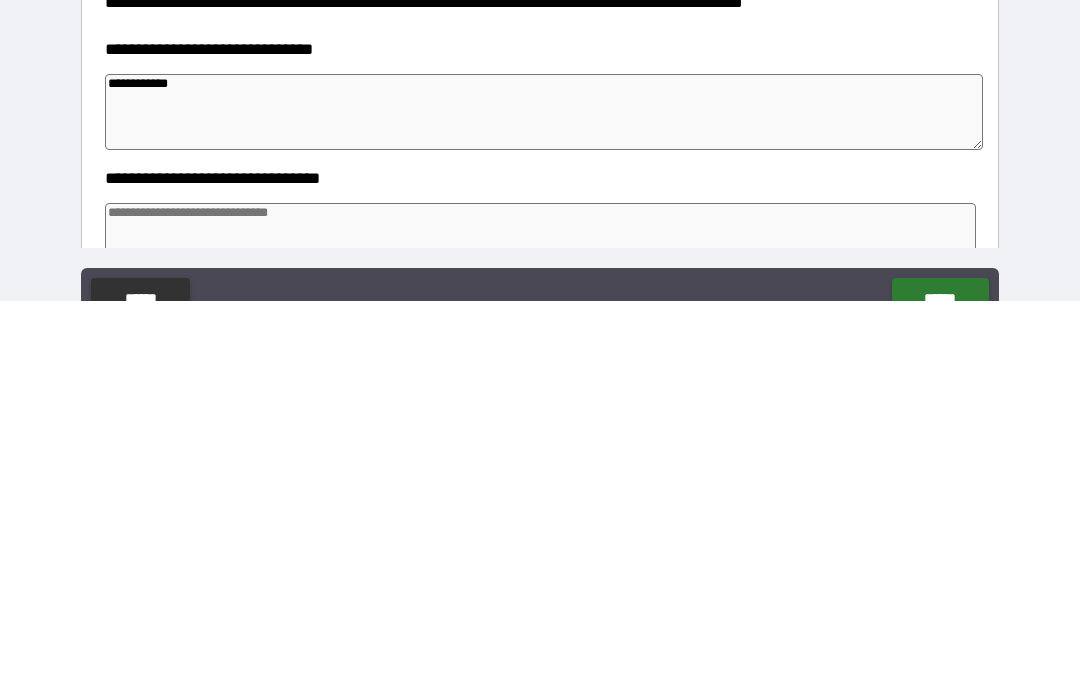 type on "*" 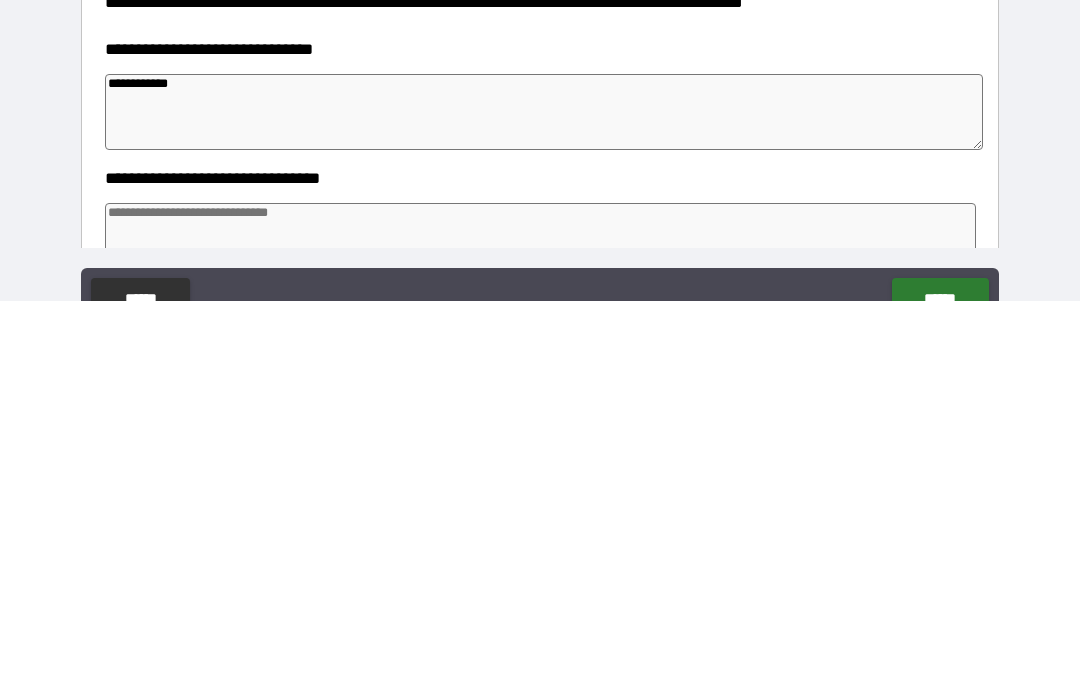 type on "*" 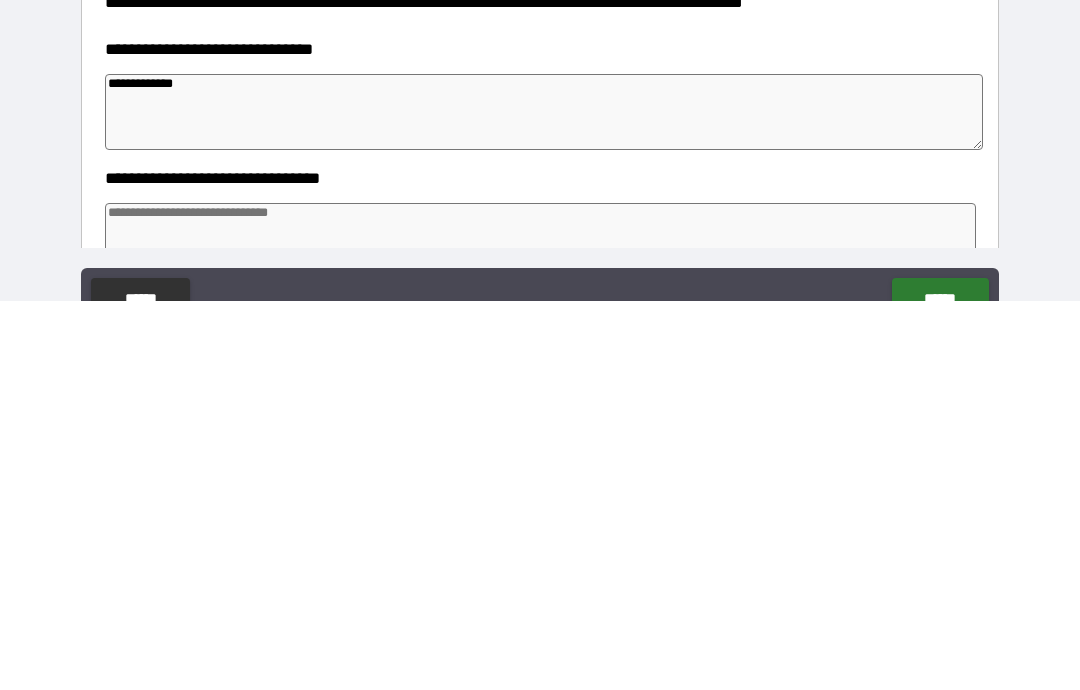 type on "*" 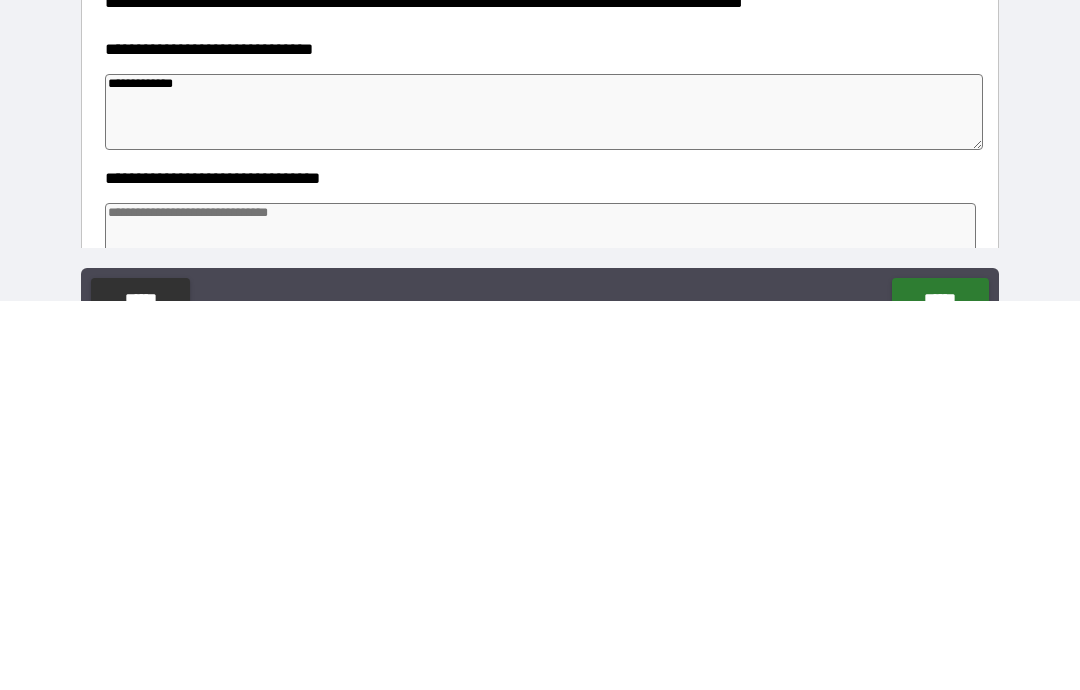 type on "*" 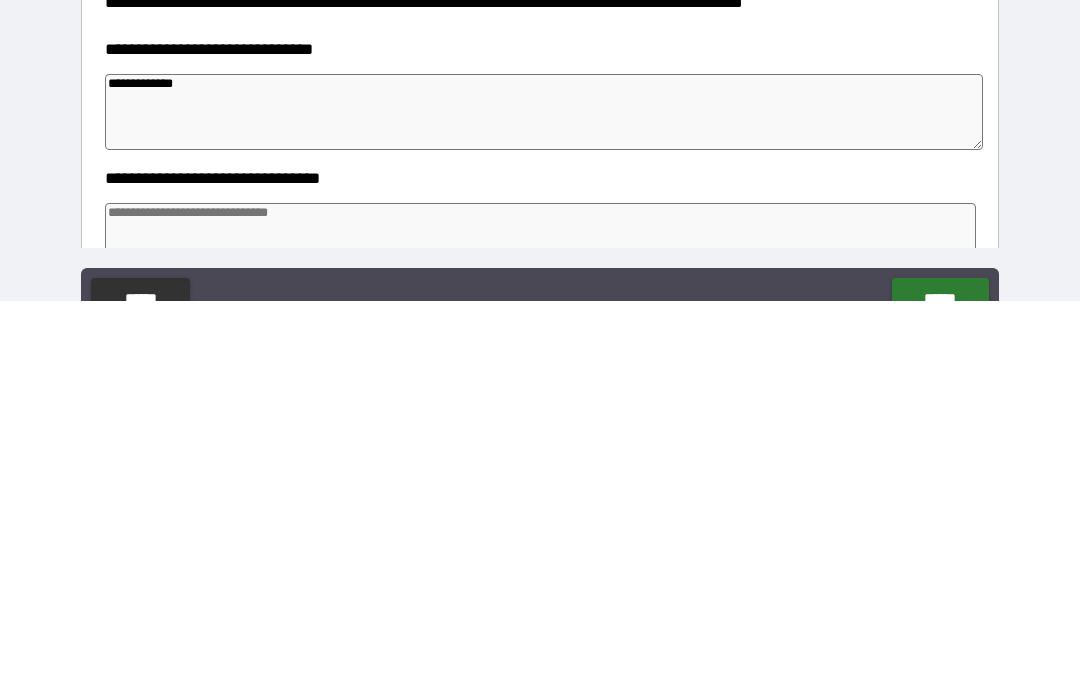 type on "*" 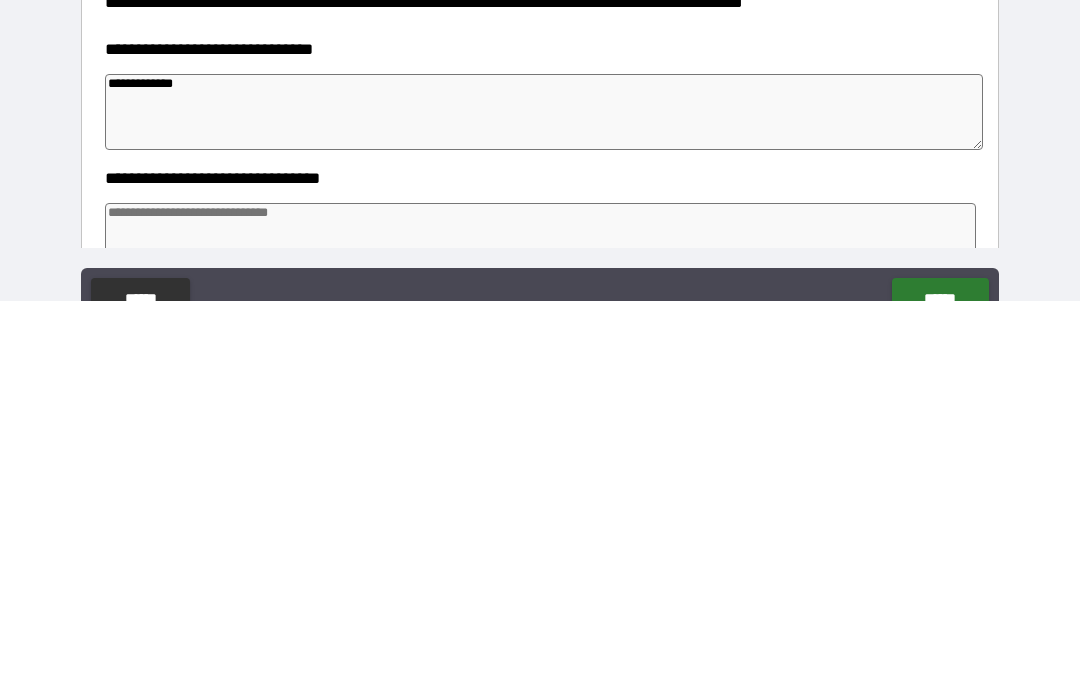 type on "**********" 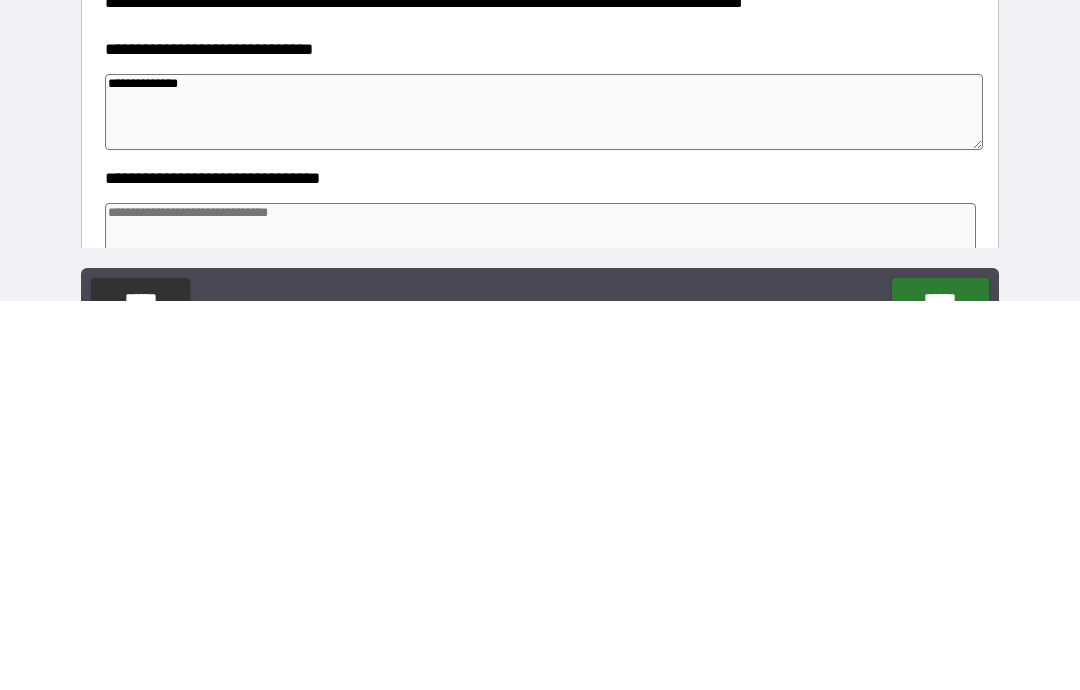 type on "*" 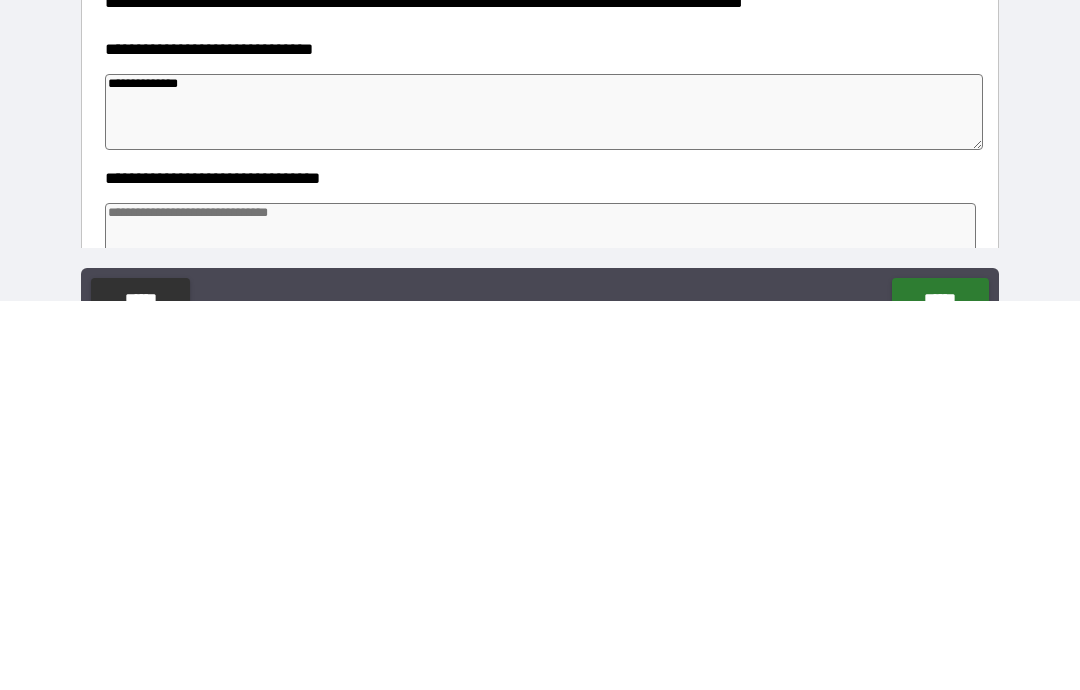 type on "*" 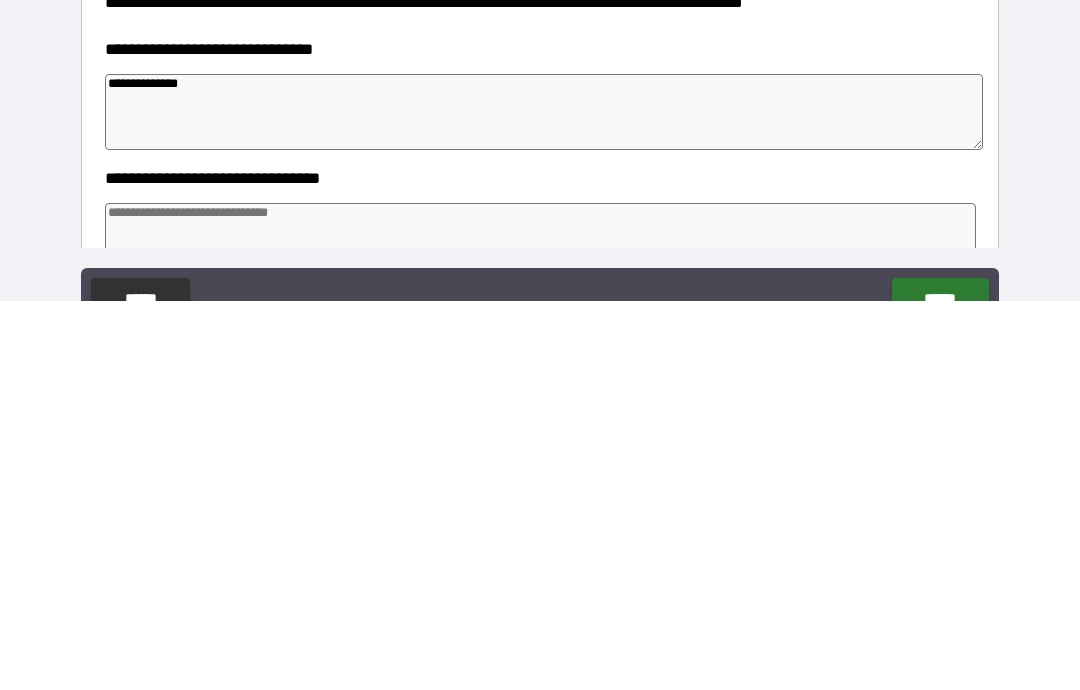 type on "*" 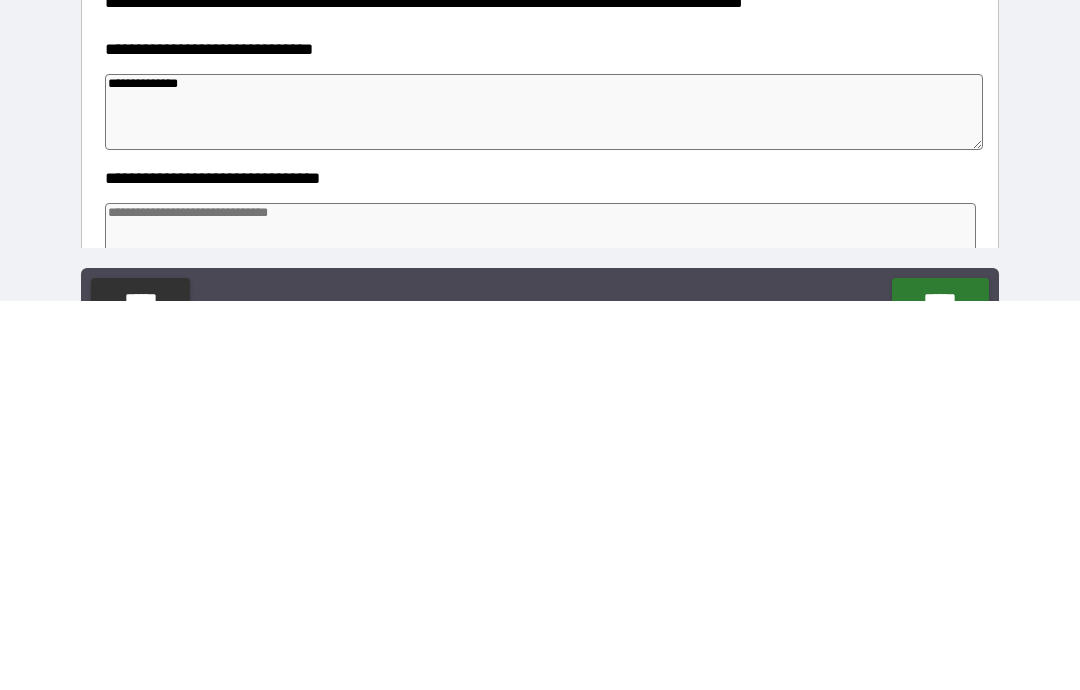 type on "*" 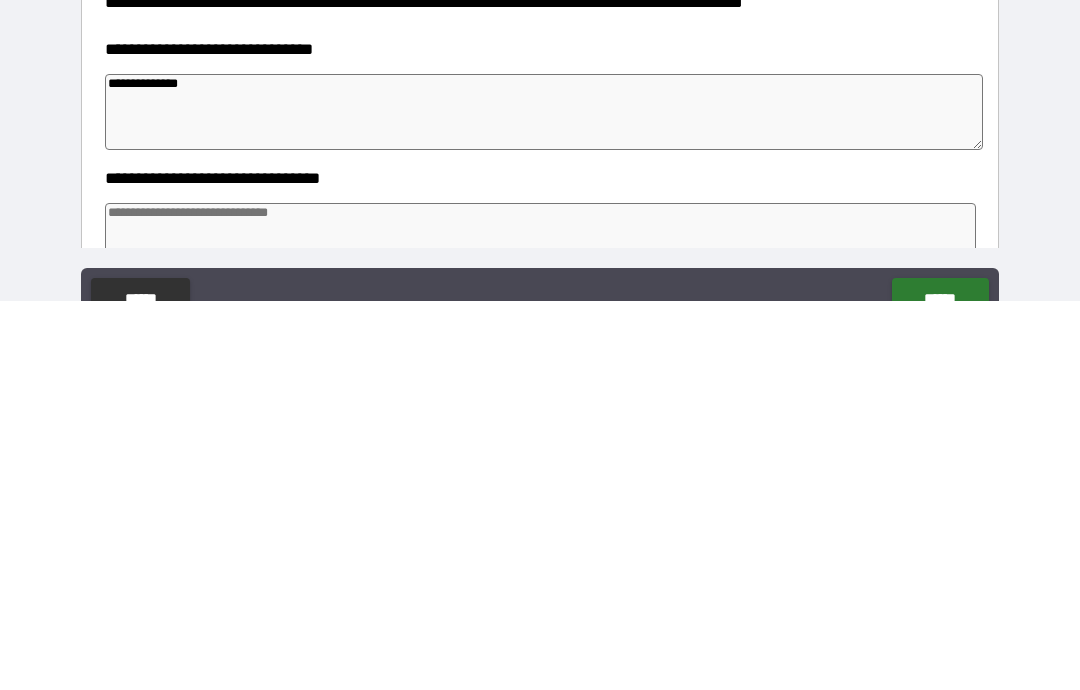 type on "**********" 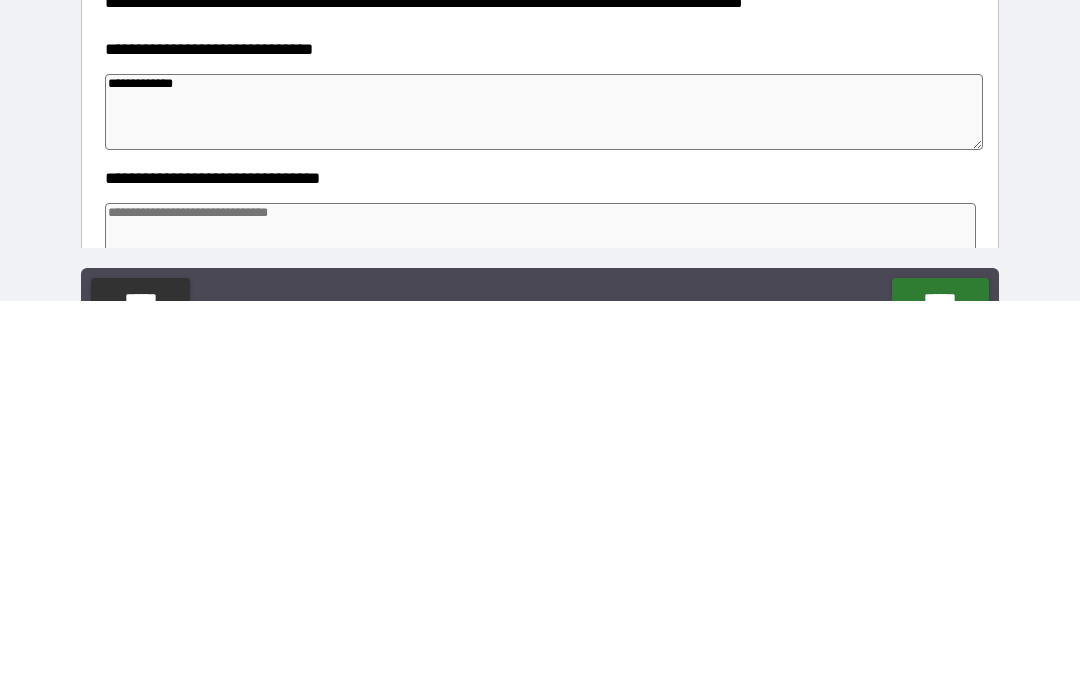 type on "*" 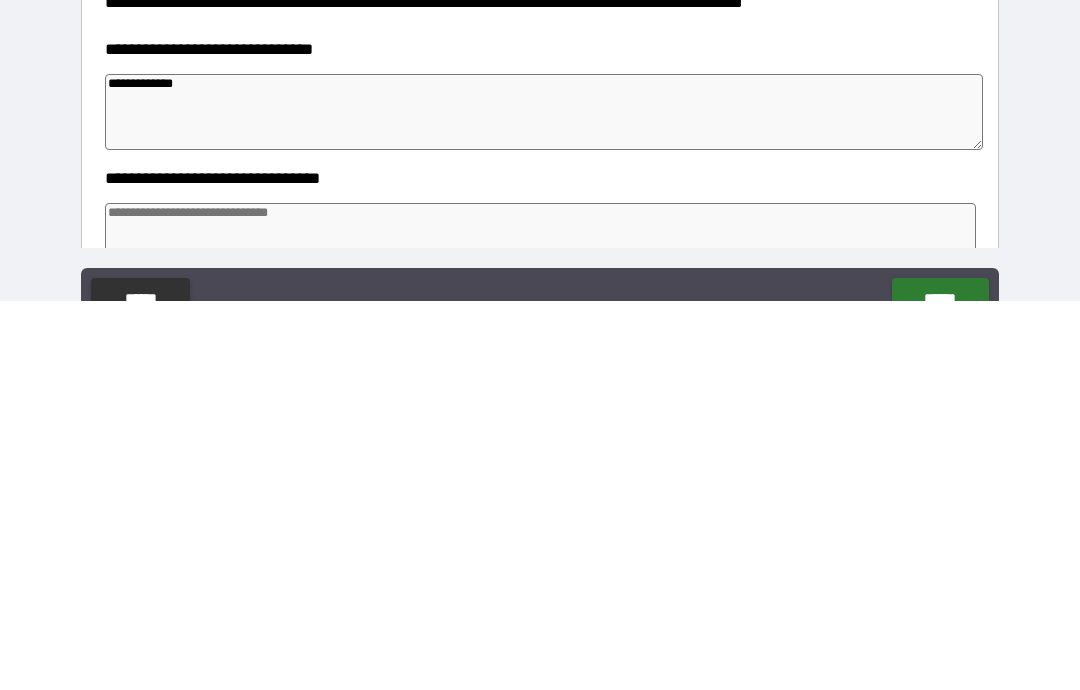 type on "*" 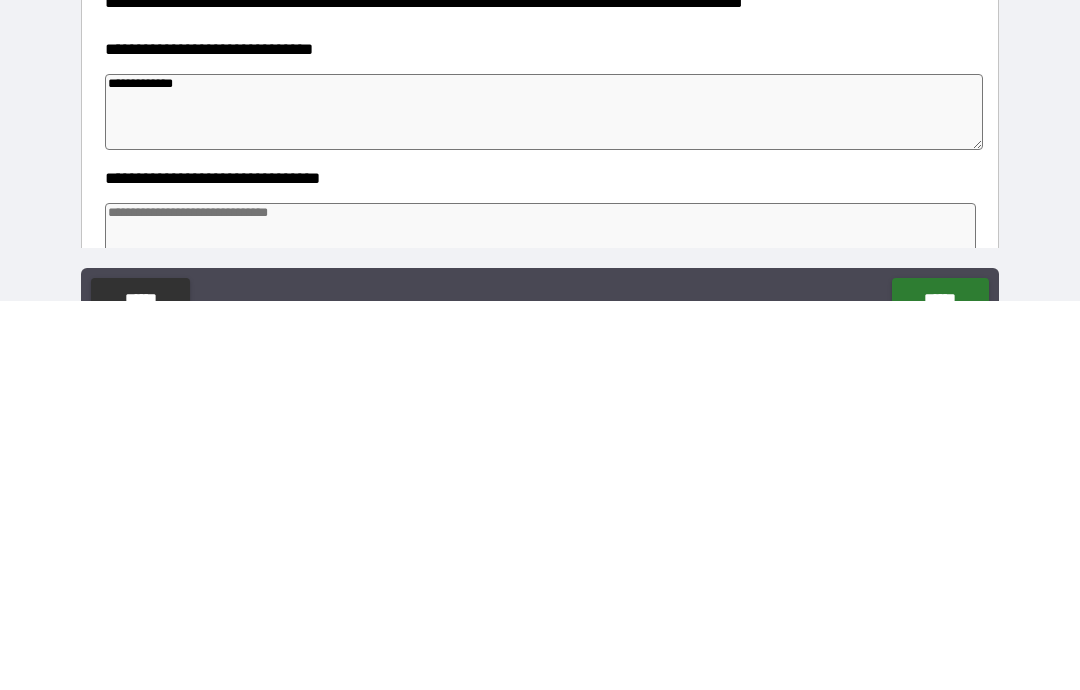 type on "**********" 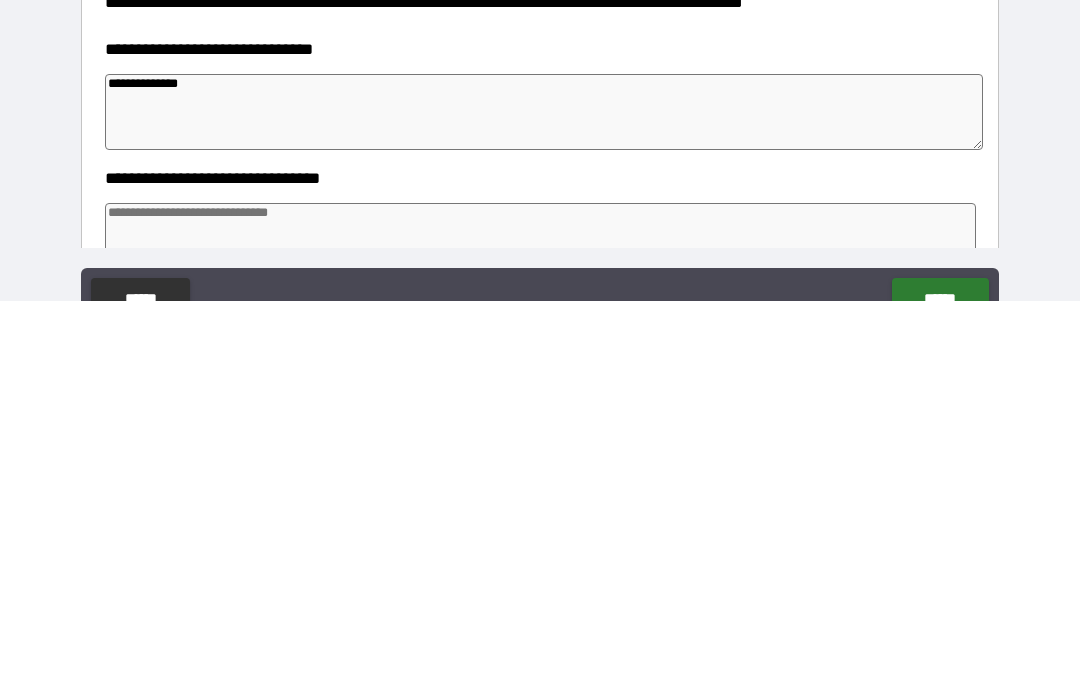type on "*" 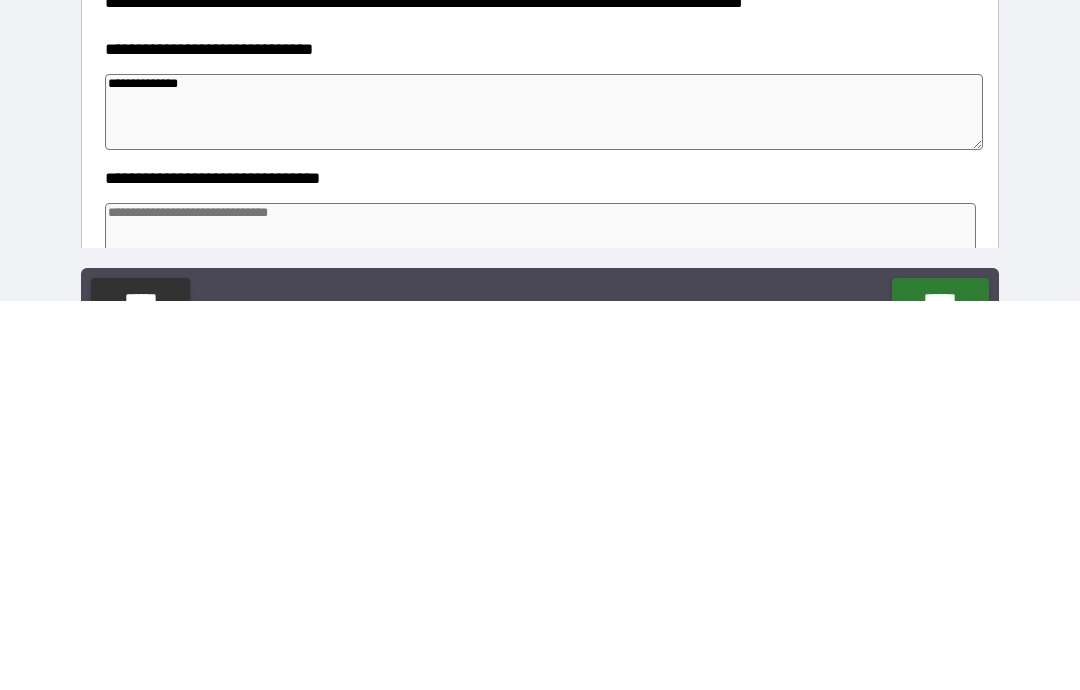 type on "*" 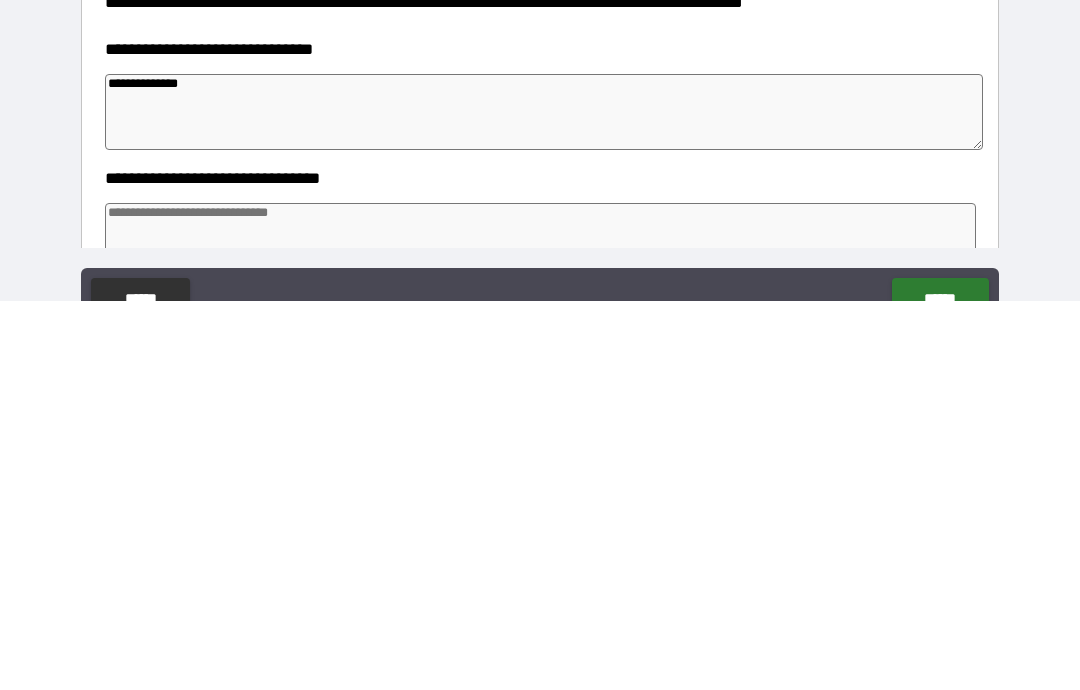 type on "*" 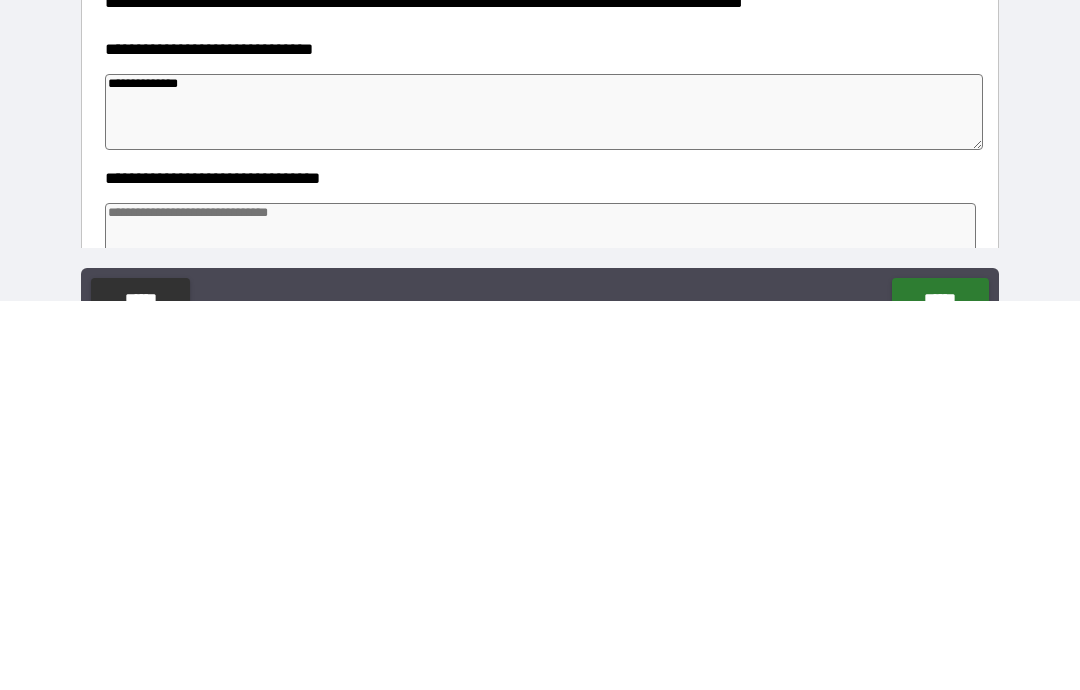 type on "*" 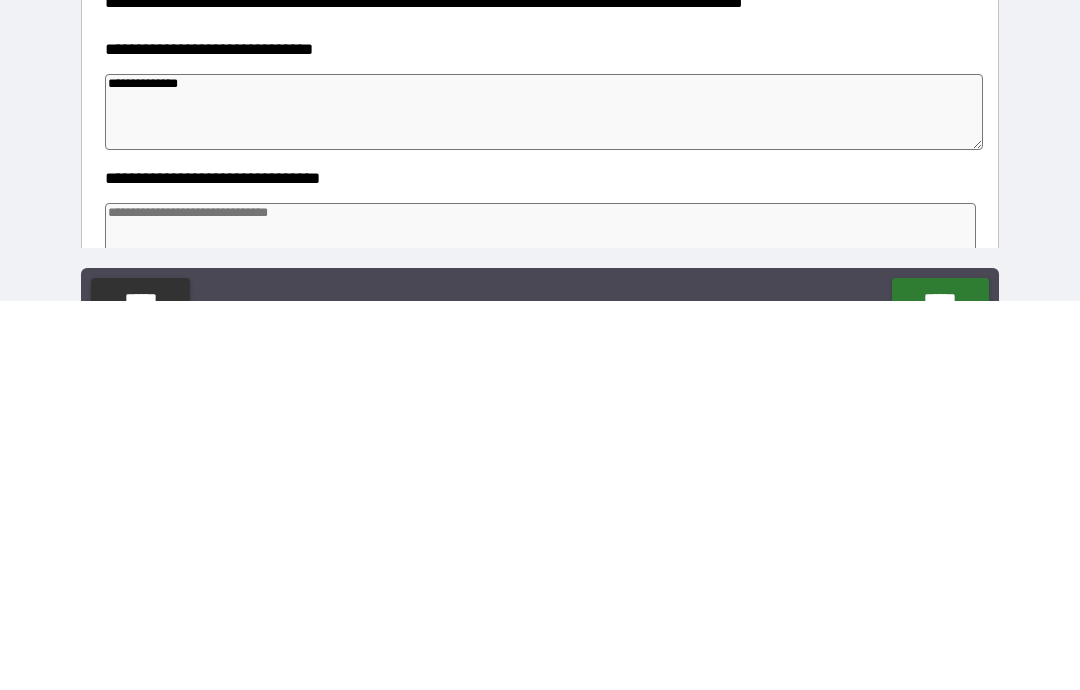 type on "**********" 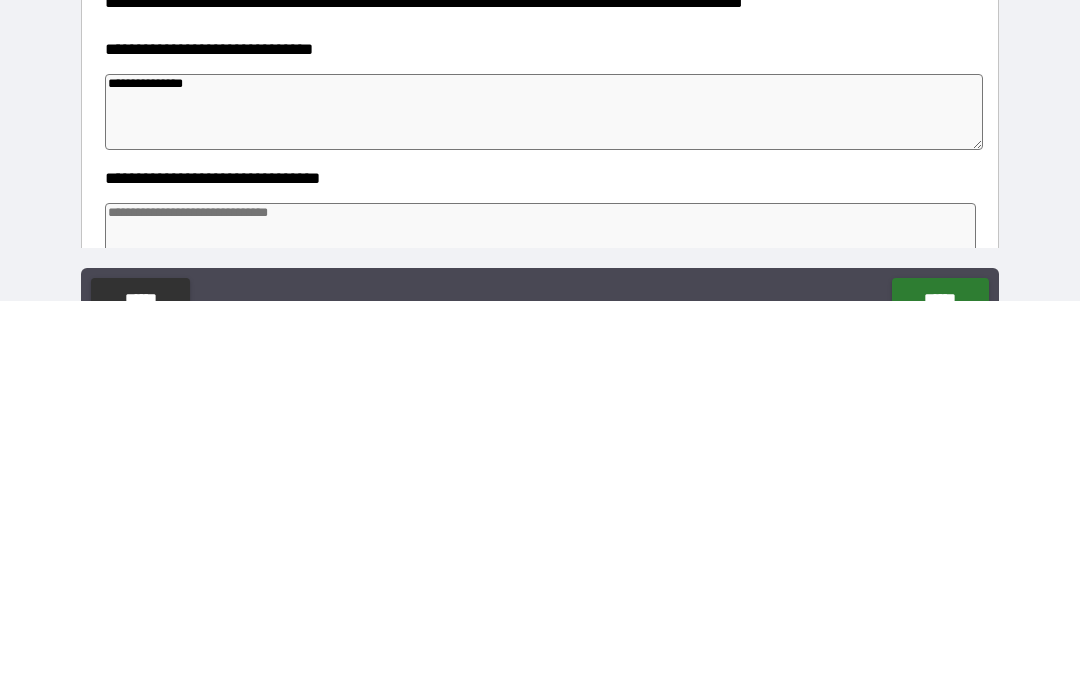 type on "*" 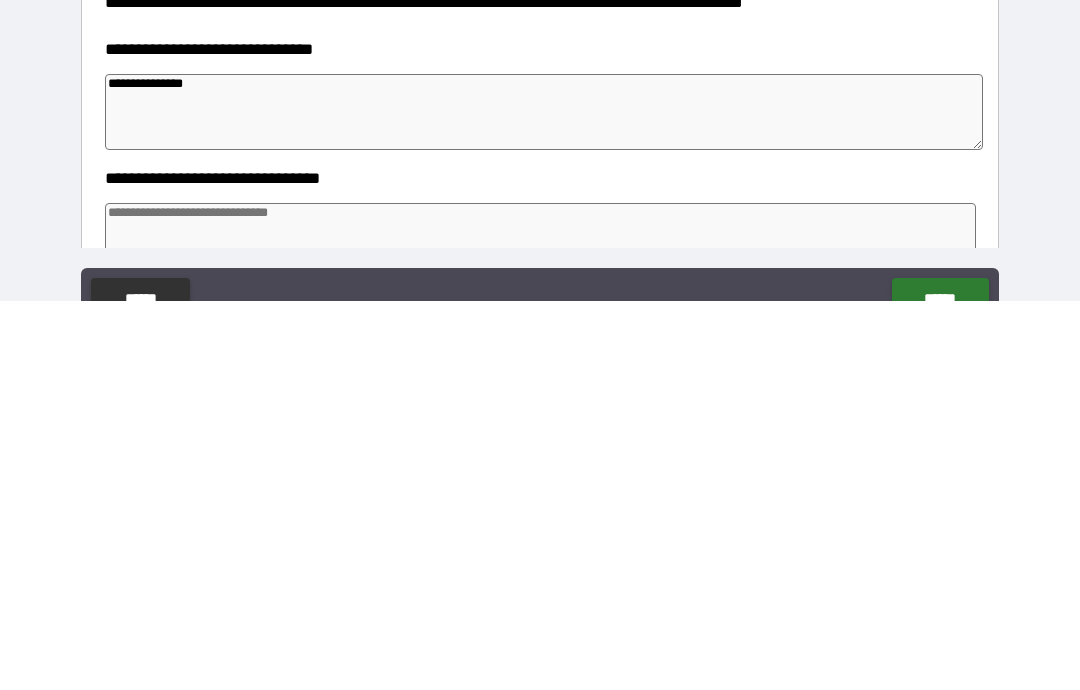 type on "*" 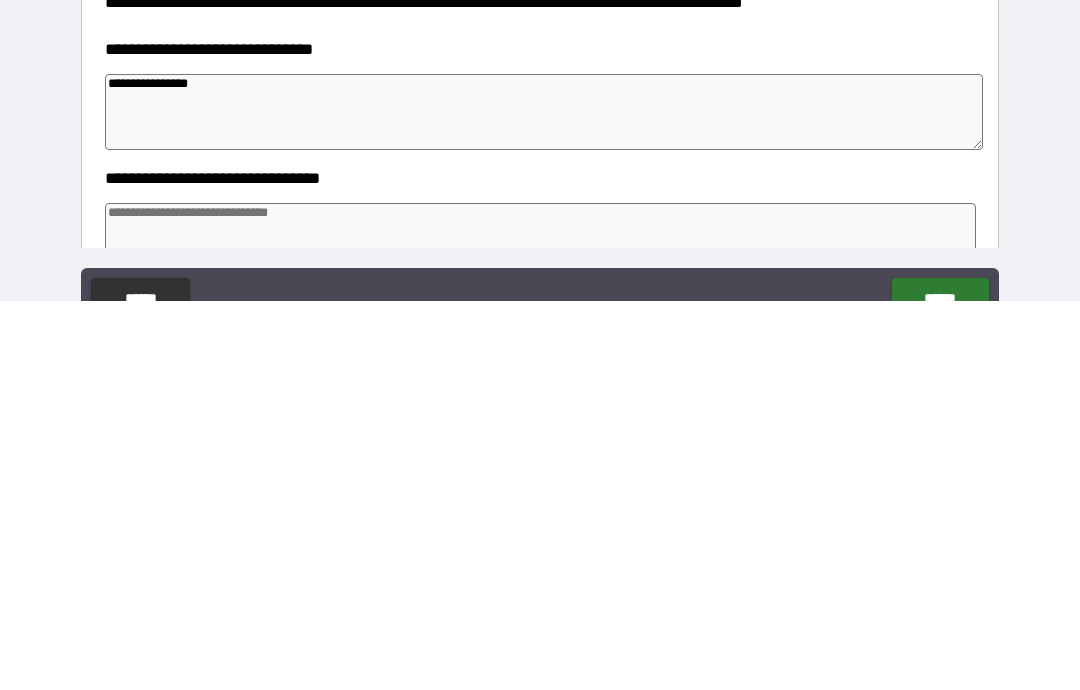 type on "*" 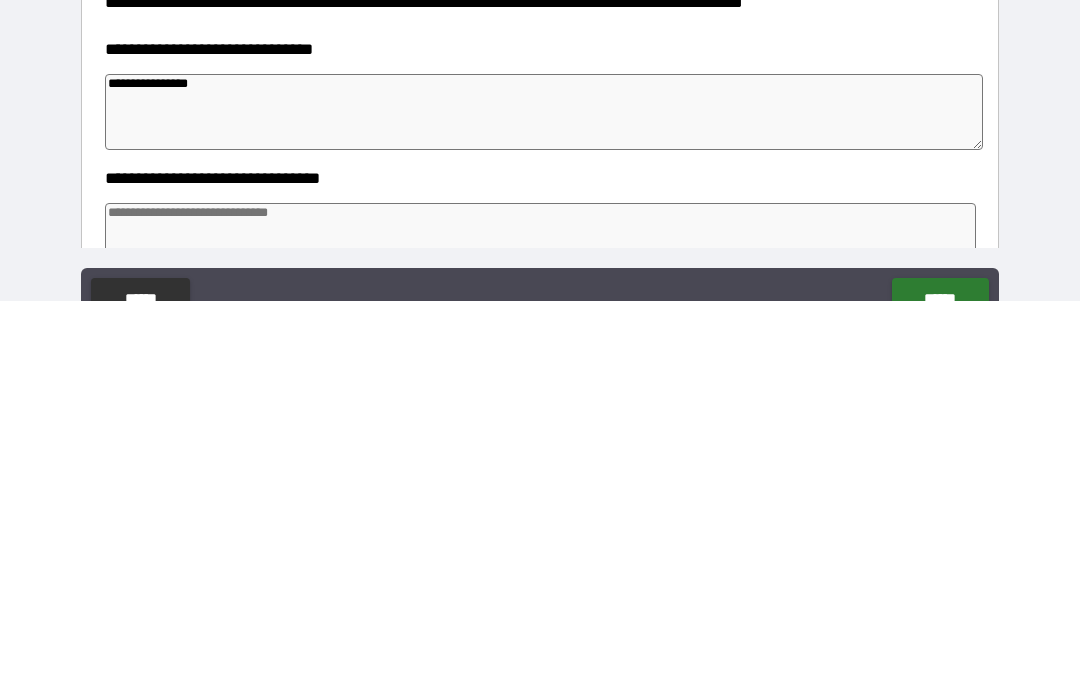 type on "*" 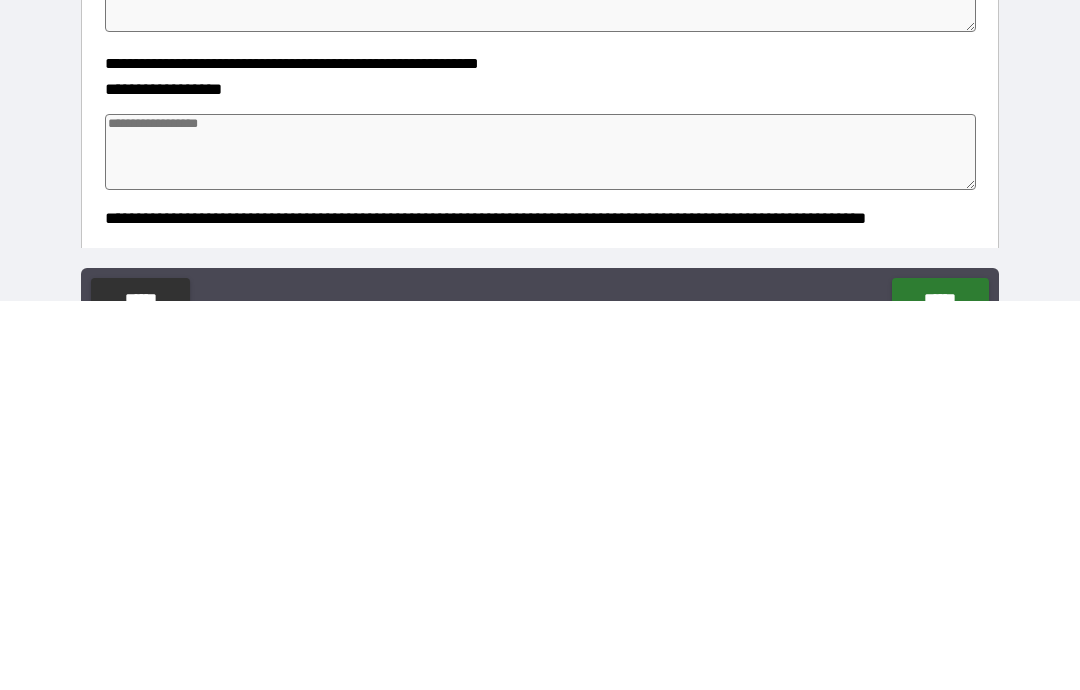 scroll, scrollTop: 442, scrollLeft: 0, axis: vertical 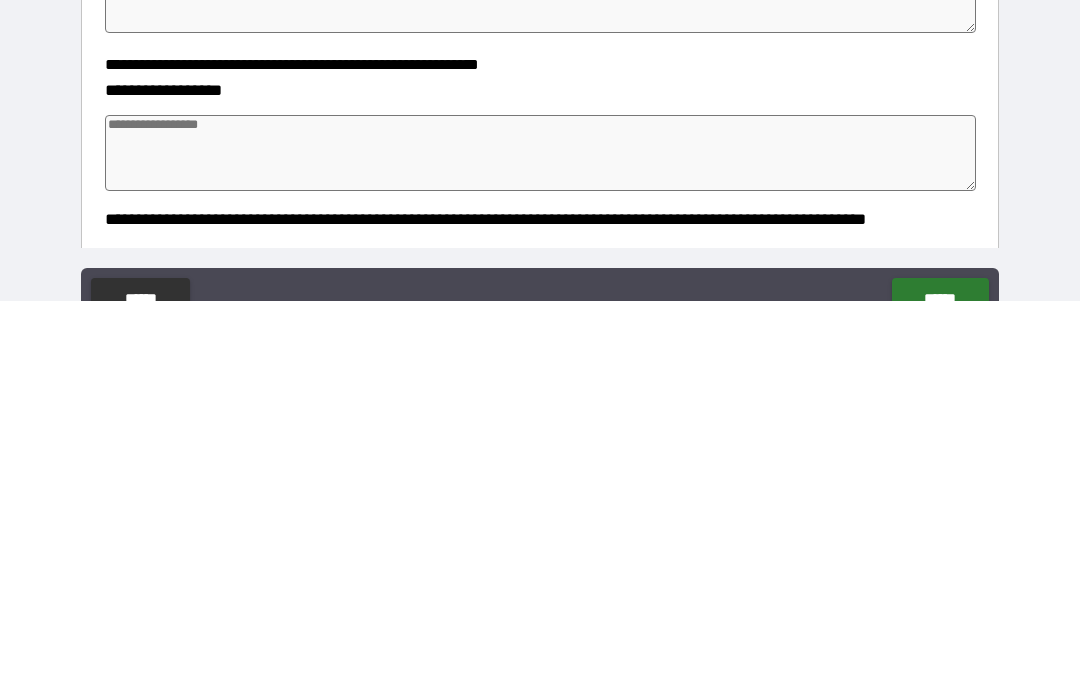 click at bounding box center [540, 542] 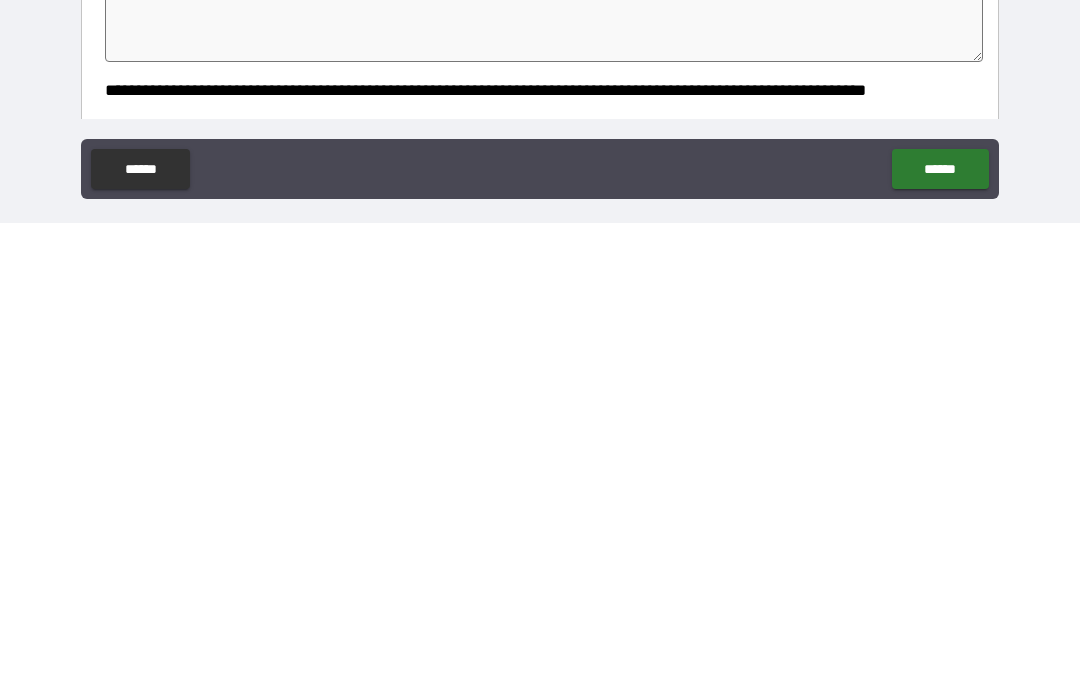 scroll, scrollTop: 80, scrollLeft: 0, axis: vertical 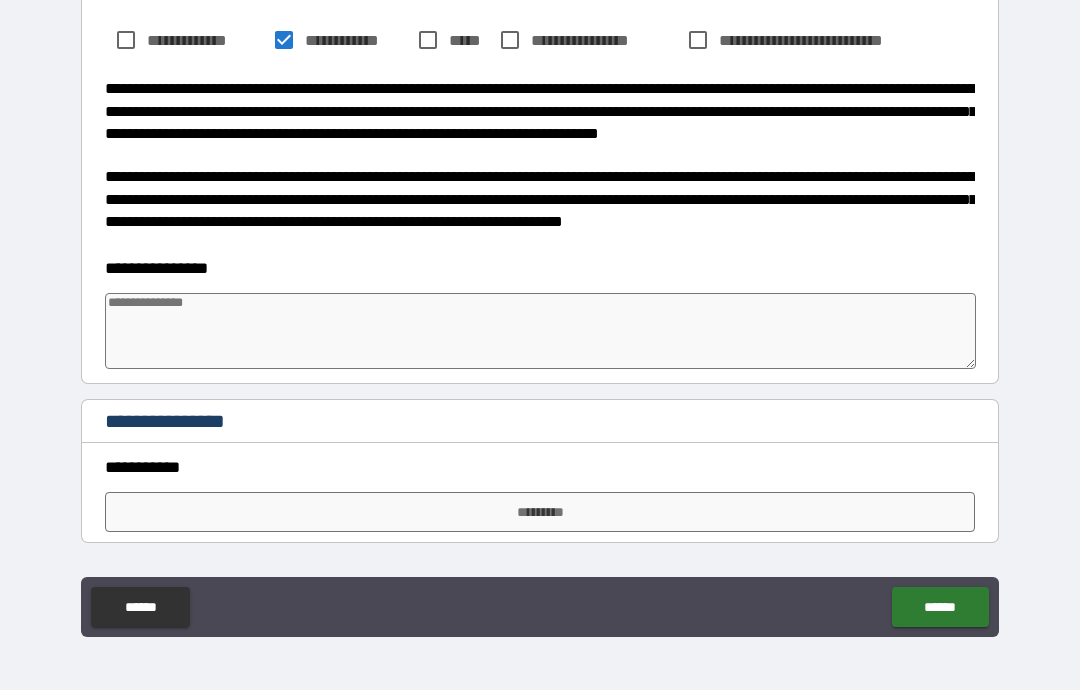 click at bounding box center [540, 331] 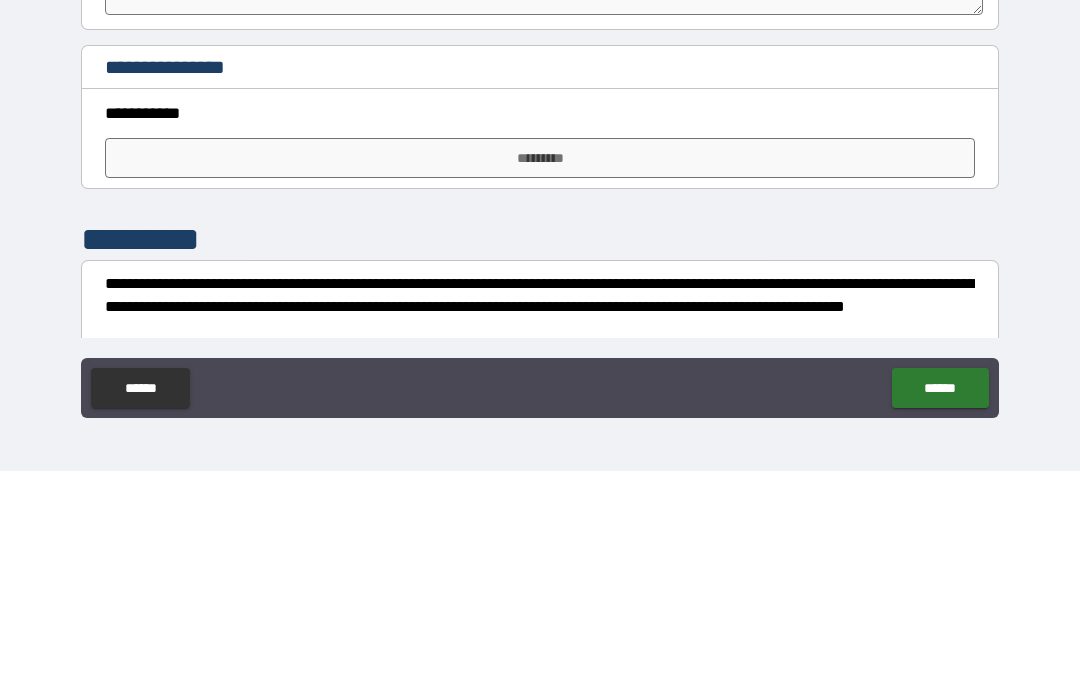 scroll, scrollTop: 1459, scrollLeft: 0, axis: vertical 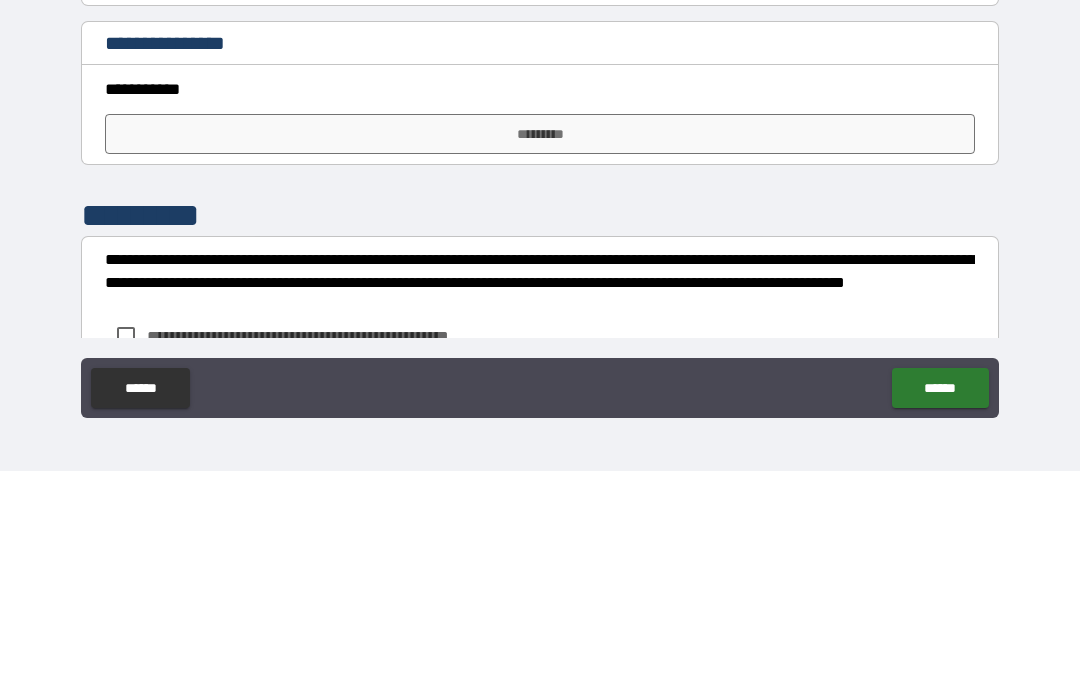click on "*********" at bounding box center (540, 353) 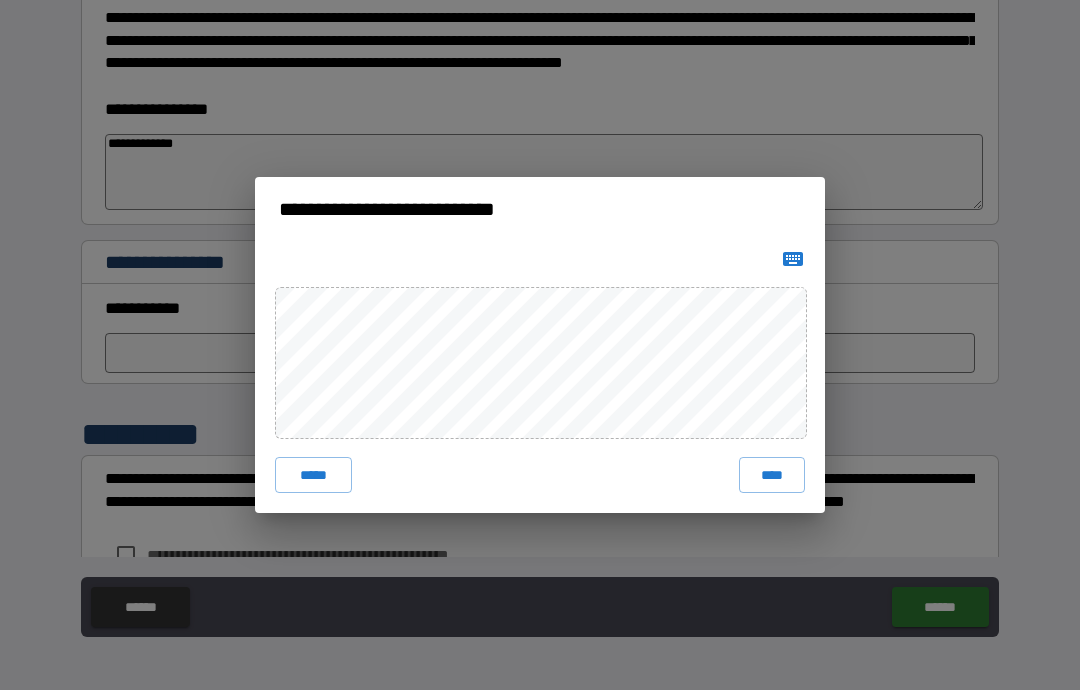 click on "****" at bounding box center (772, 475) 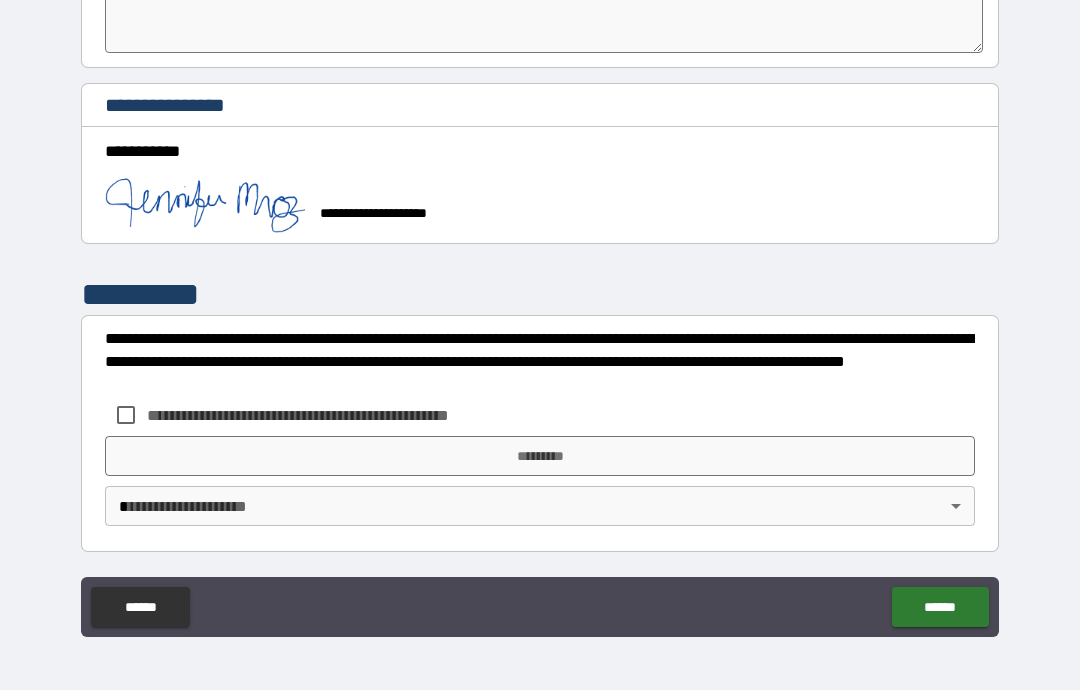 scroll, scrollTop: 1616, scrollLeft: 0, axis: vertical 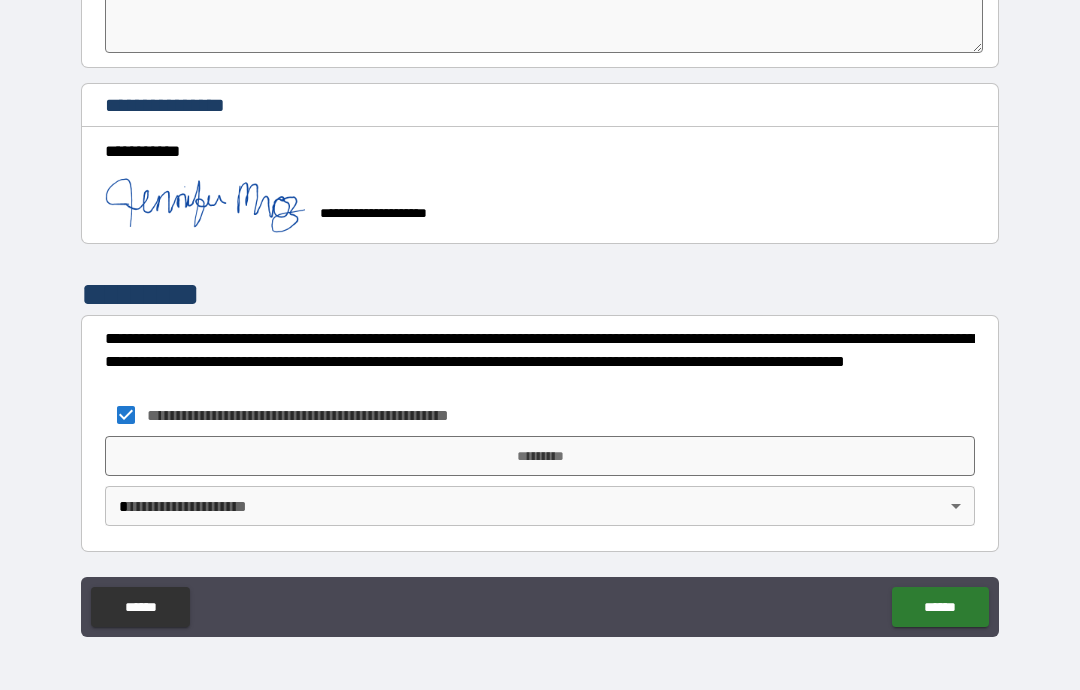 click on "*********" at bounding box center (540, 456) 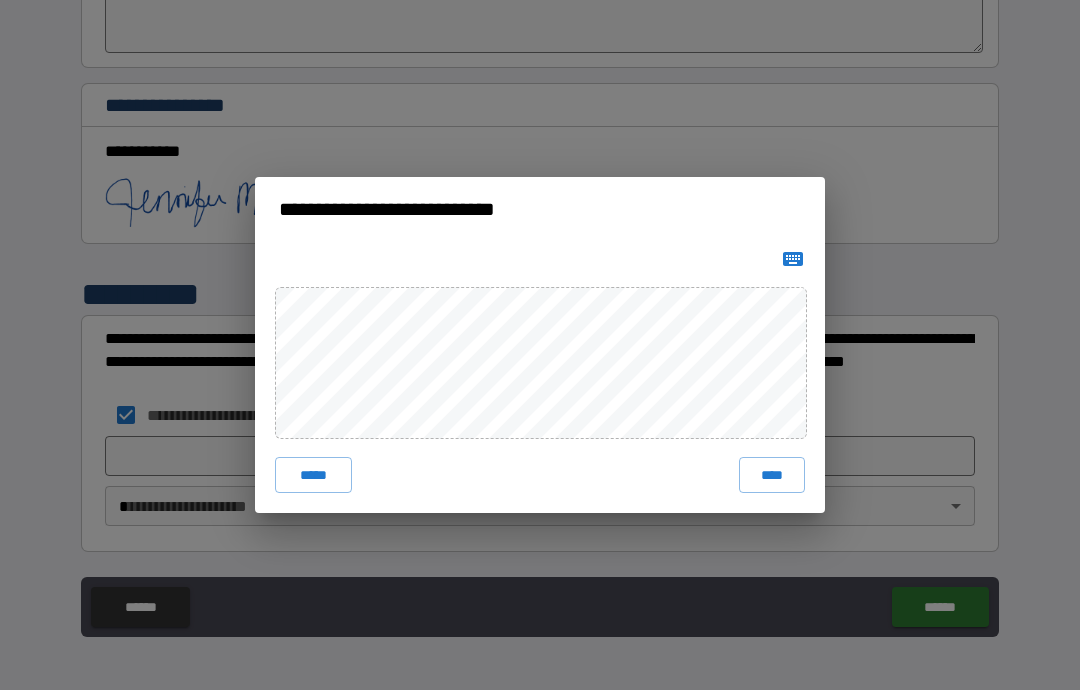 click on "****" at bounding box center [772, 475] 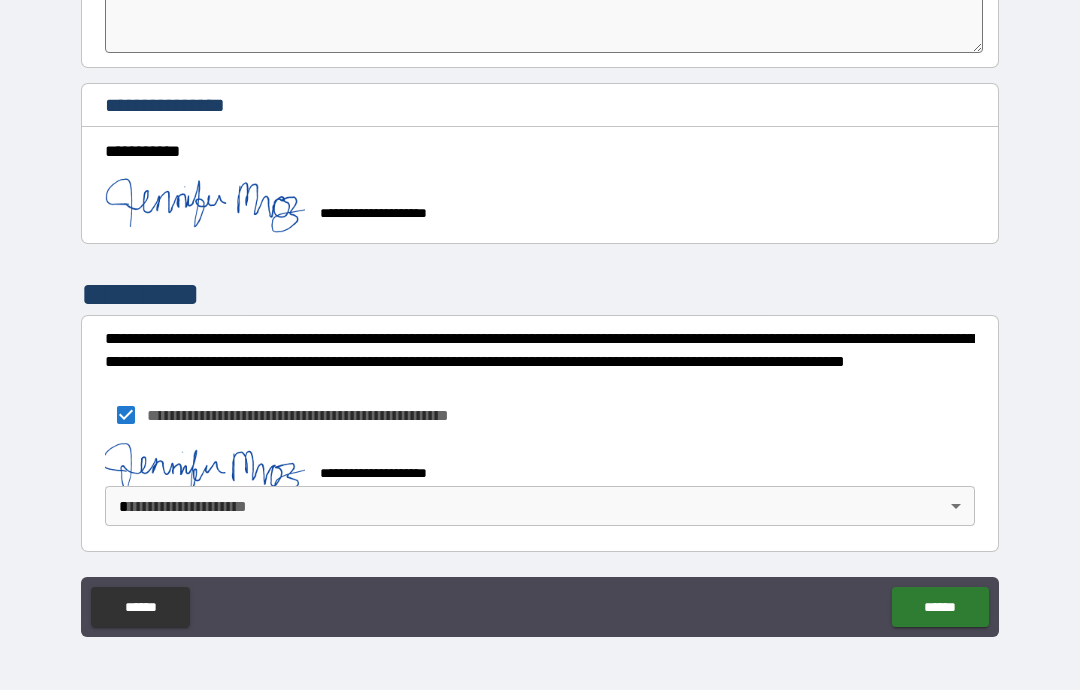 scroll, scrollTop: 1606, scrollLeft: 0, axis: vertical 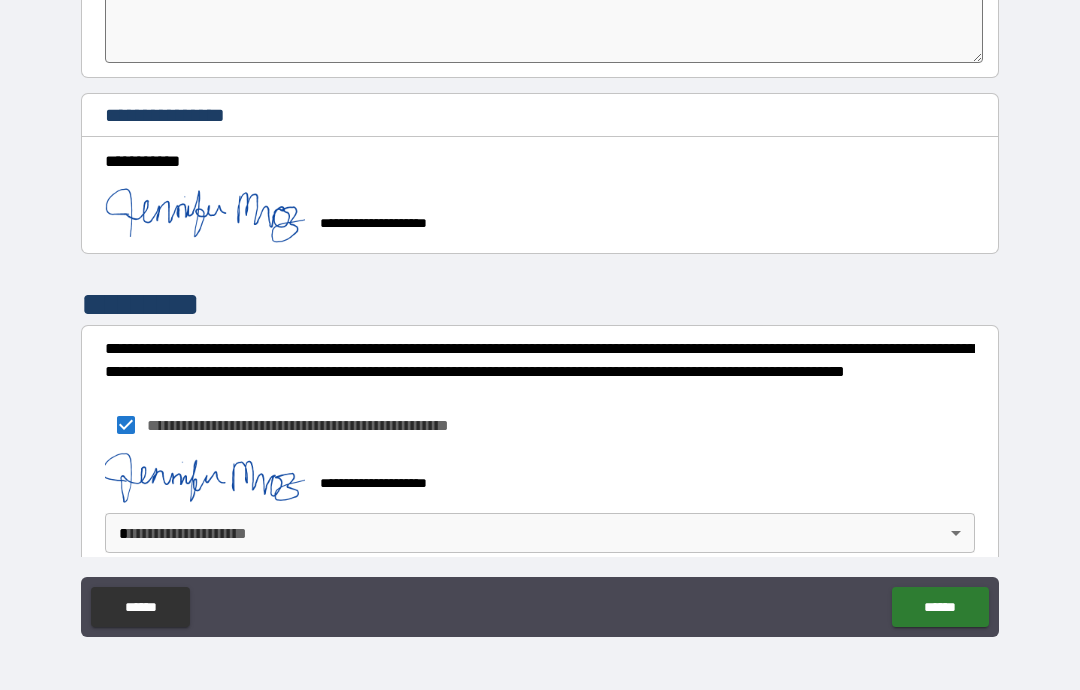 click on "**********" at bounding box center (540, 305) 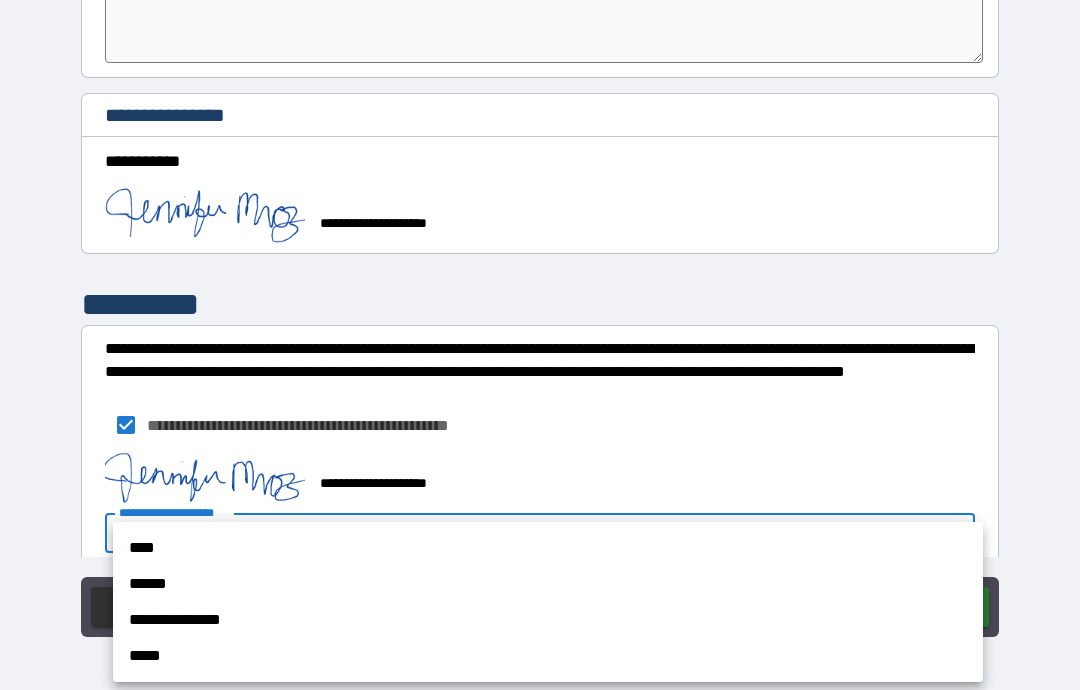 click on "**********" at bounding box center [548, 620] 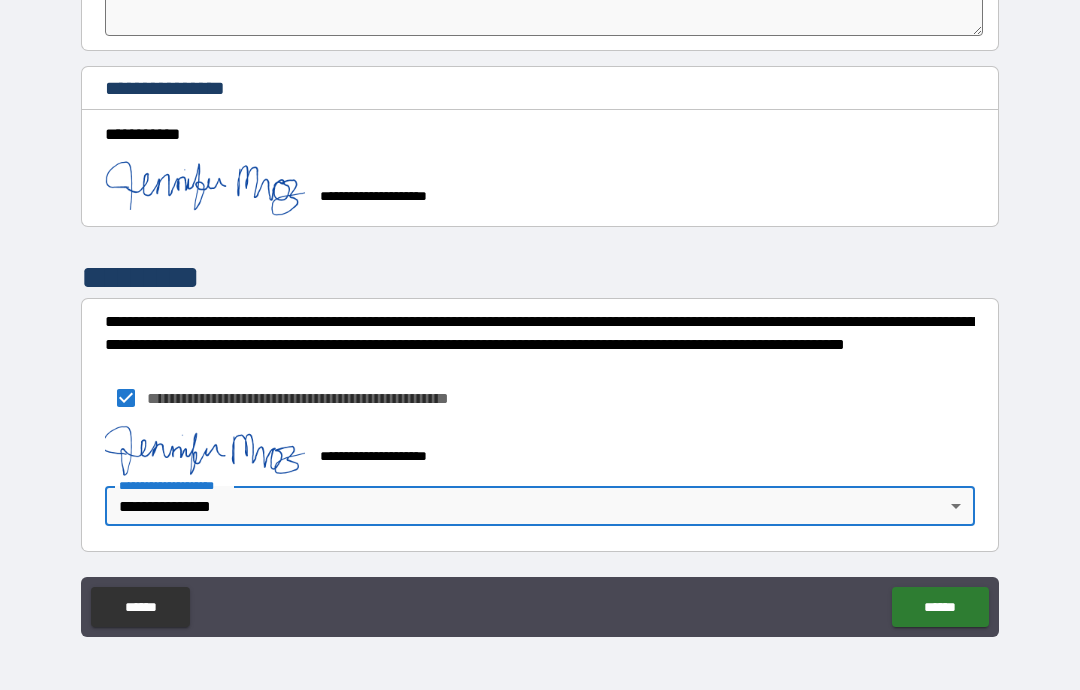 scroll, scrollTop: 1633, scrollLeft: 0, axis: vertical 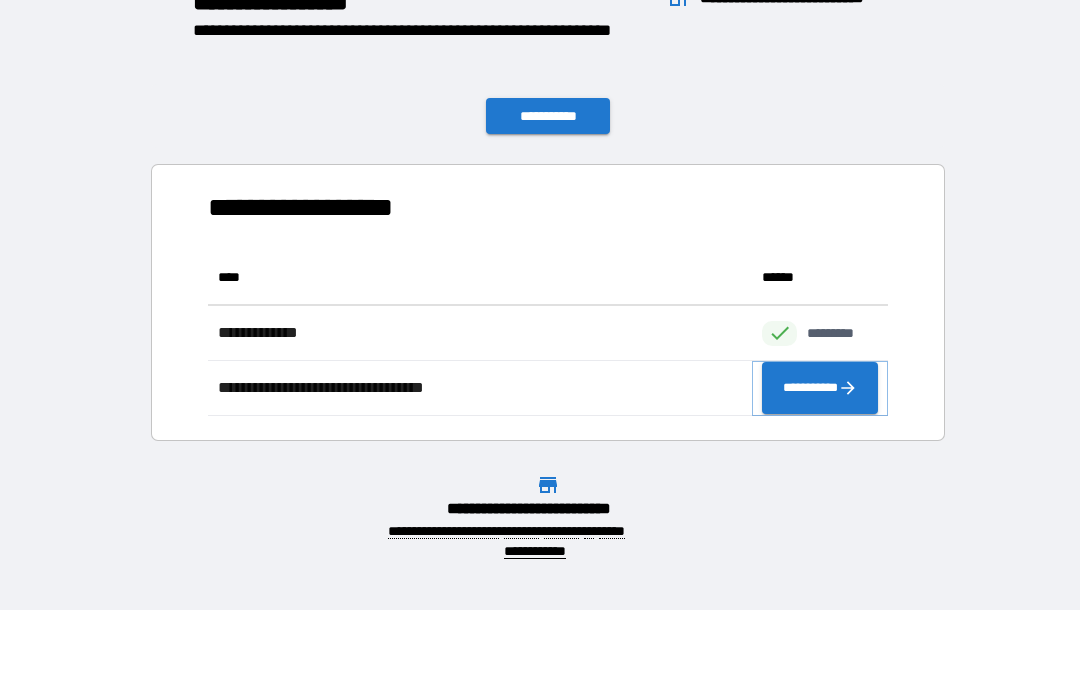 click on "**********" at bounding box center (820, 388) 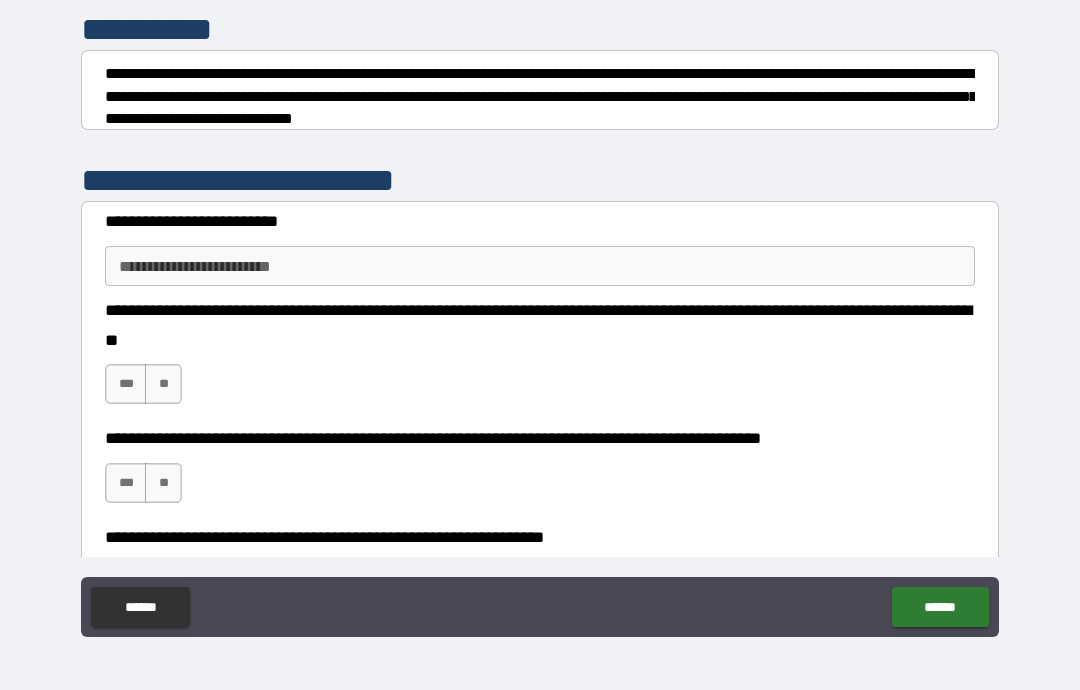 scroll, scrollTop: 238, scrollLeft: 0, axis: vertical 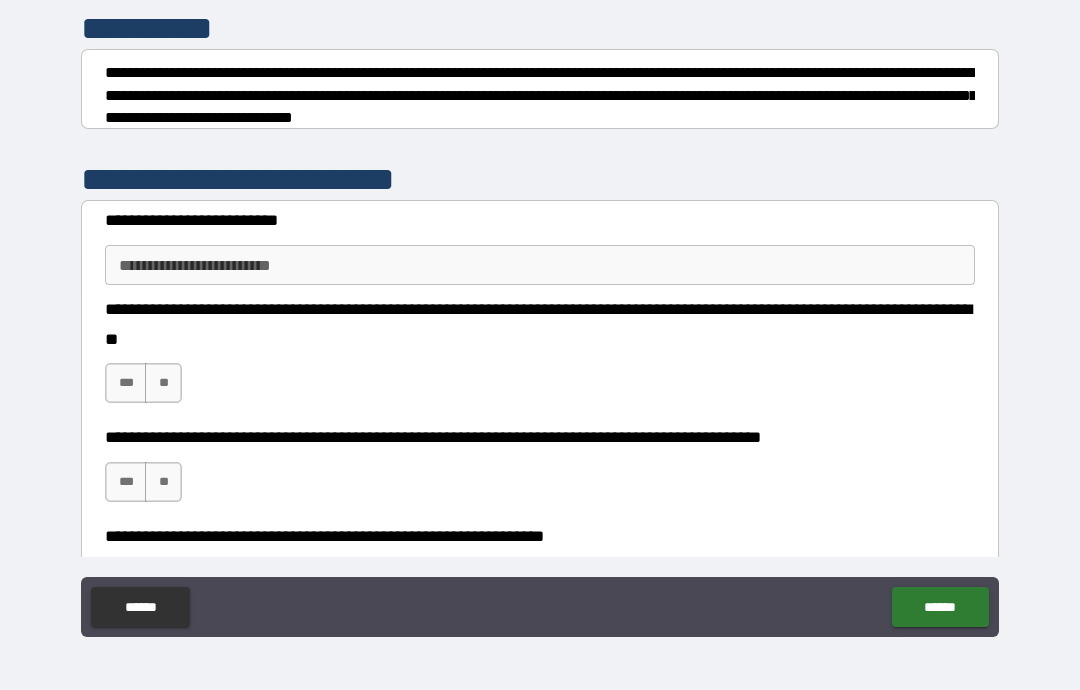 click on "**********" at bounding box center (540, 265) 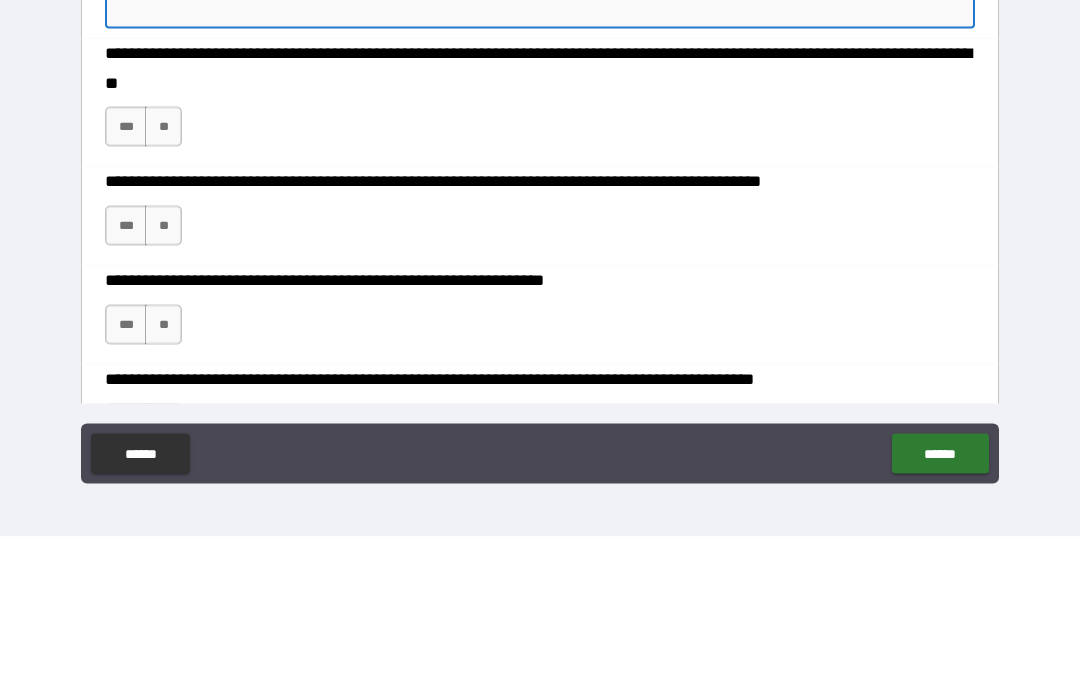 scroll, scrollTop: 346, scrollLeft: 0, axis: vertical 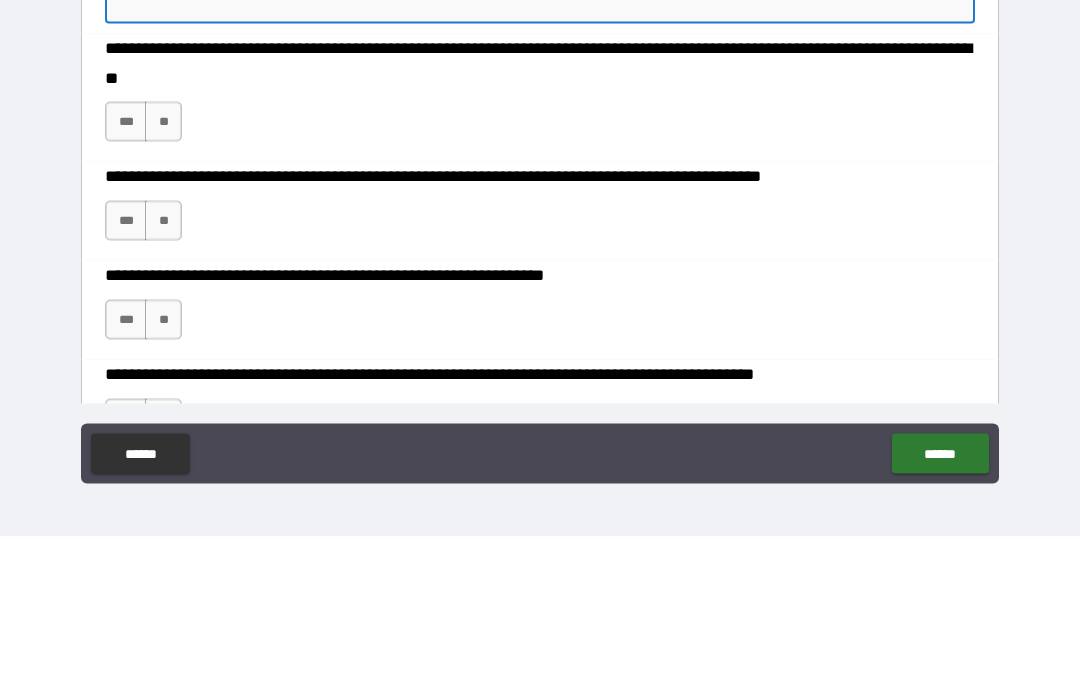 click on "***" at bounding box center [126, 275] 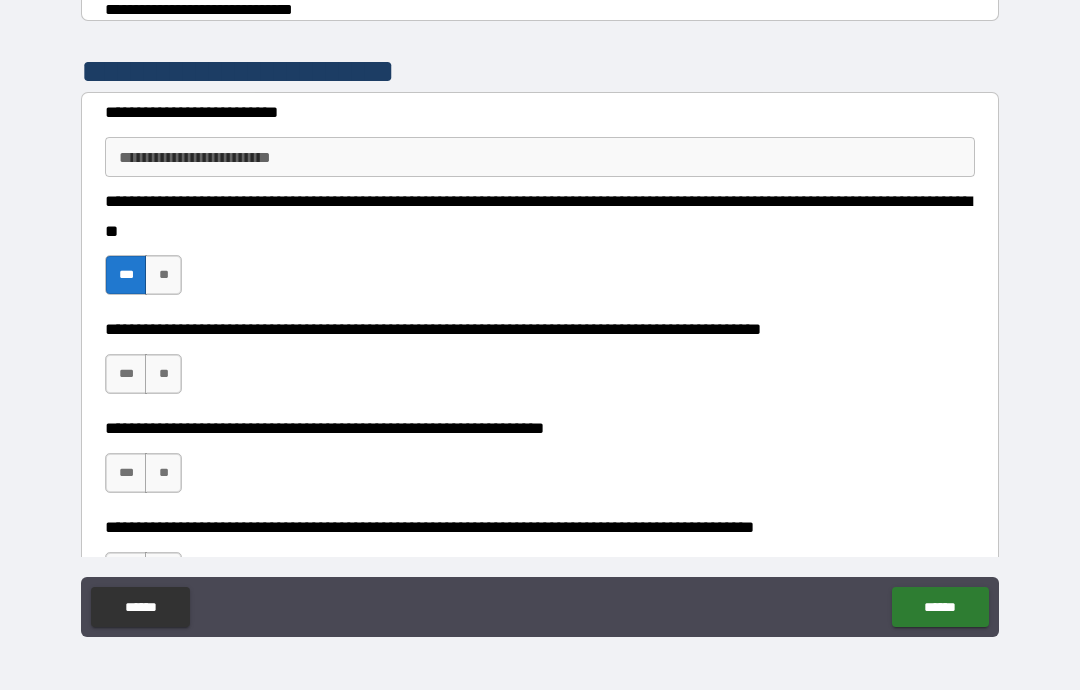 click on "***" at bounding box center (126, 374) 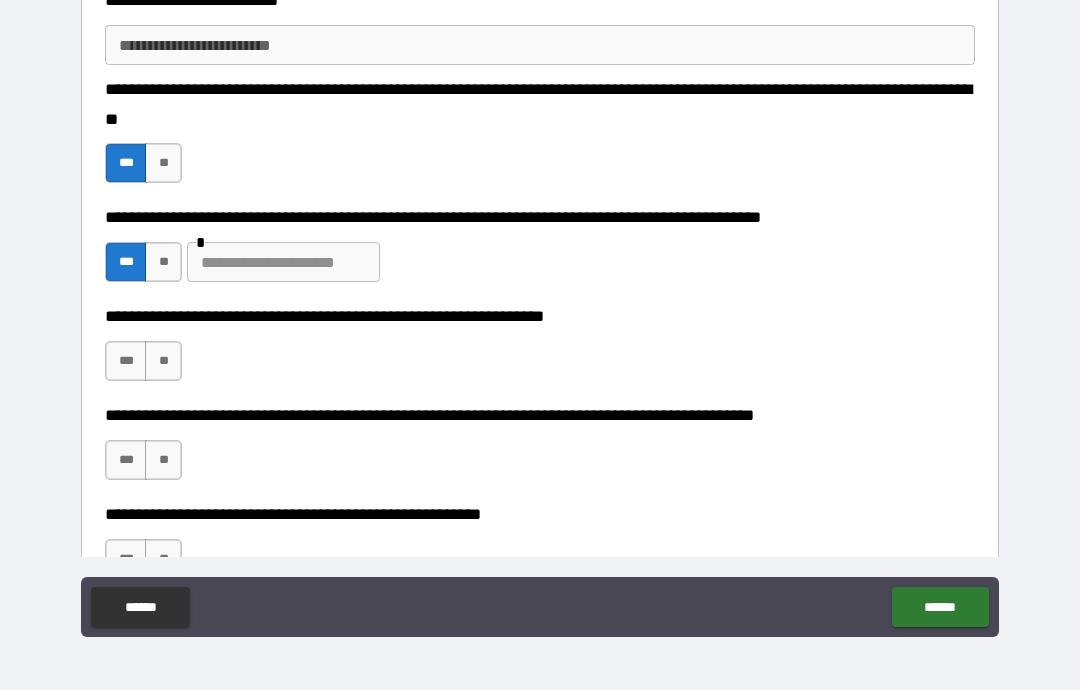 scroll, scrollTop: 462, scrollLeft: 0, axis: vertical 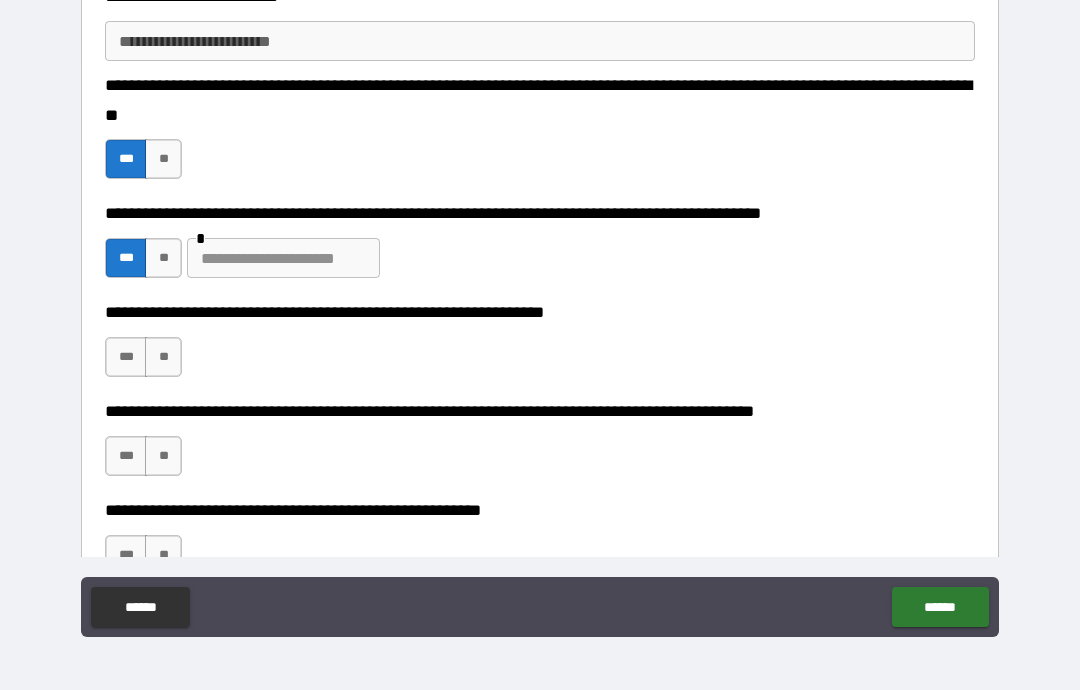 click on "***" at bounding box center (126, 357) 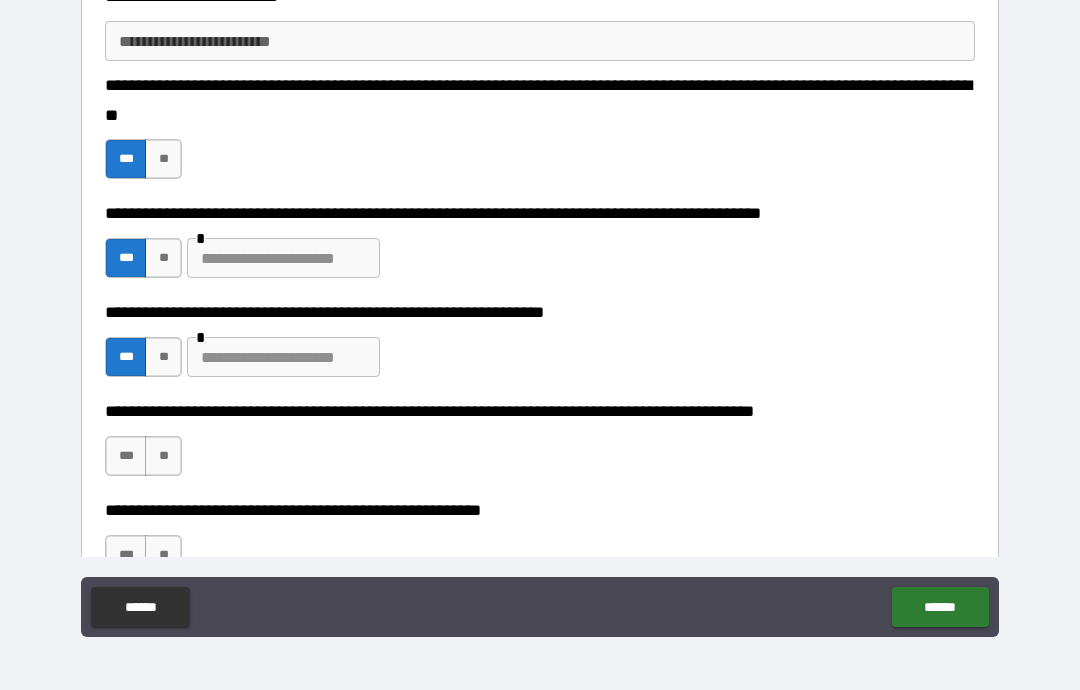 click at bounding box center [283, 258] 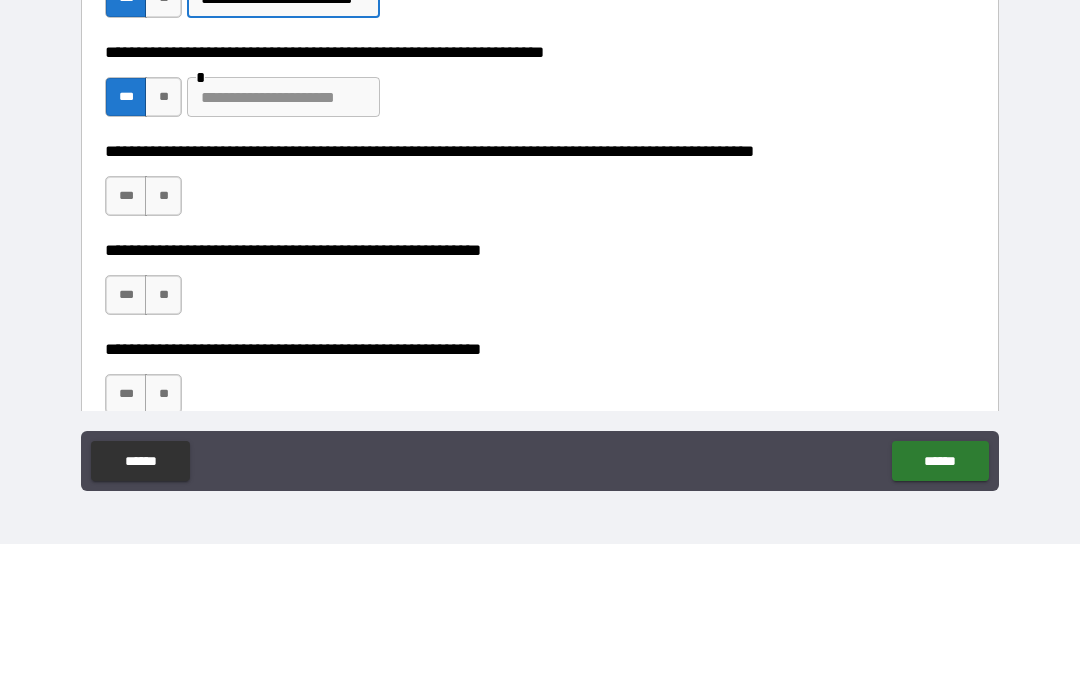 scroll, scrollTop: 596, scrollLeft: 0, axis: vertical 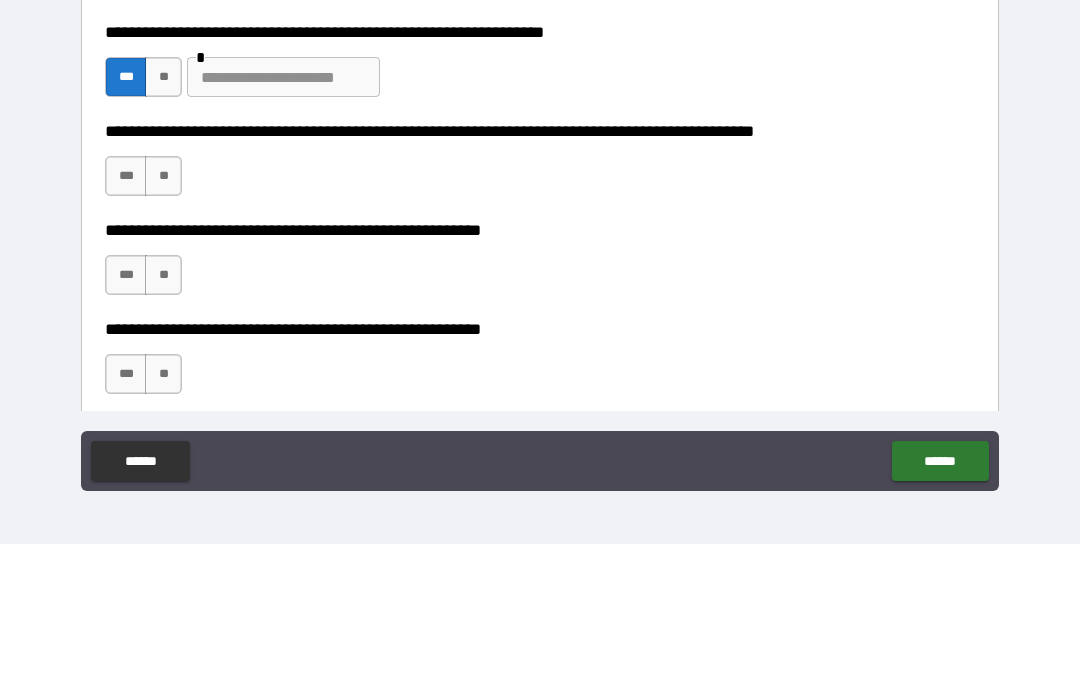 click at bounding box center (283, 223) 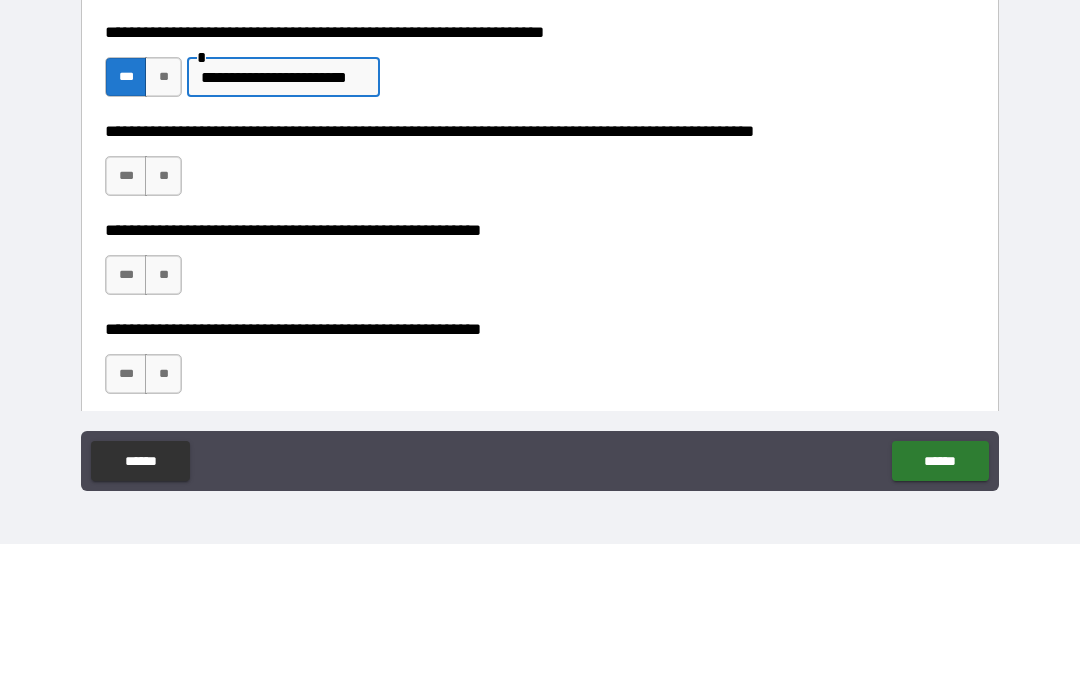 click on "**" at bounding box center (163, 322) 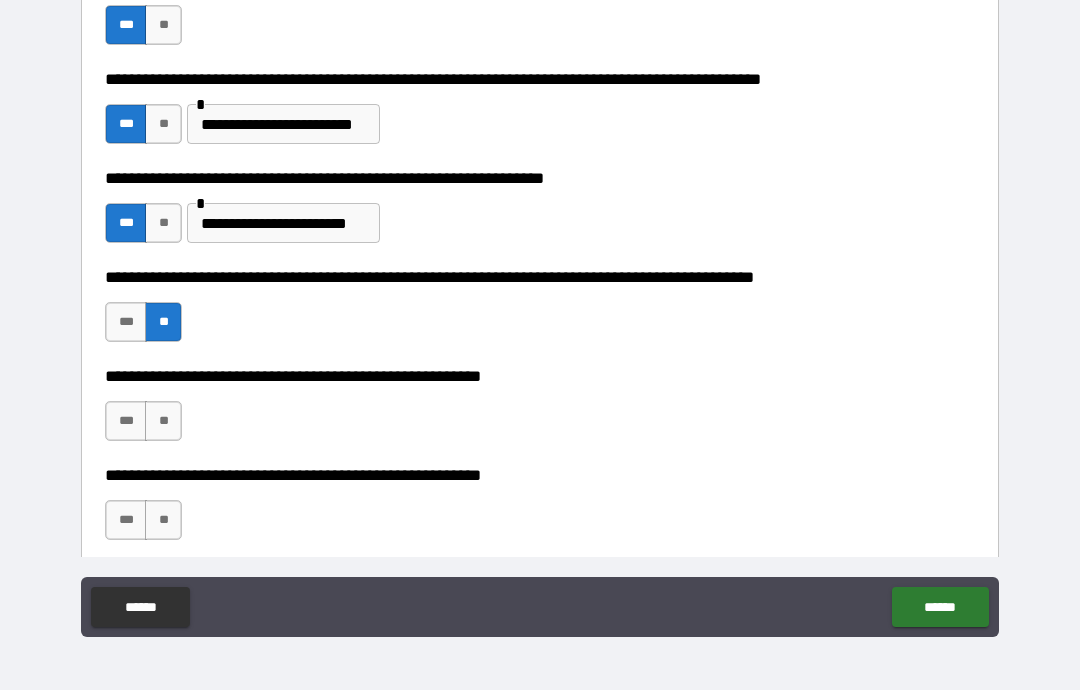 click on "**" at bounding box center (163, 421) 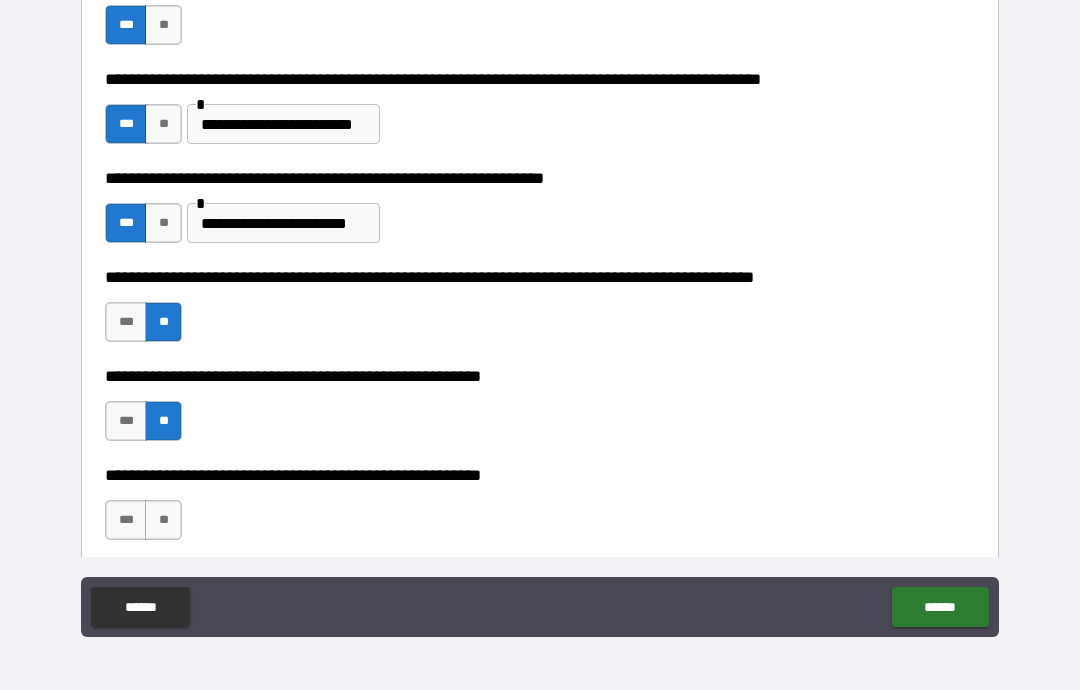 click on "***" at bounding box center (126, 520) 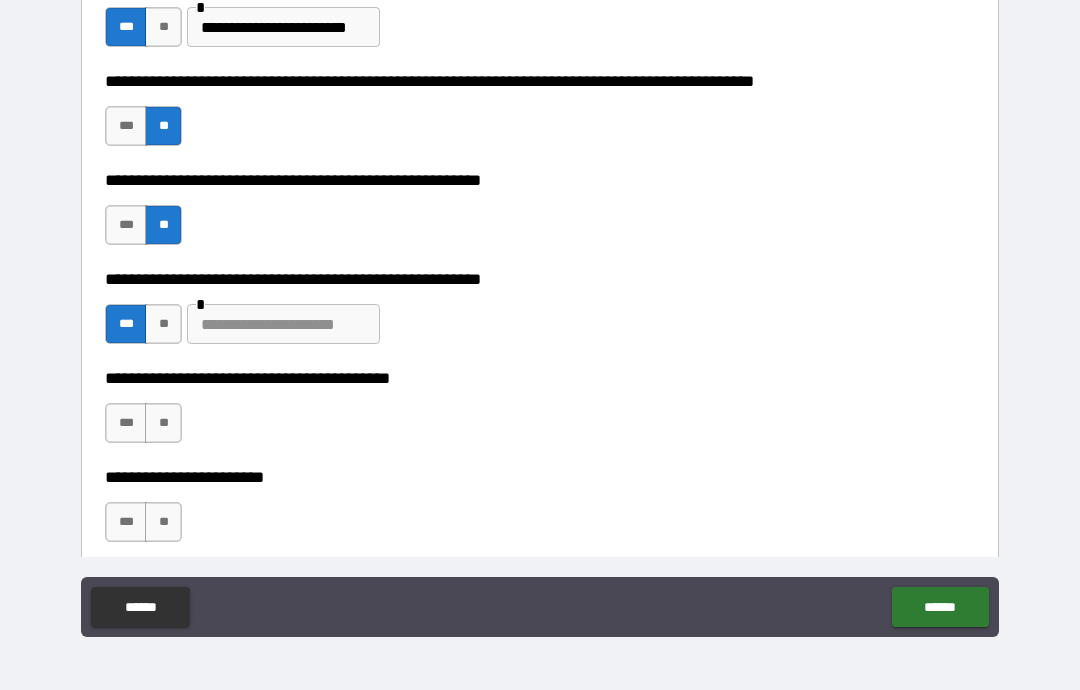 scroll, scrollTop: 797, scrollLeft: 0, axis: vertical 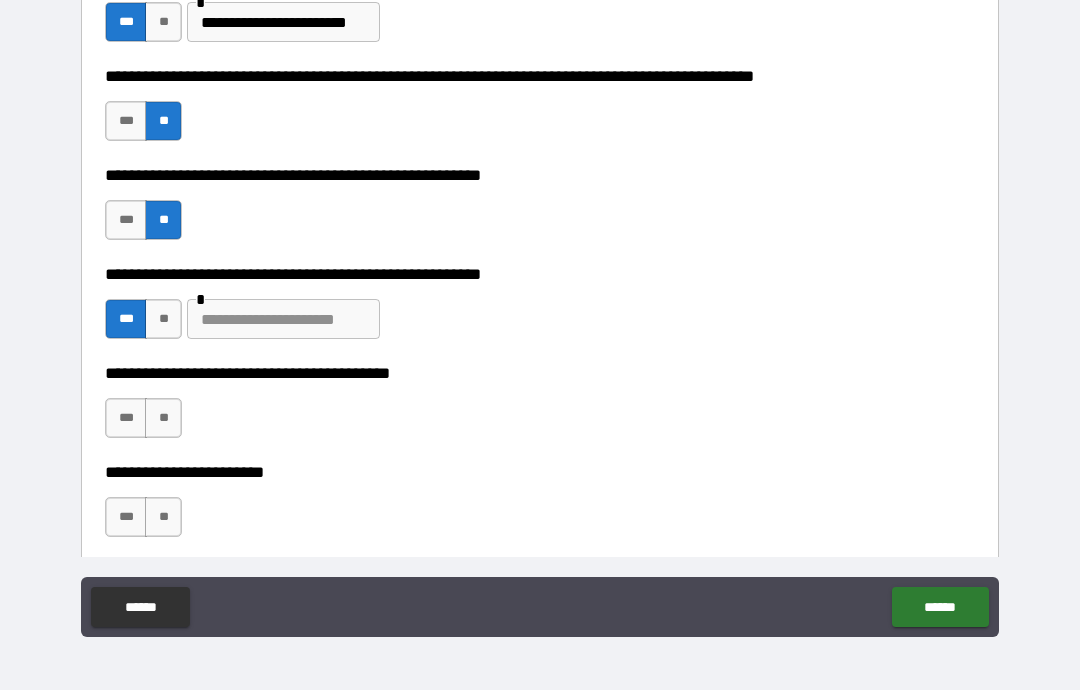 click on "***" at bounding box center (126, 418) 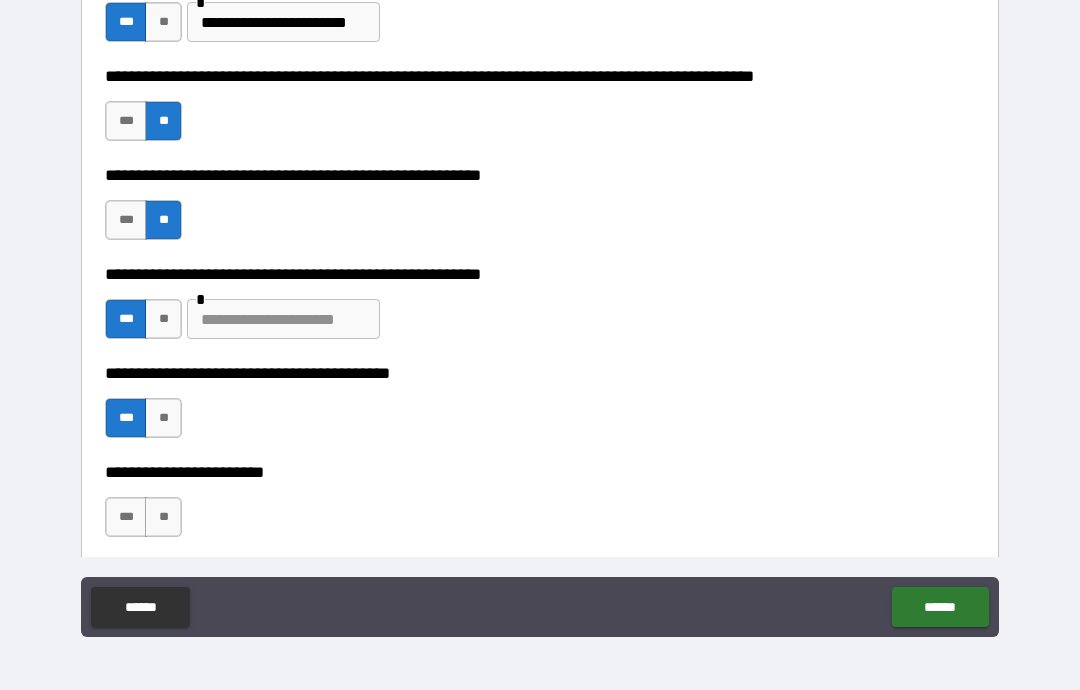 click on "**" at bounding box center [163, 517] 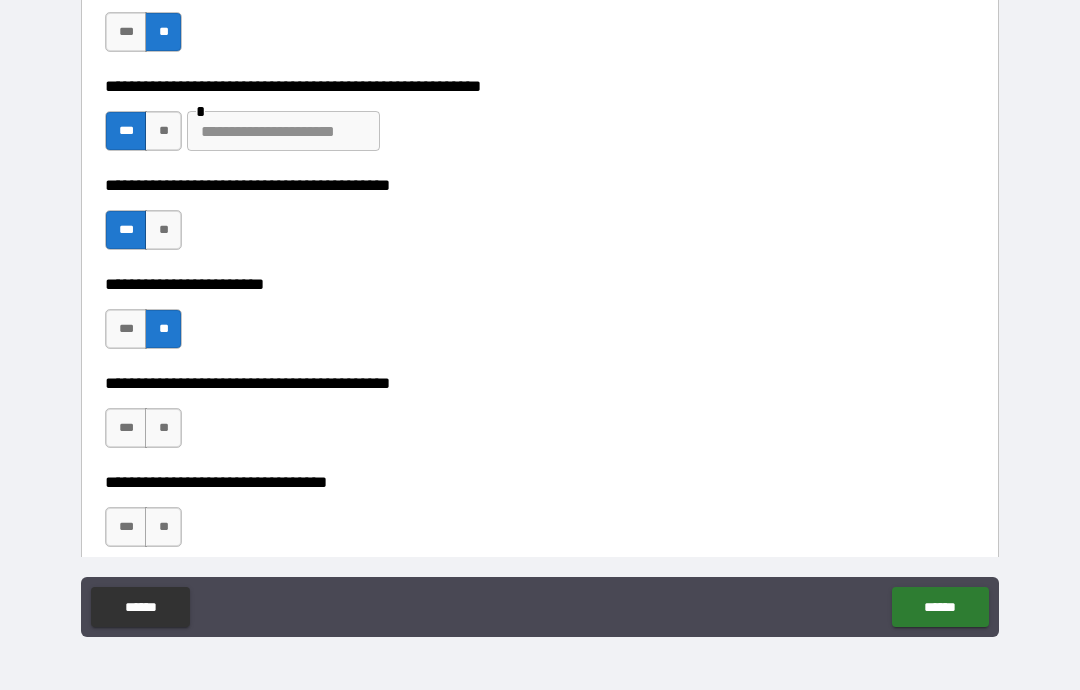 scroll, scrollTop: 1036, scrollLeft: 0, axis: vertical 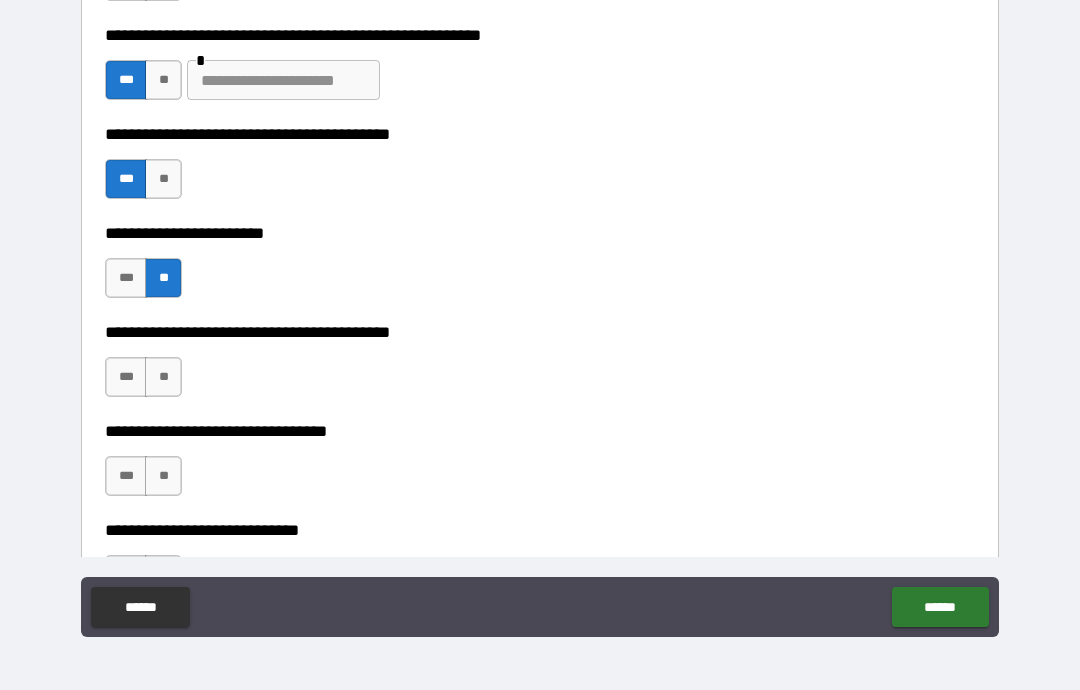 click on "**" at bounding box center (163, 377) 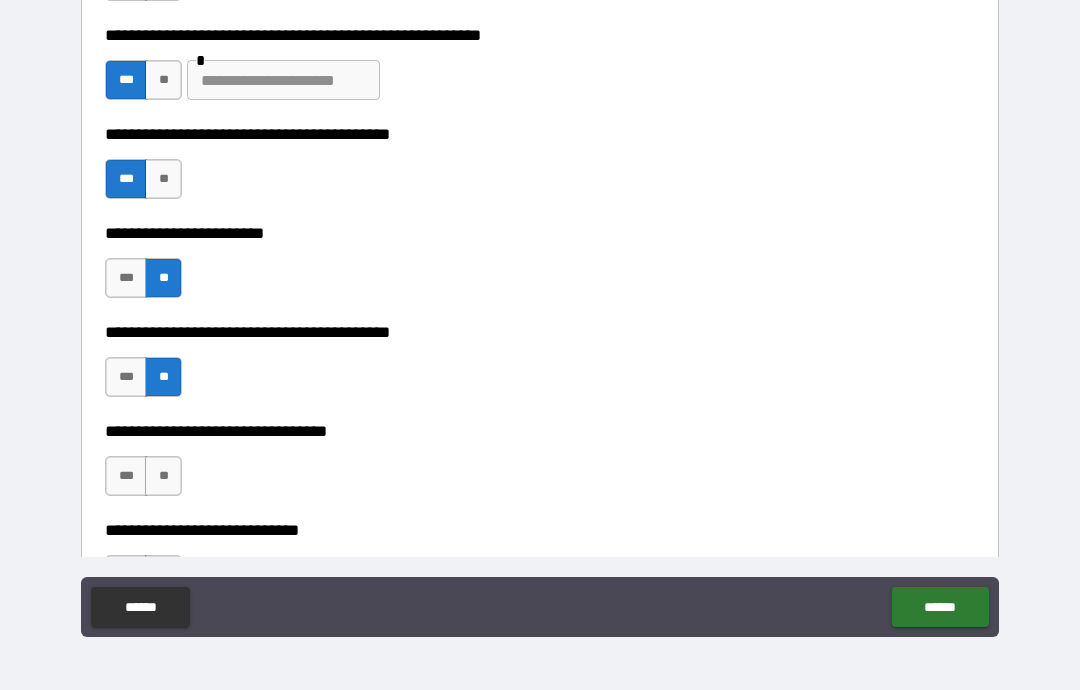 click on "**" at bounding box center [163, 476] 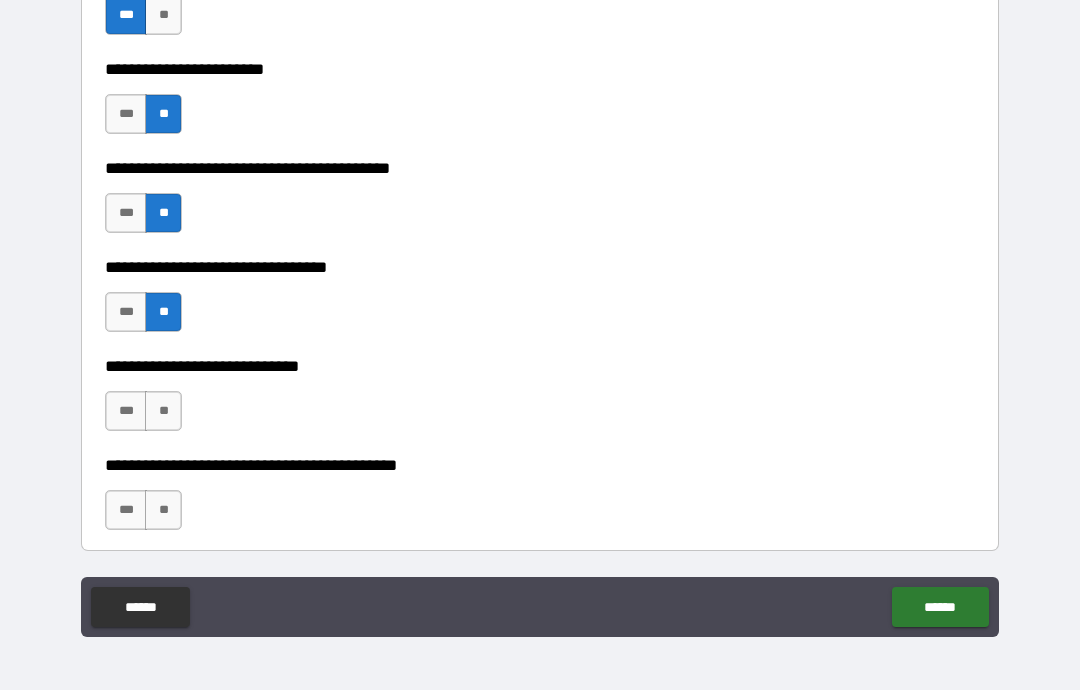 scroll, scrollTop: 1205, scrollLeft: 0, axis: vertical 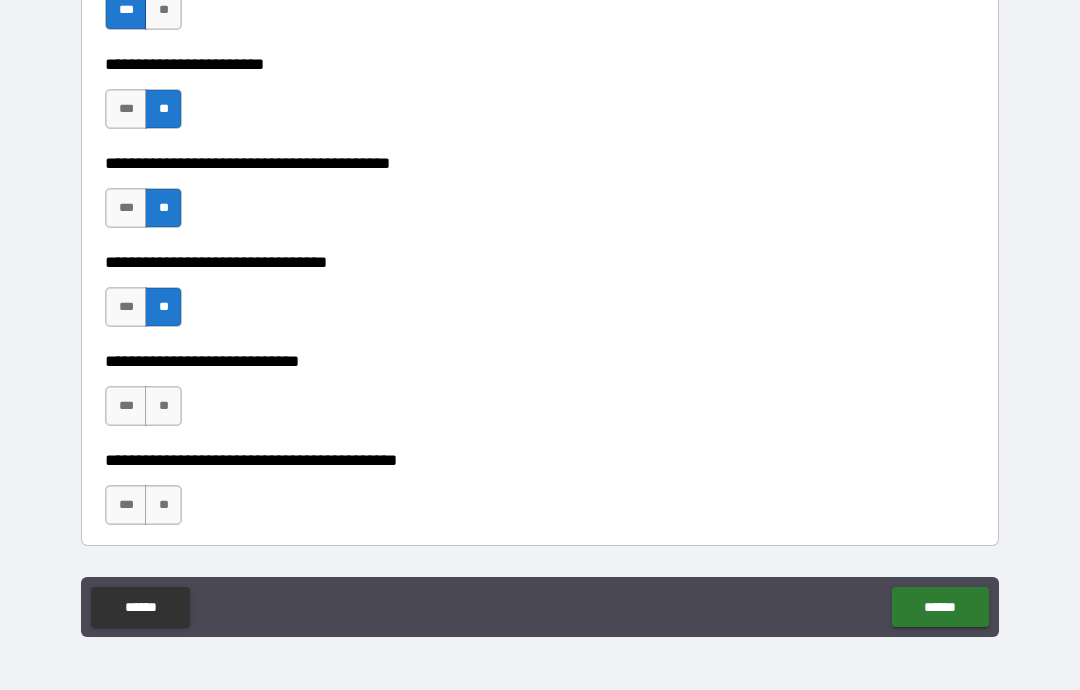 click on "**" at bounding box center [163, 406] 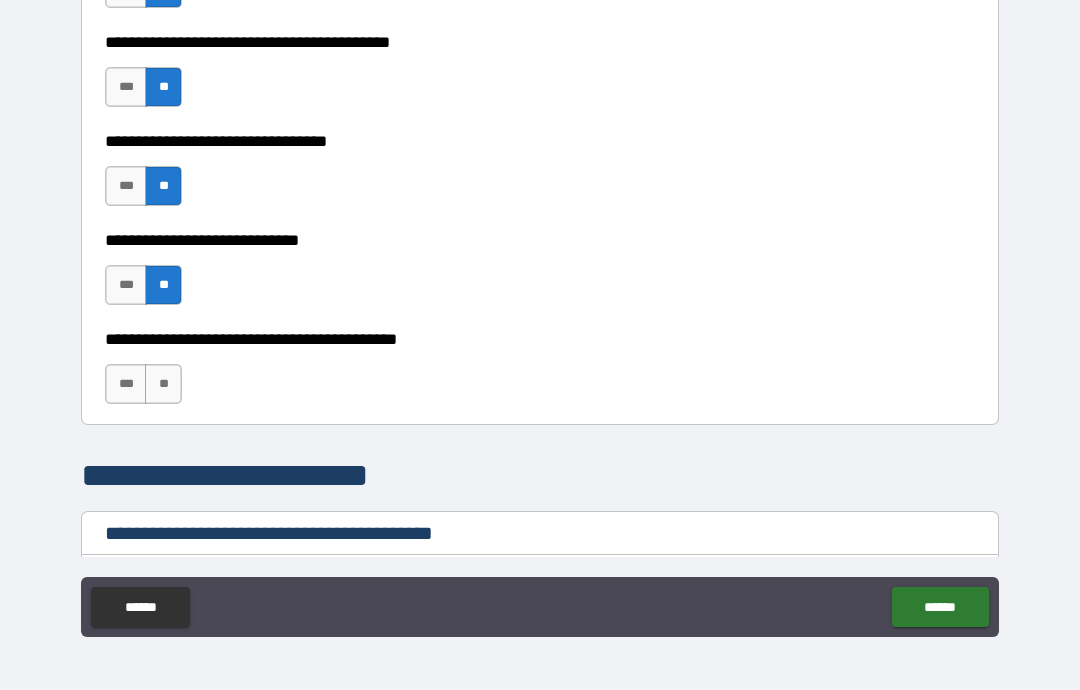 scroll, scrollTop: 1334, scrollLeft: 0, axis: vertical 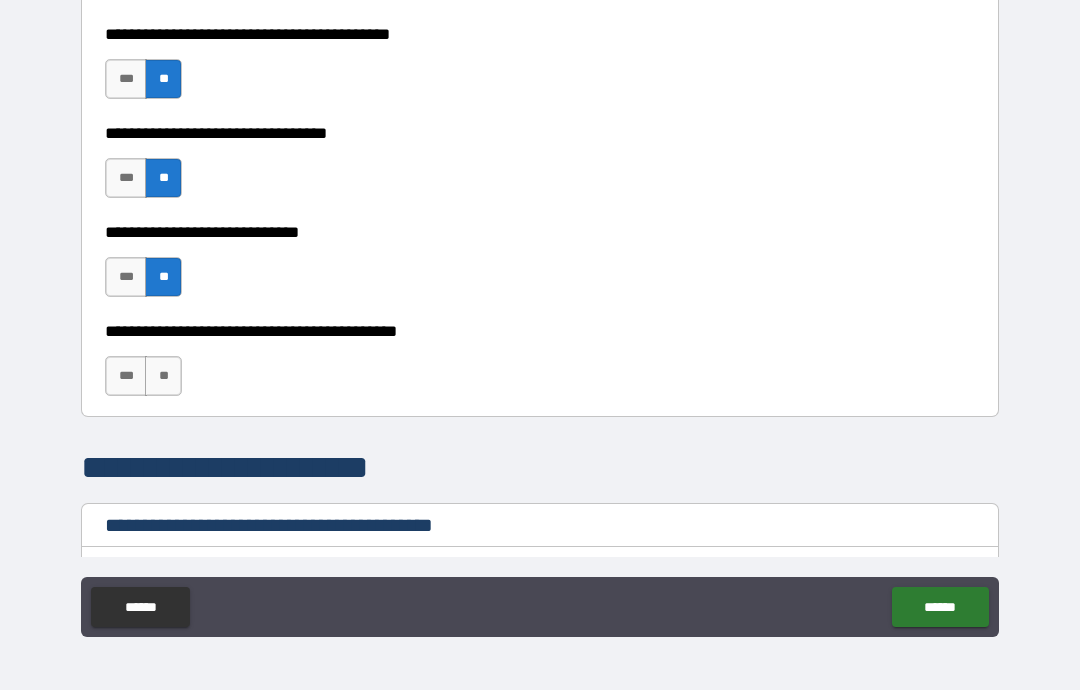 click on "**" at bounding box center (163, 376) 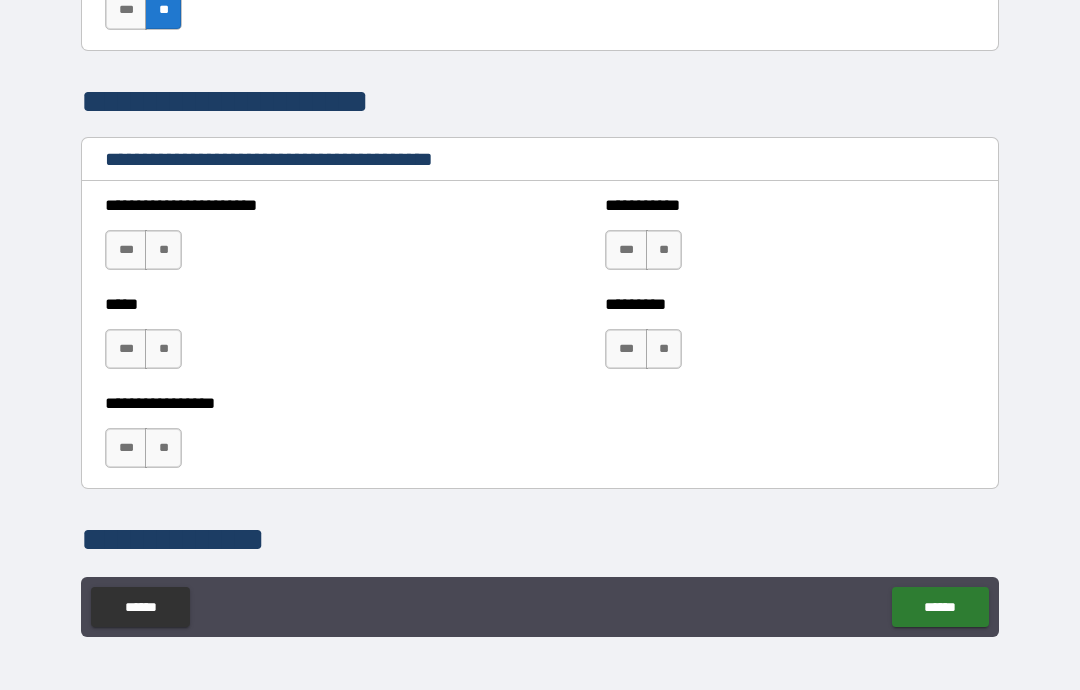 scroll, scrollTop: 1701, scrollLeft: 0, axis: vertical 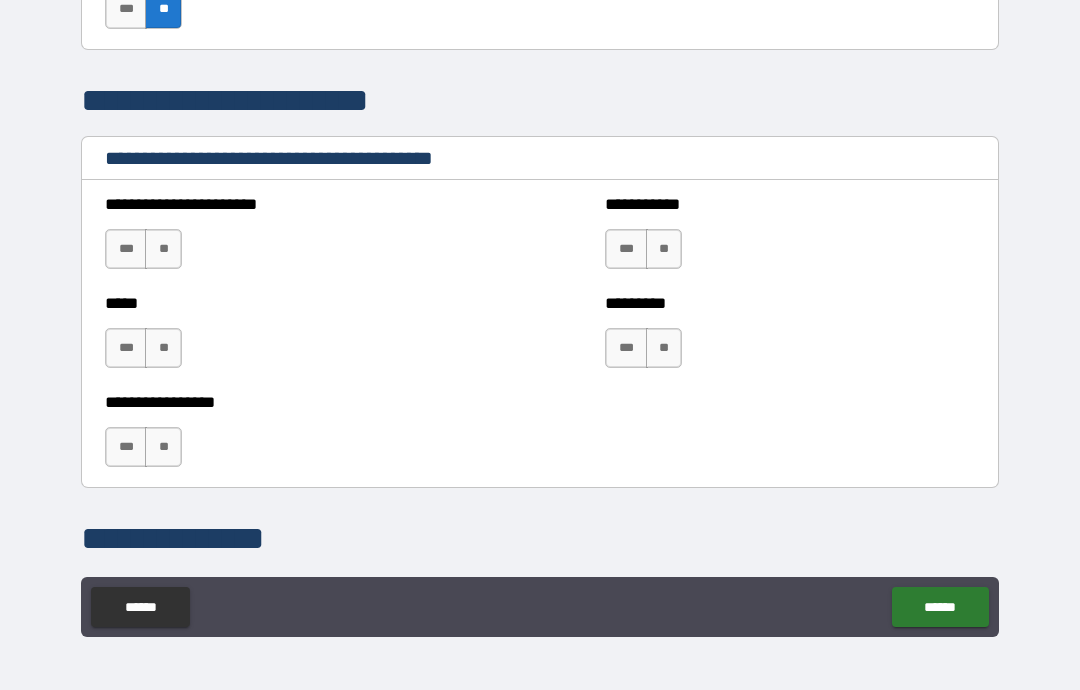click on "**" at bounding box center [664, 249] 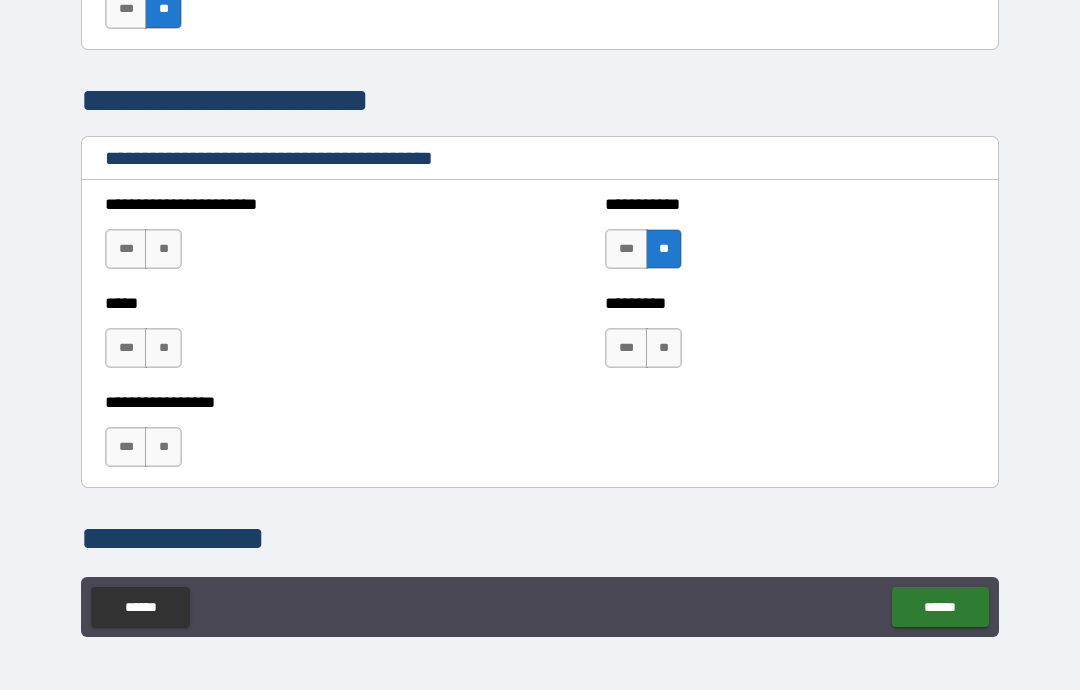 click on "**" at bounding box center [664, 348] 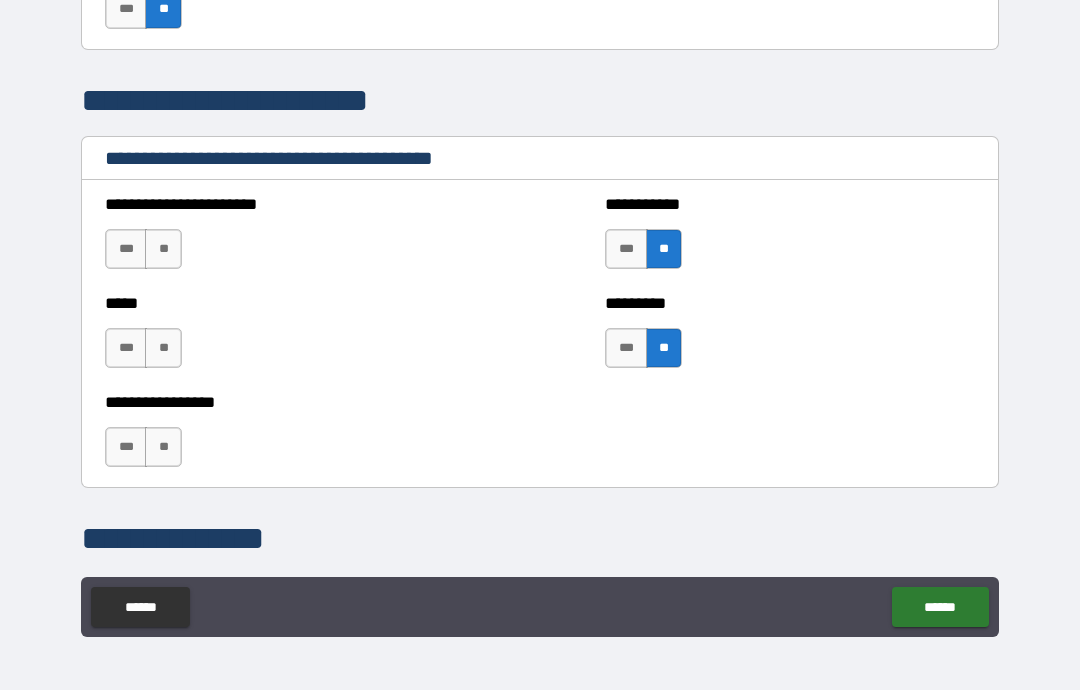 click on "**" at bounding box center [163, 447] 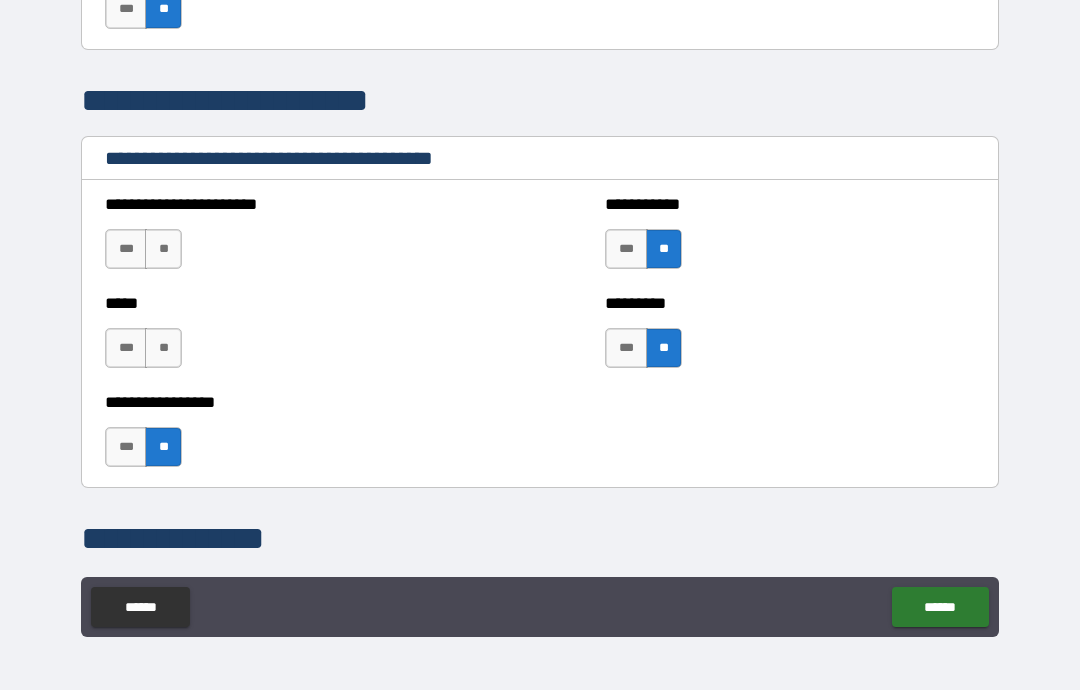 click on "**" at bounding box center (163, 348) 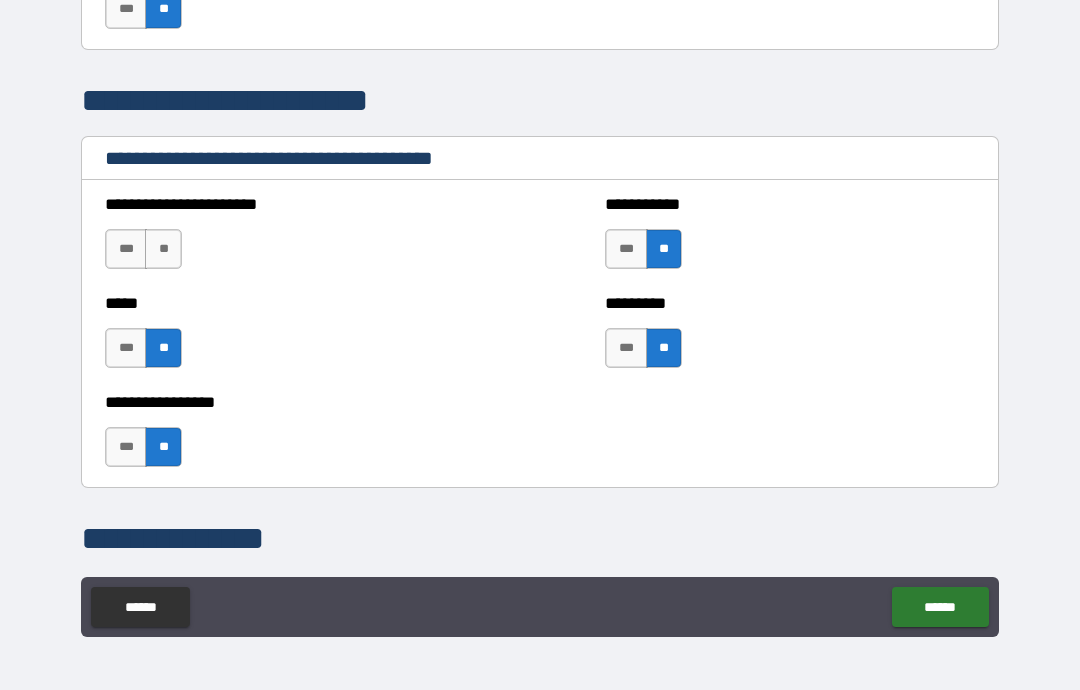 click on "**" at bounding box center (163, 249) 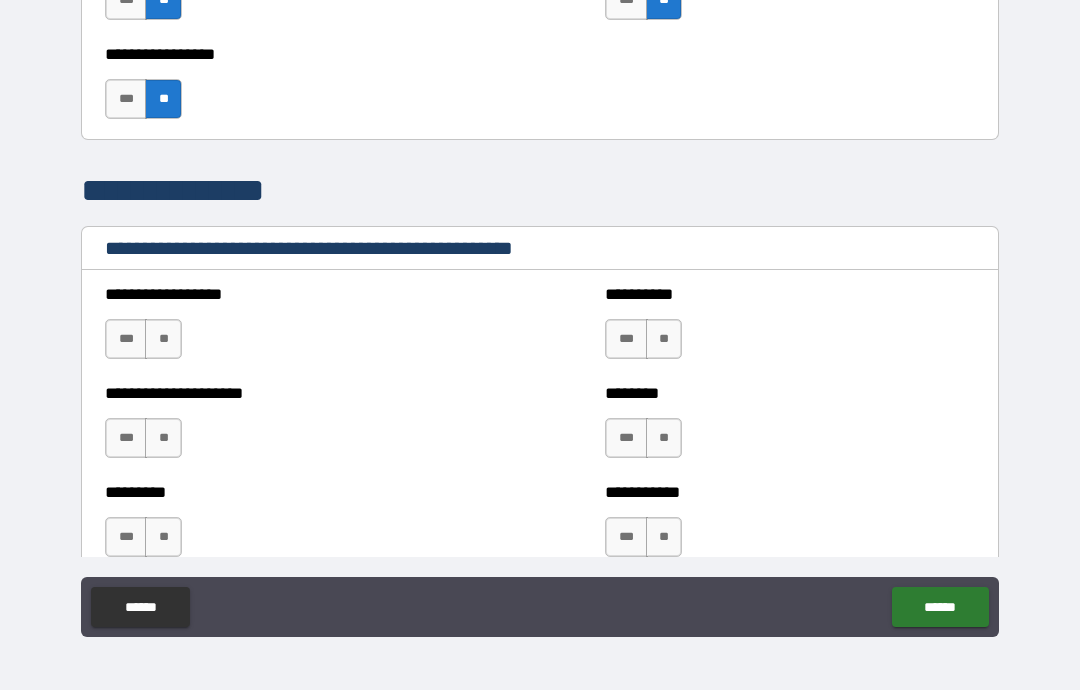 scroll, scrollTop: 2051, scrollLeft: 0, axis: vertical 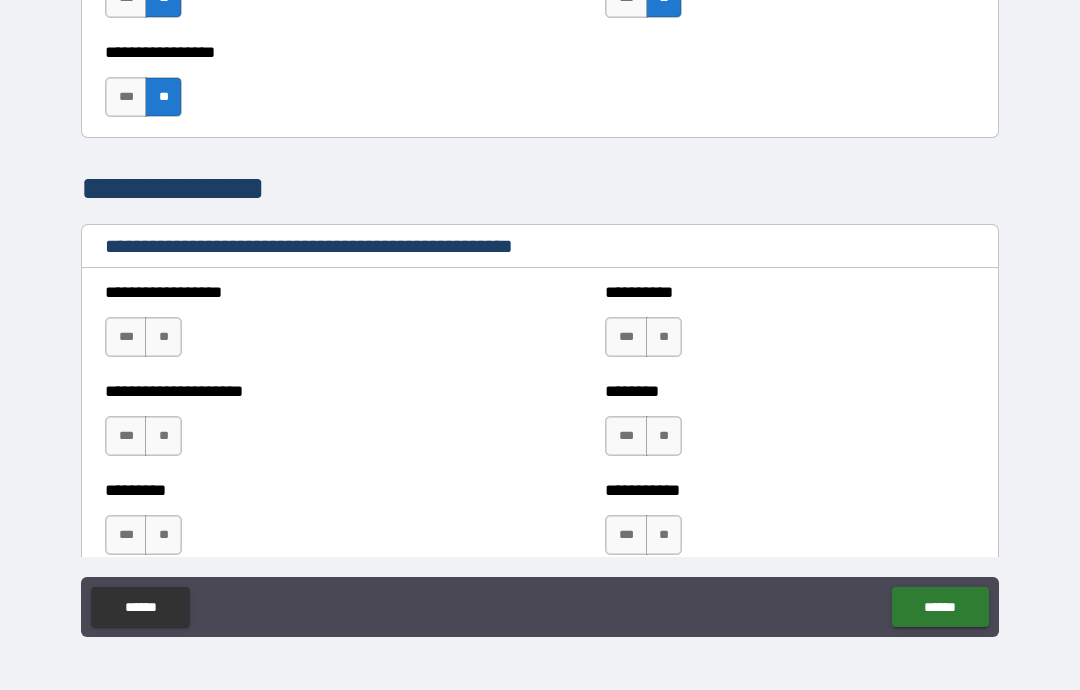 click on "**" at bounding box center [163, 337] 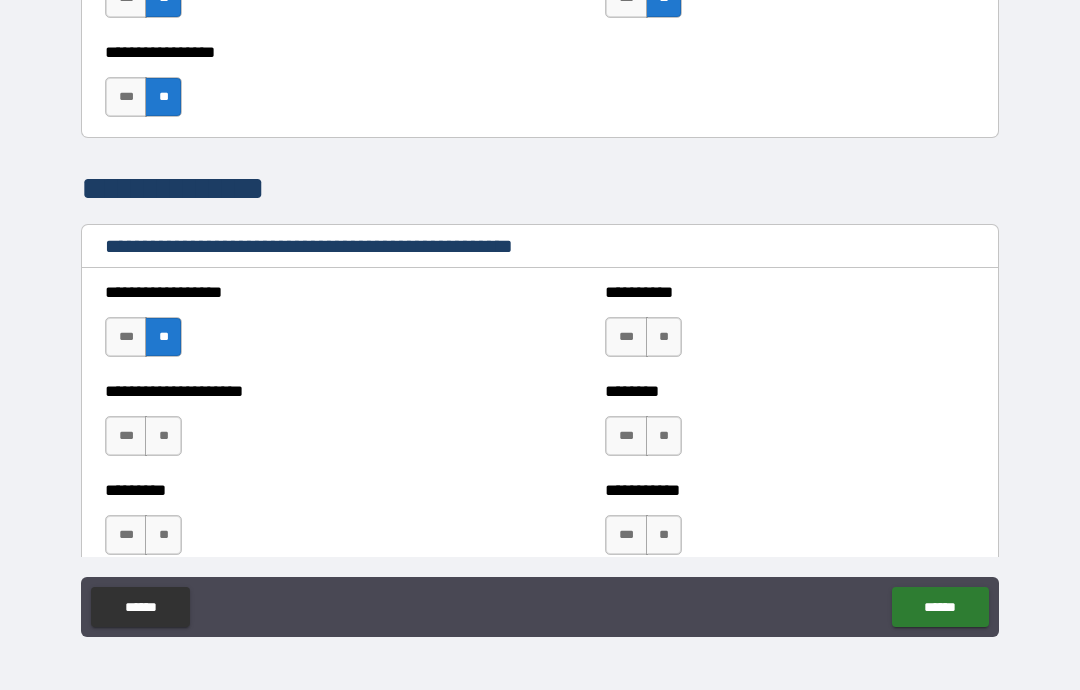 click on "**" at bounding box center [664, 337] 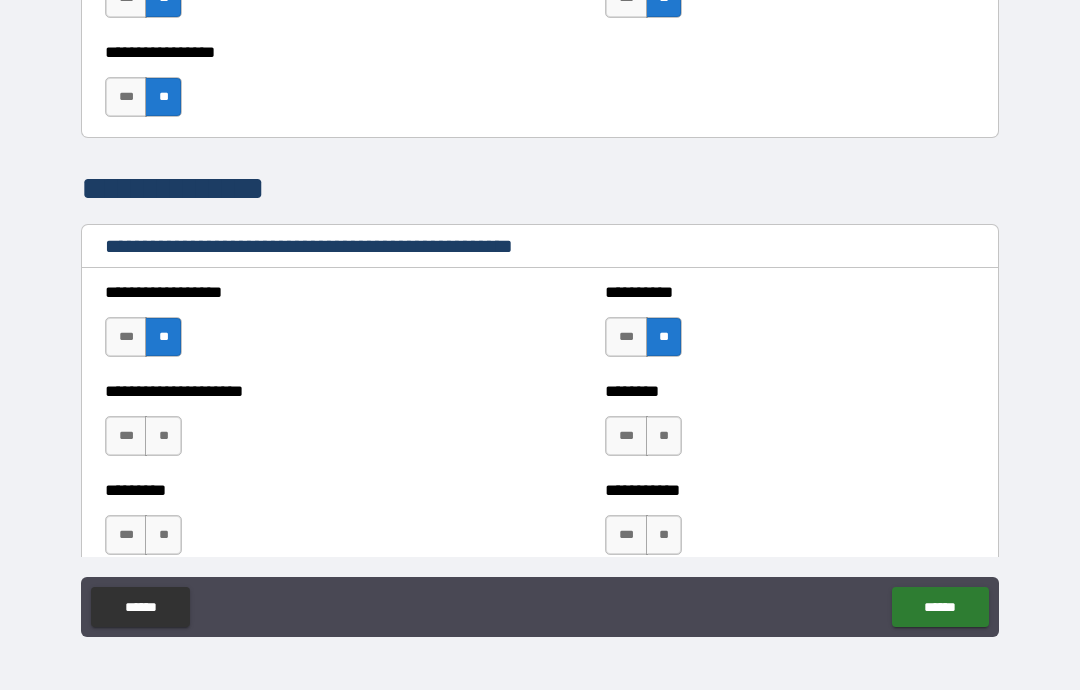 click on "**" at bounding box center (664, 436) 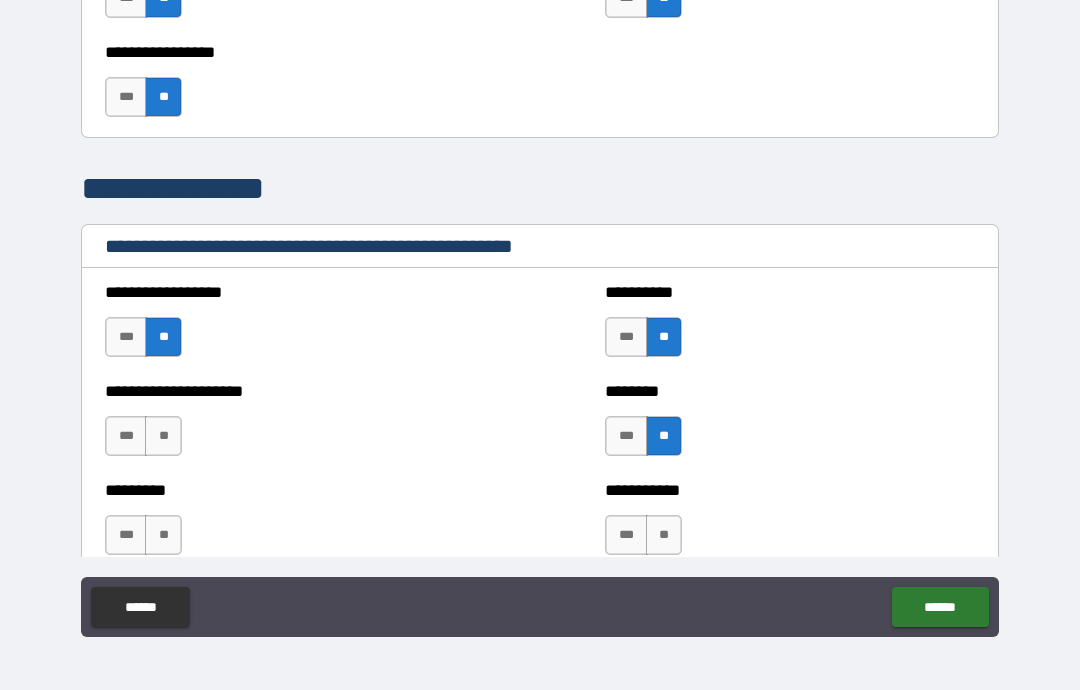 click on "**" at bounding box center [163, 436] 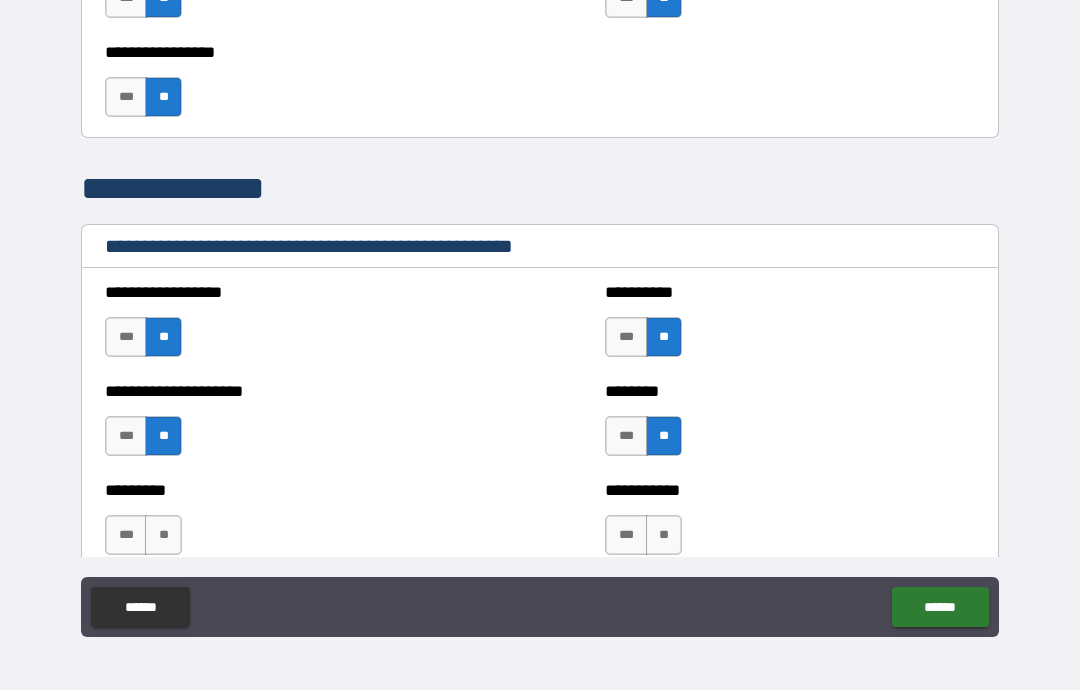 click on "**" at bounding box center (163, 535) 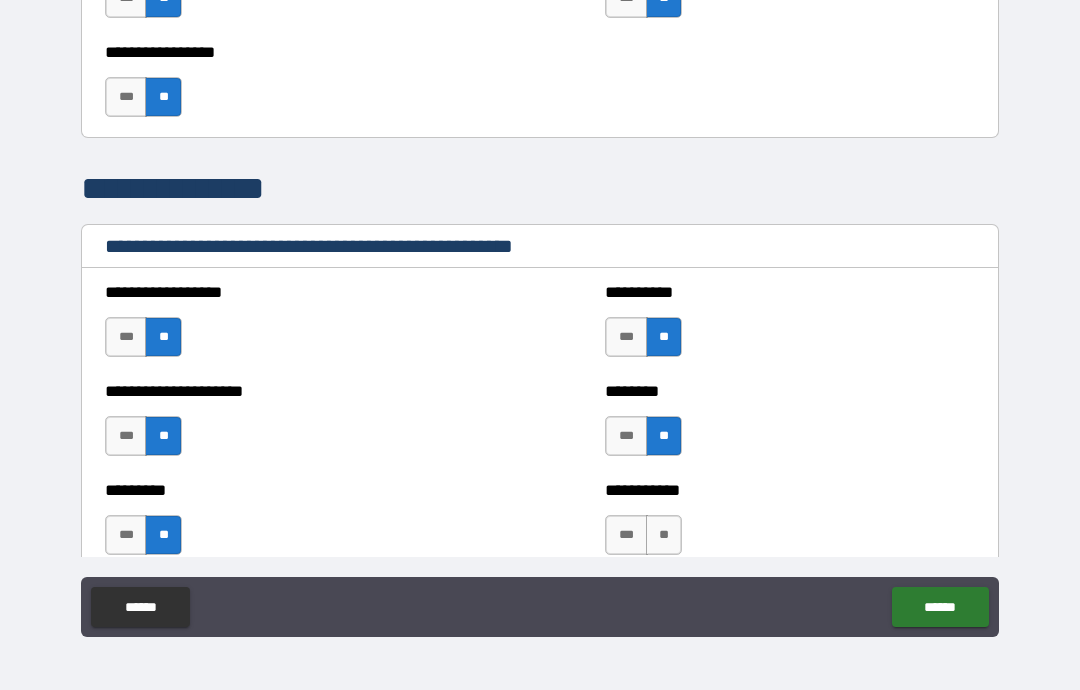 click on "**" at bounding box center [664, 535] 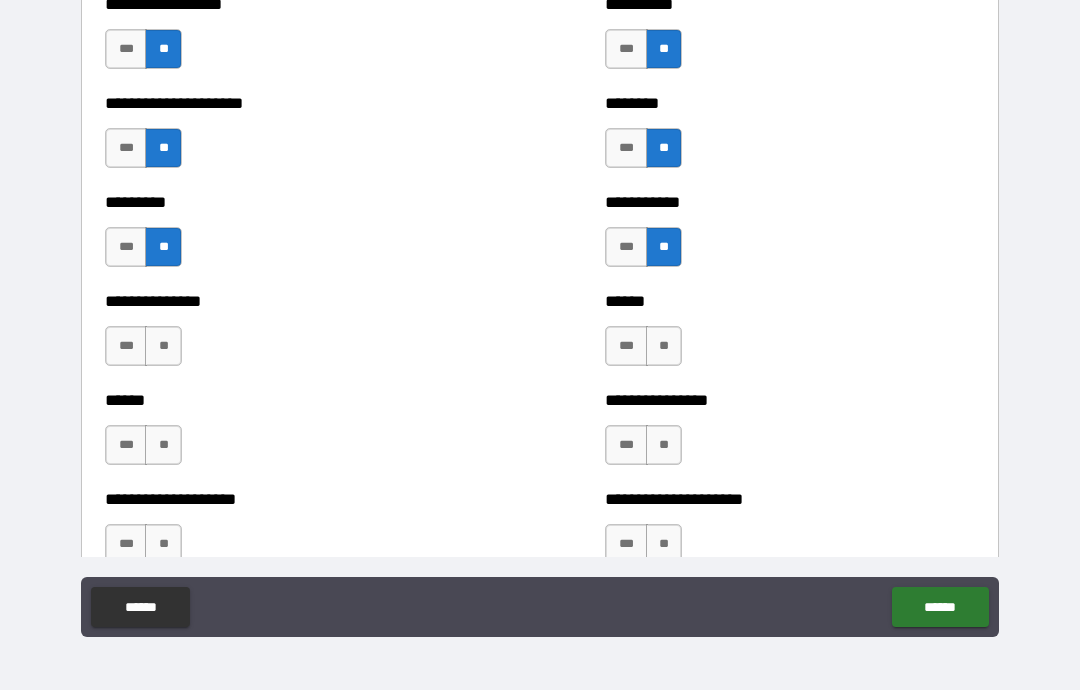 scroll, scrollTop: 2341, scrollLeft: 0, axis: vertical 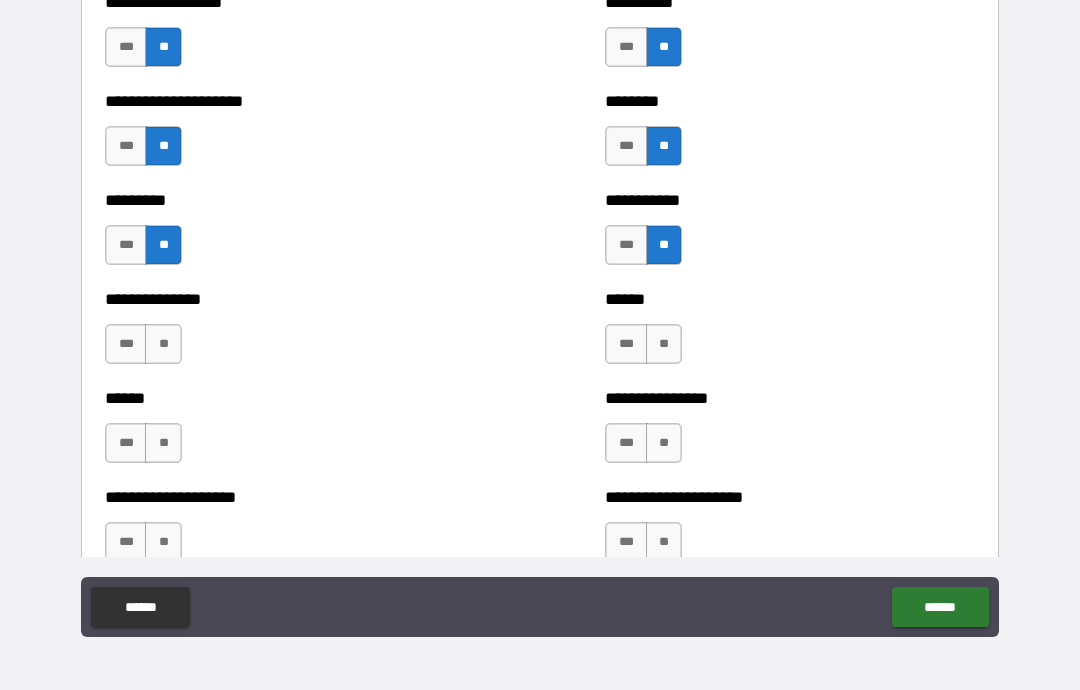 click on "**" at bounding box center (163, 344) 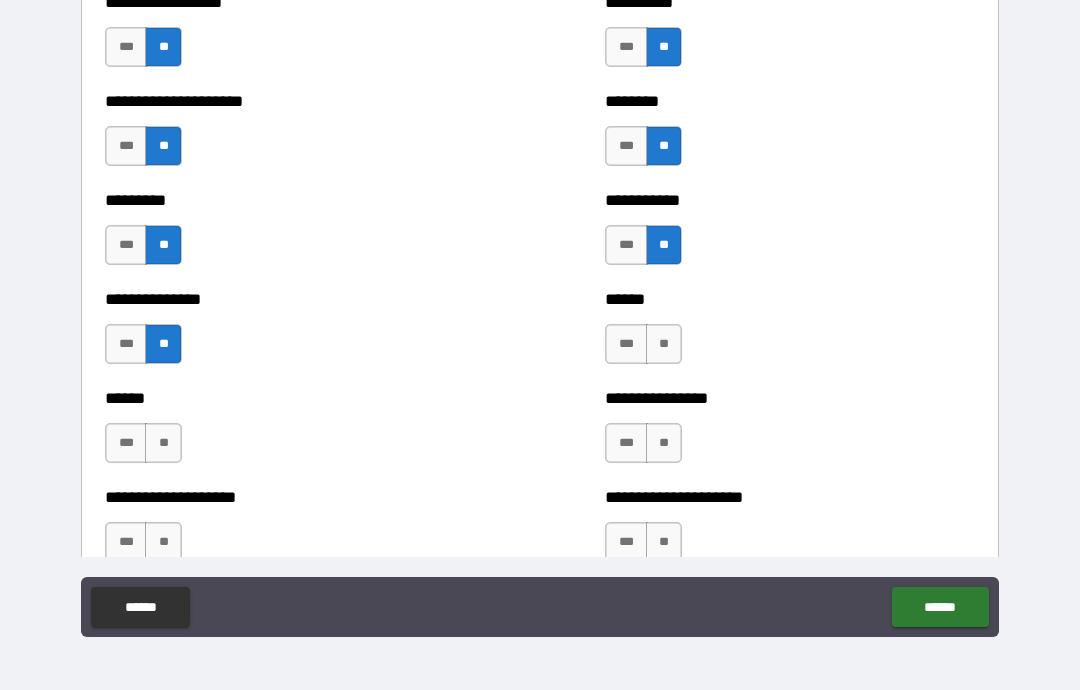 click on "**" at bounding box center [664, 344] 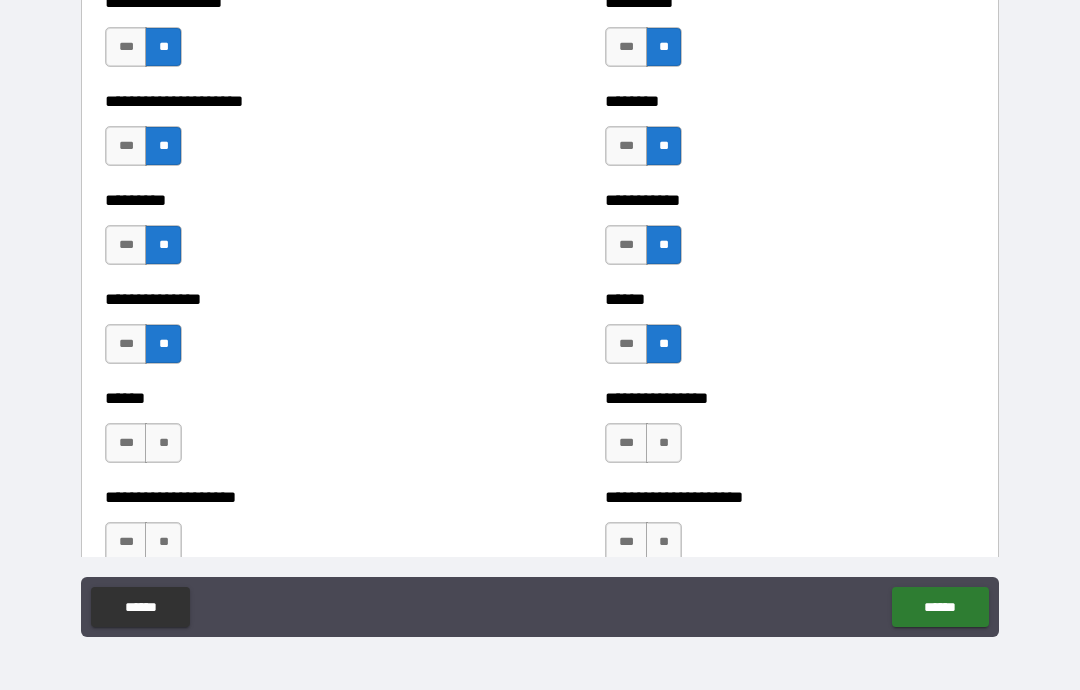 click on "**" at bounding box center (664, 443) 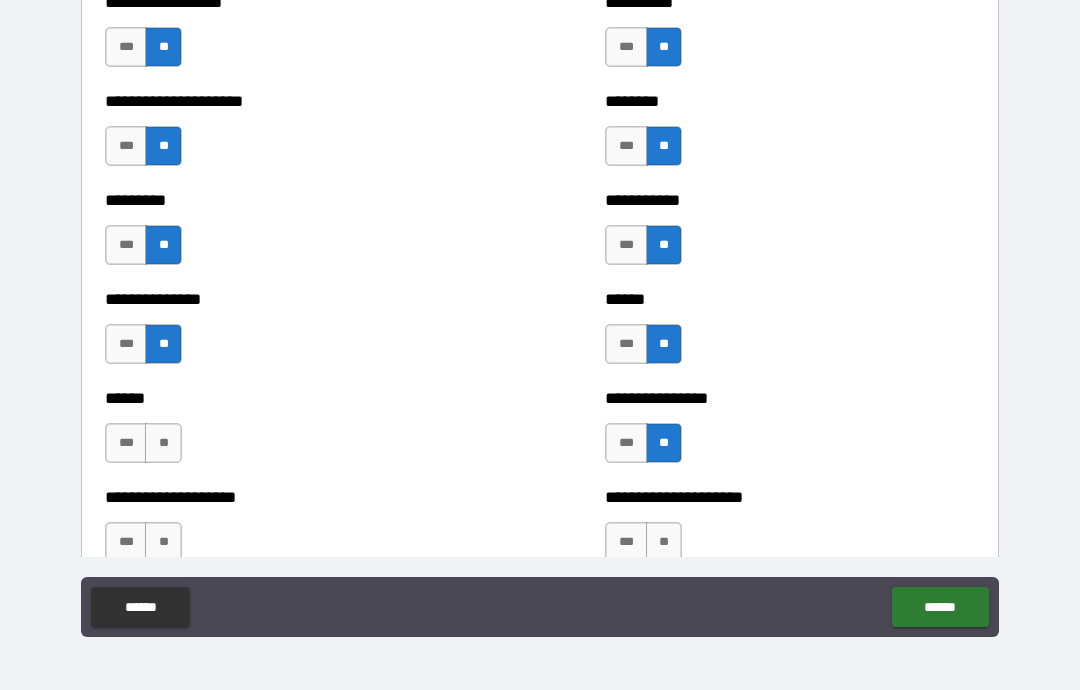 click on "**" at bounding box center [163, 443] 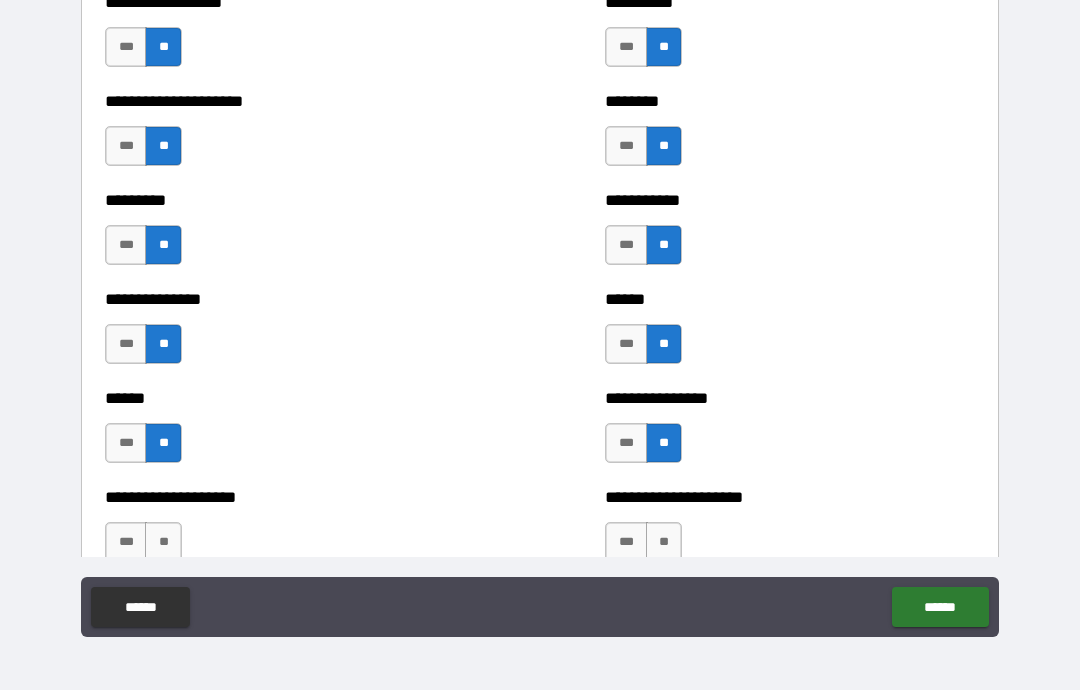 click on "**" at bounding box center (163, 542) 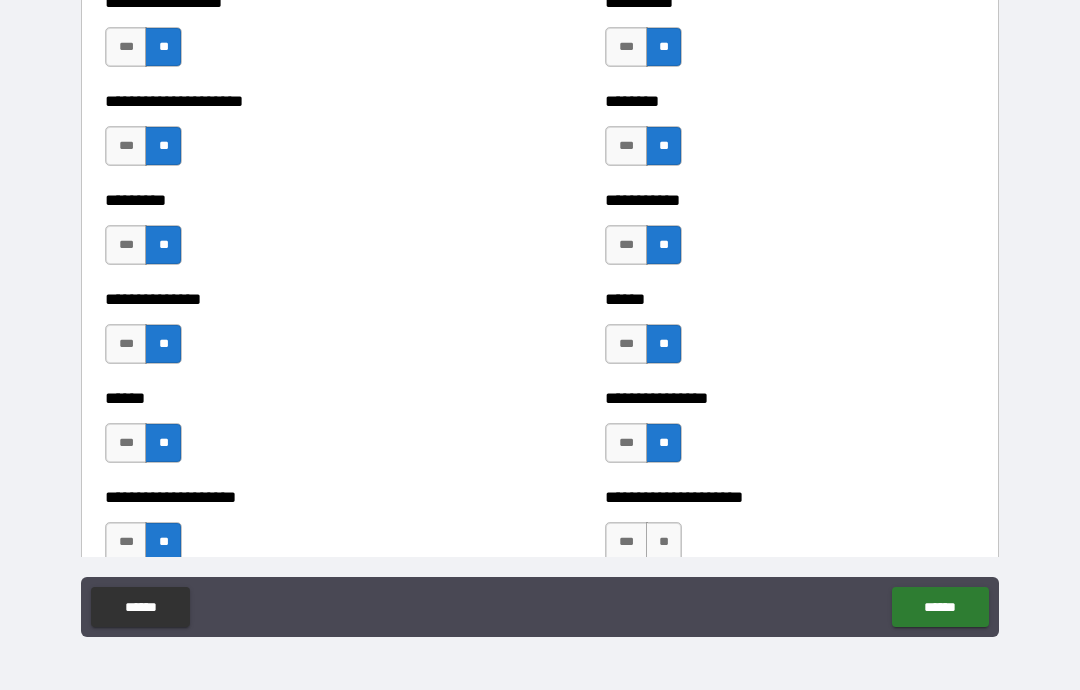click on "***" at bounding box center [626, 542] 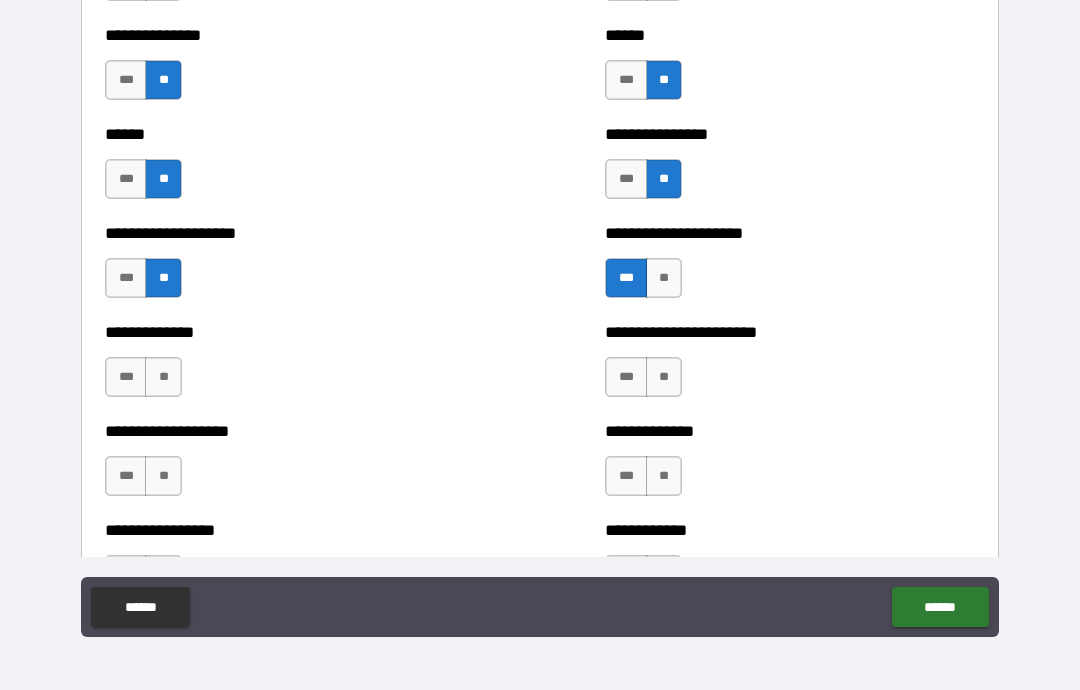 scroll, scrollTop: 2616, scrollLeft: 0, axis: vertical 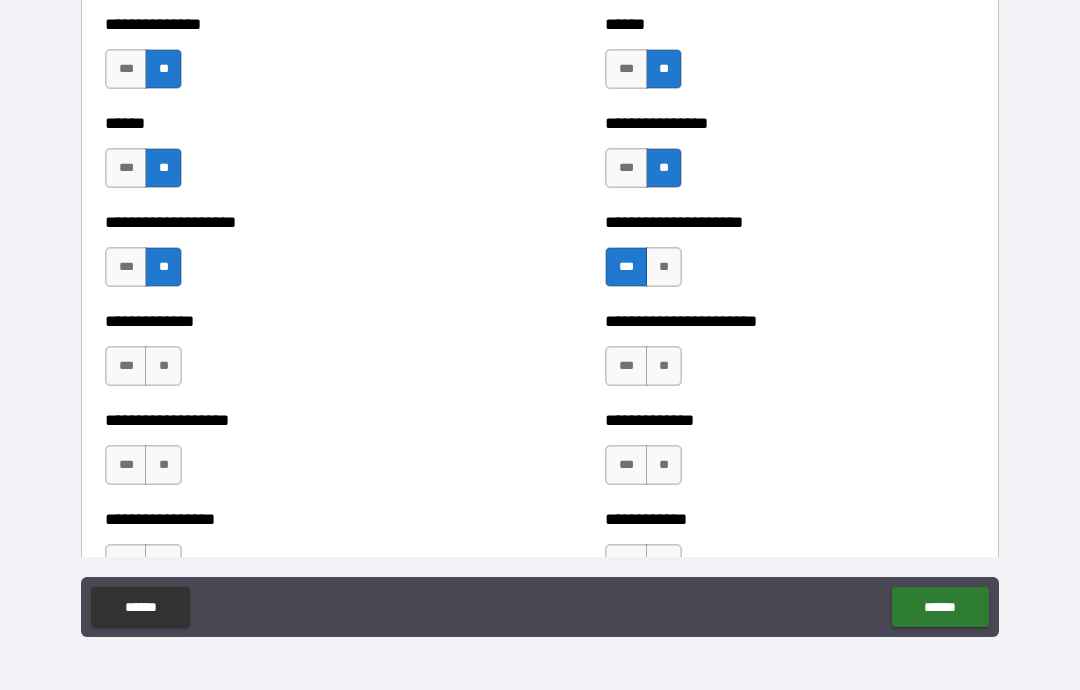 click on "**" at bounding box center [163, 366] 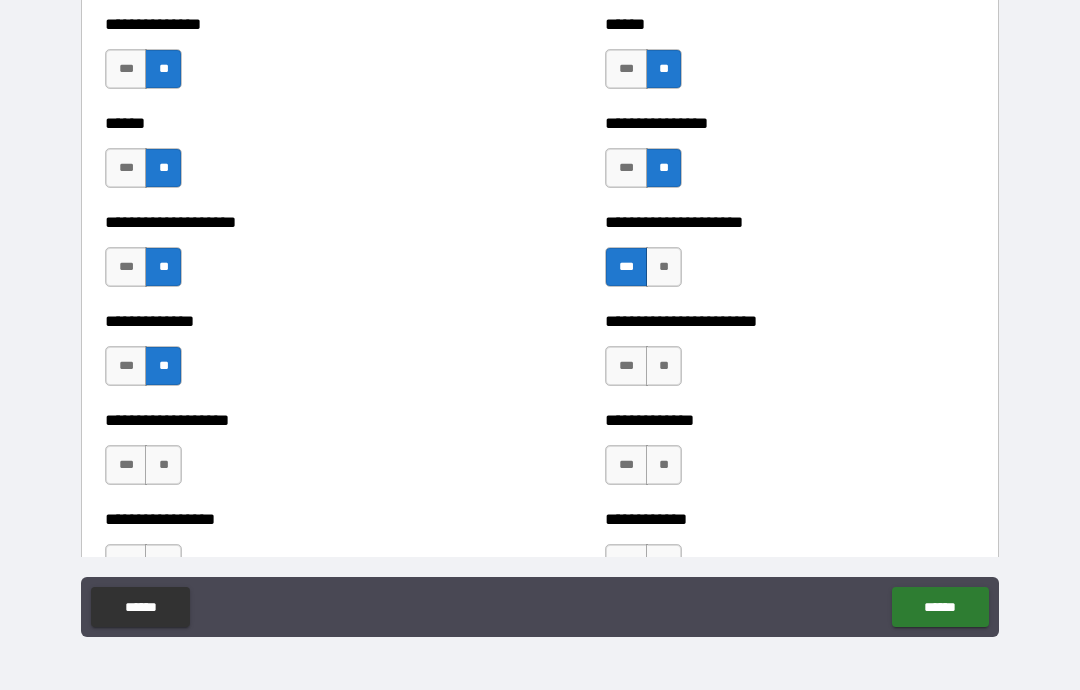 click on "**" at bounding box center [664, 366] 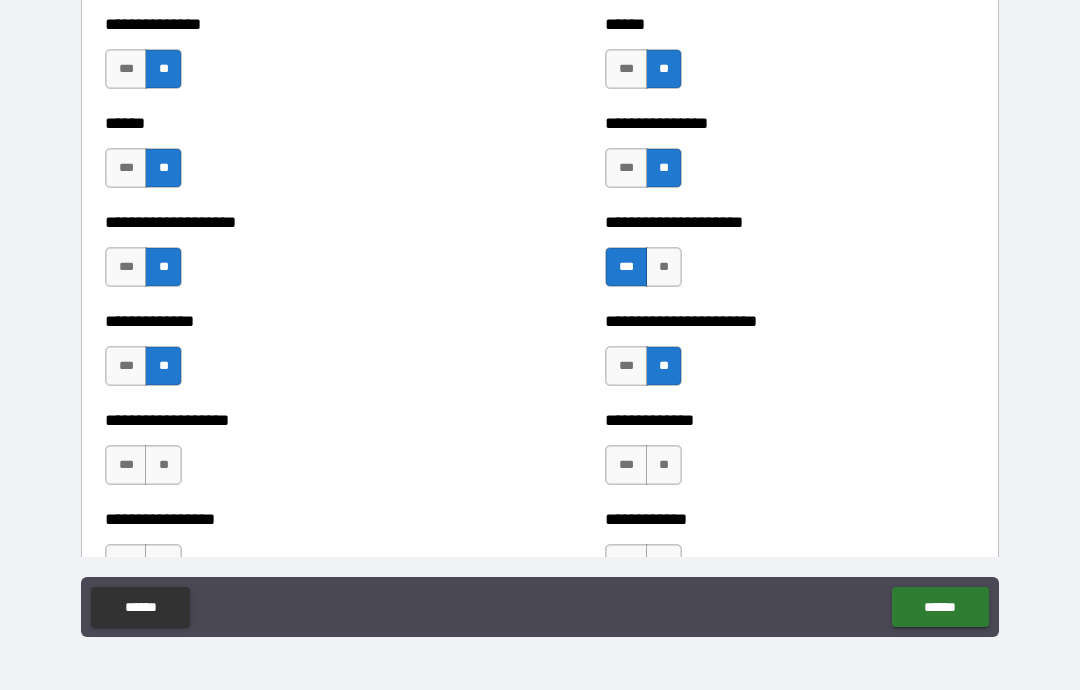click on "**" at bounding box center (664, 465) 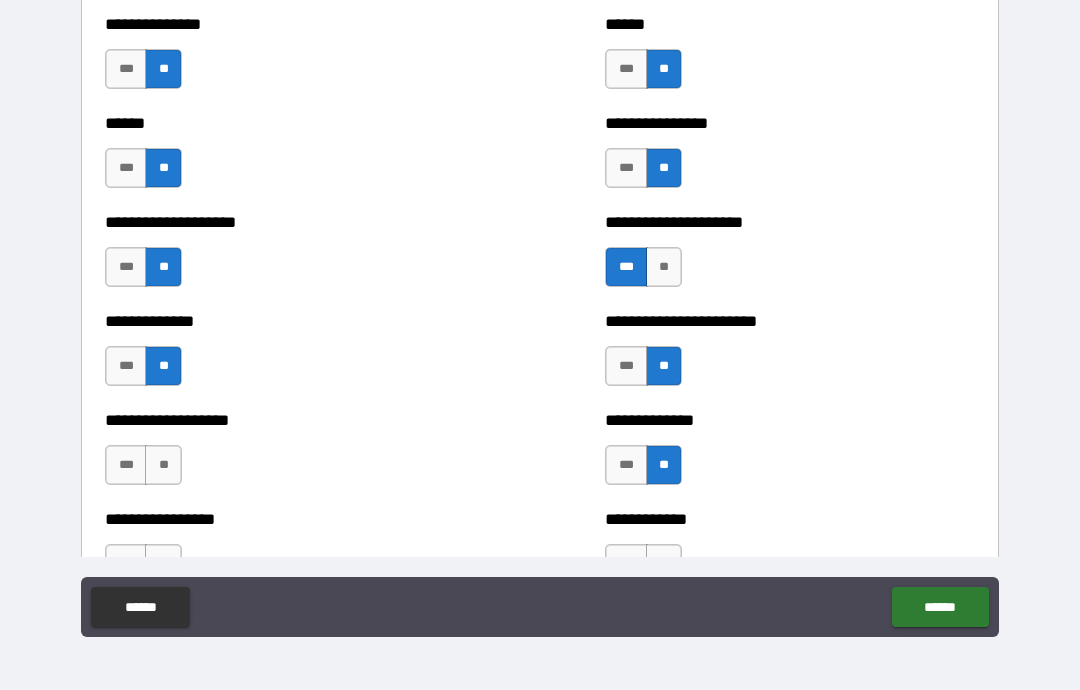 click on "**" at bounding box center (163, 465) 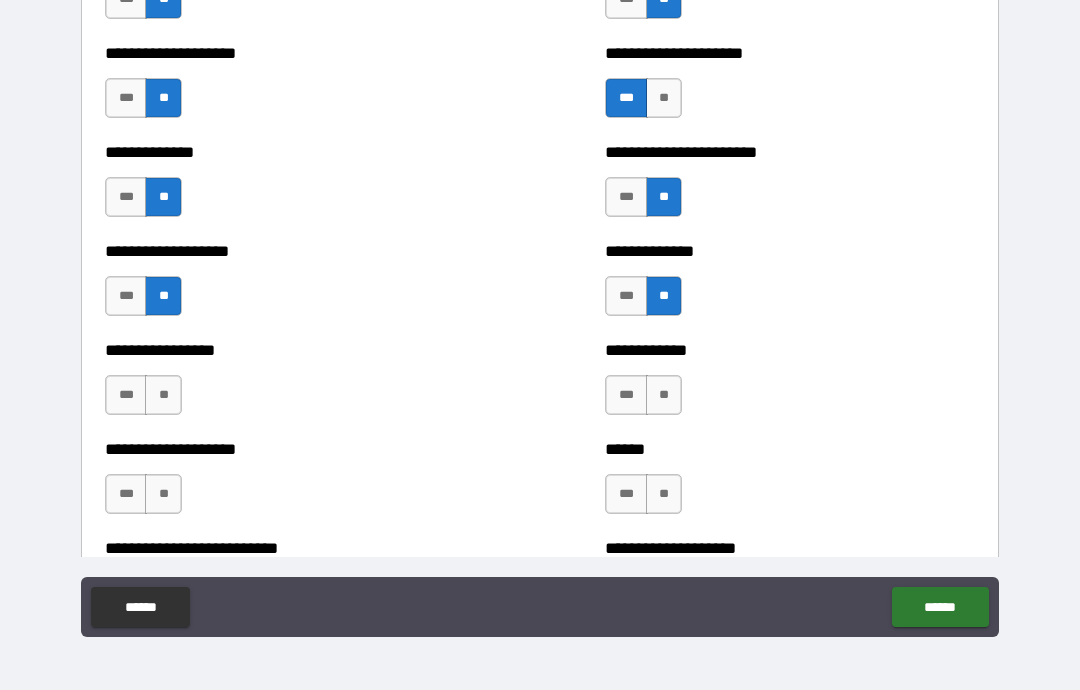 scroll, scrollTop: 2815, scrollLeft: 0, axis: vertical 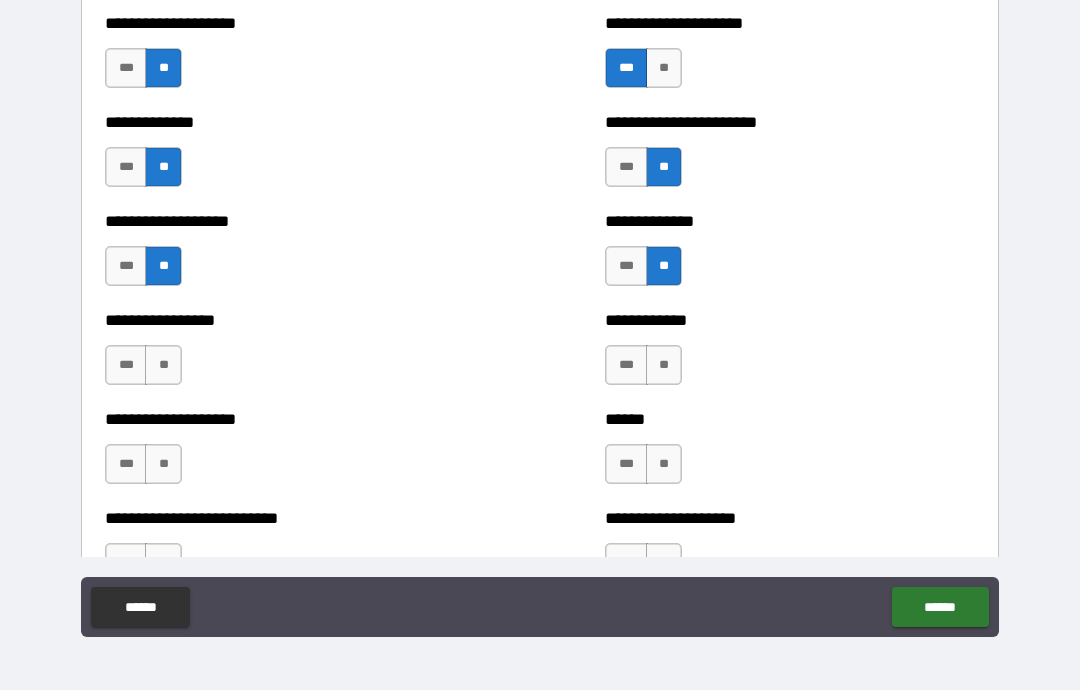 click on "**" at bounding box center (163, 365) 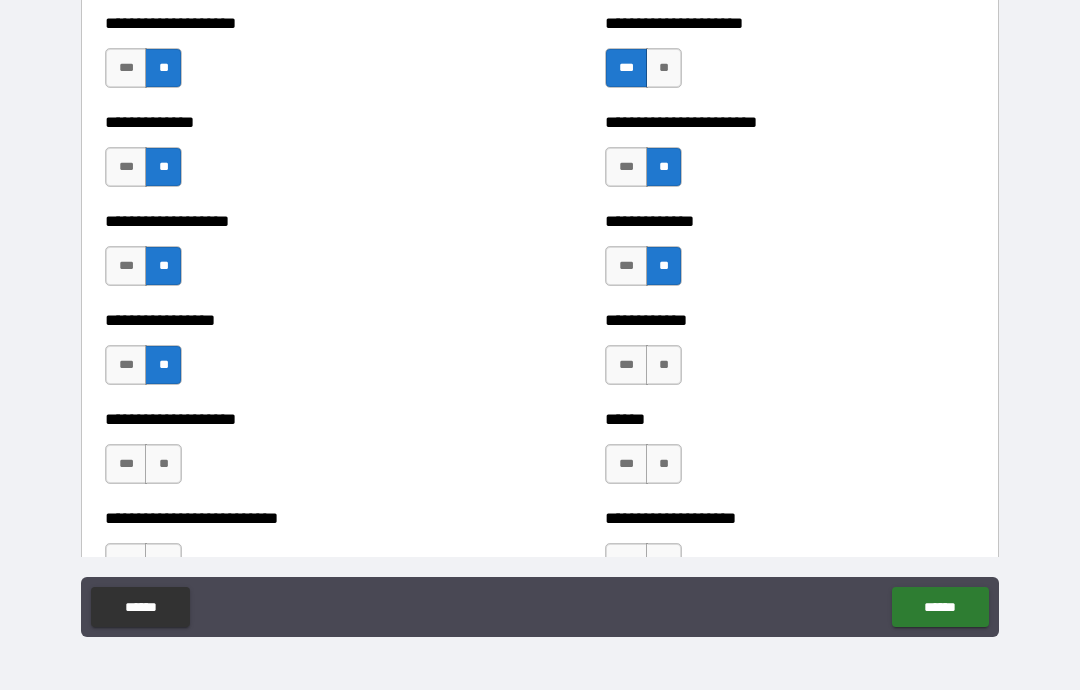 click on "**" at bounding box center (664, 365) 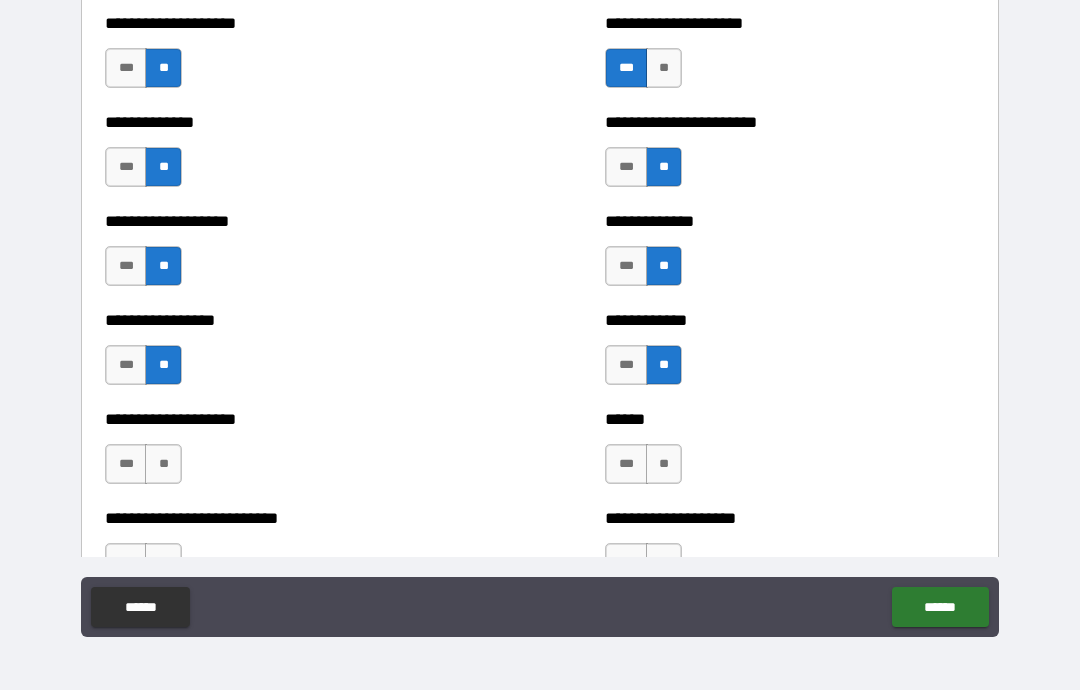 click on "**" at bounding box center [664, 464] 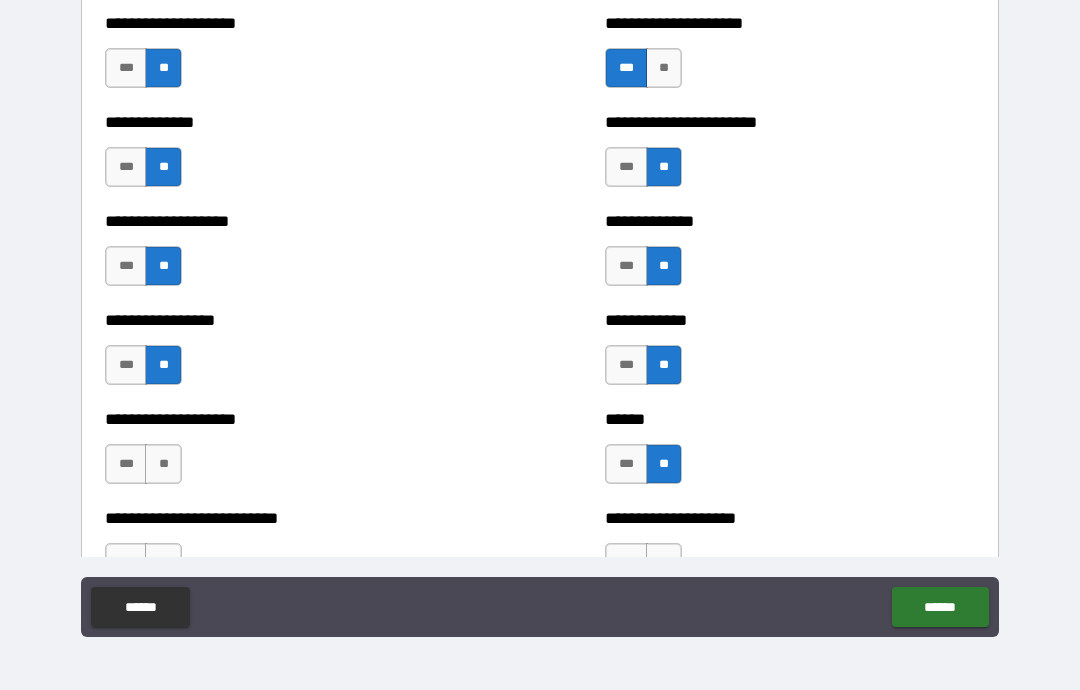 click on "**" at bounding box center [163, 464] 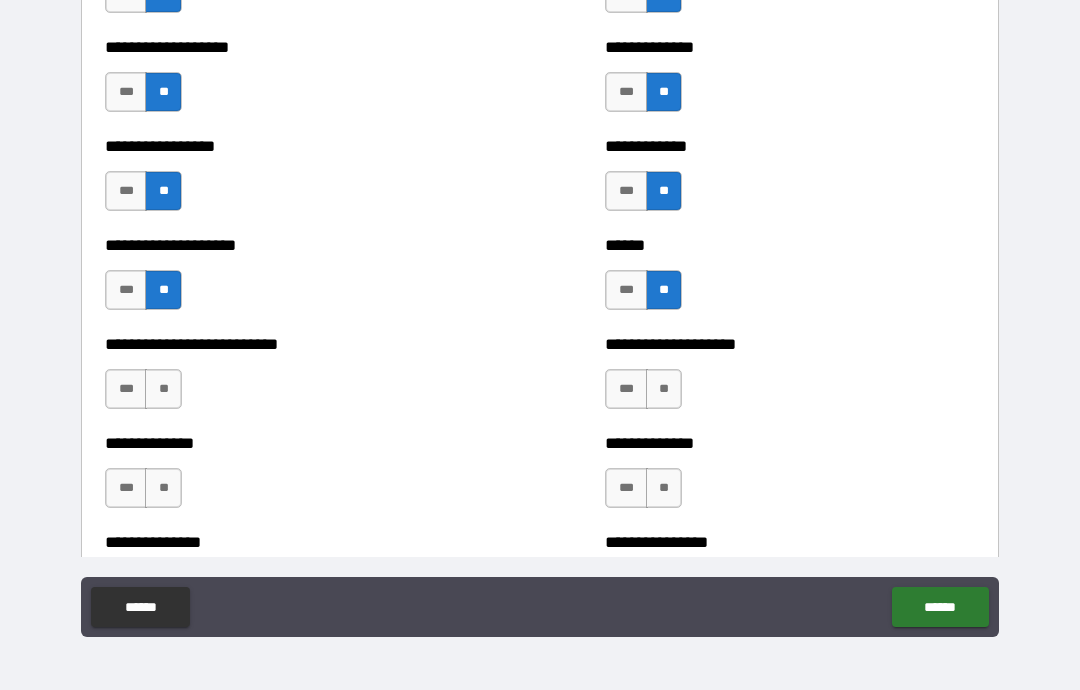 scroll, scrollTop: 2990, scrollLeft: 0, axis: vertical 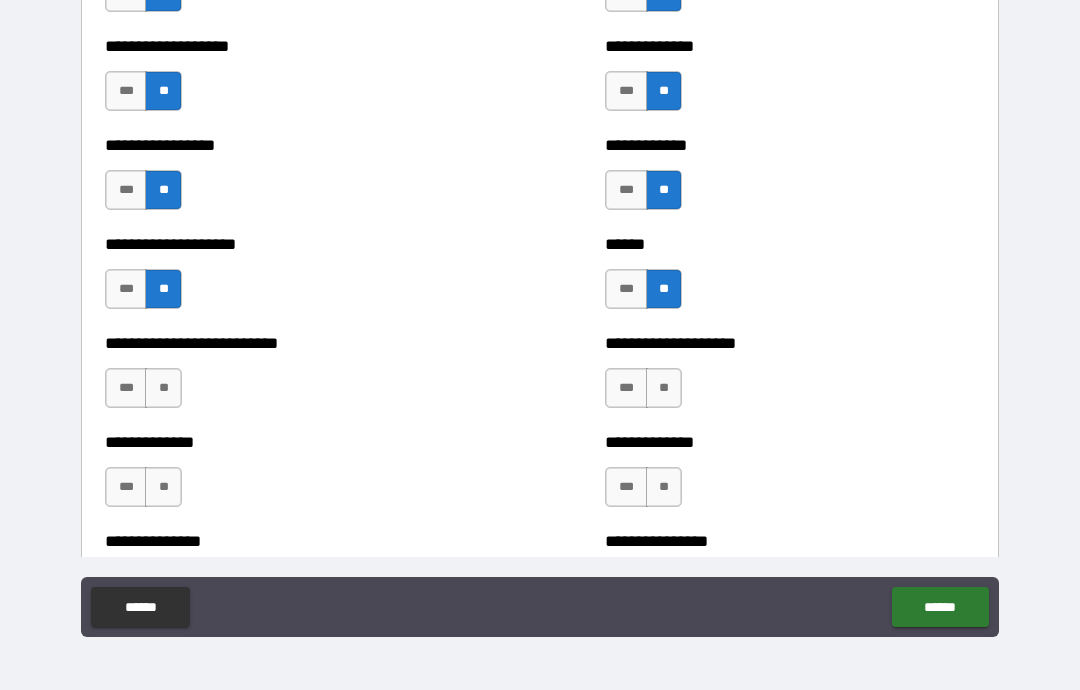 click on "**" at bounding box center (163, 388) 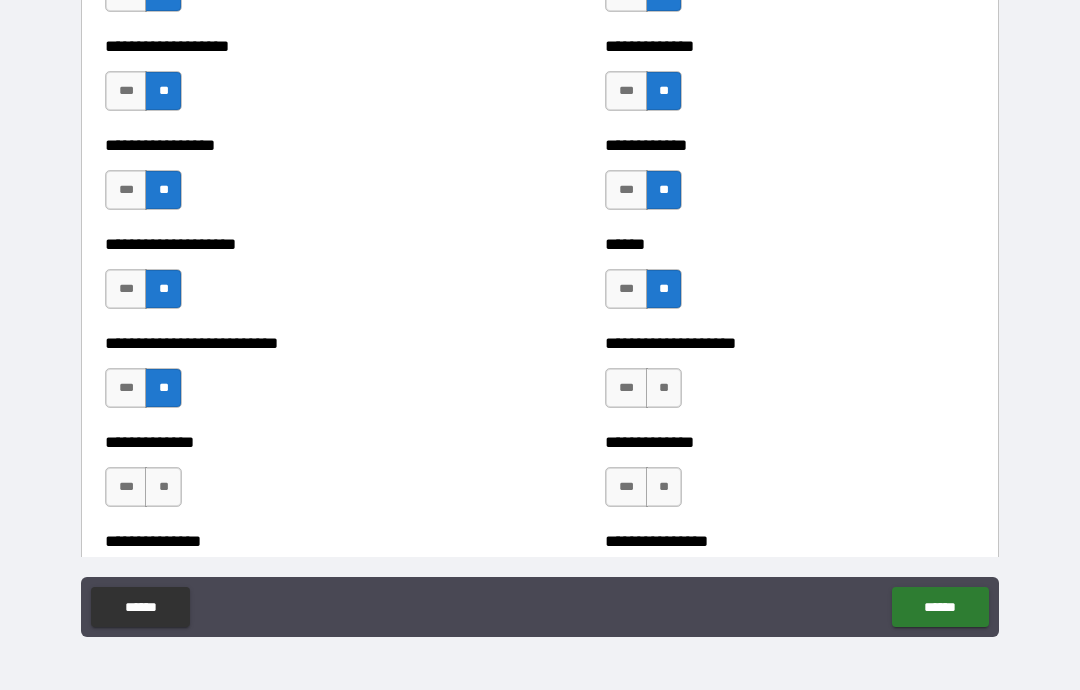 click on "**" at bounding box center (664, 388) 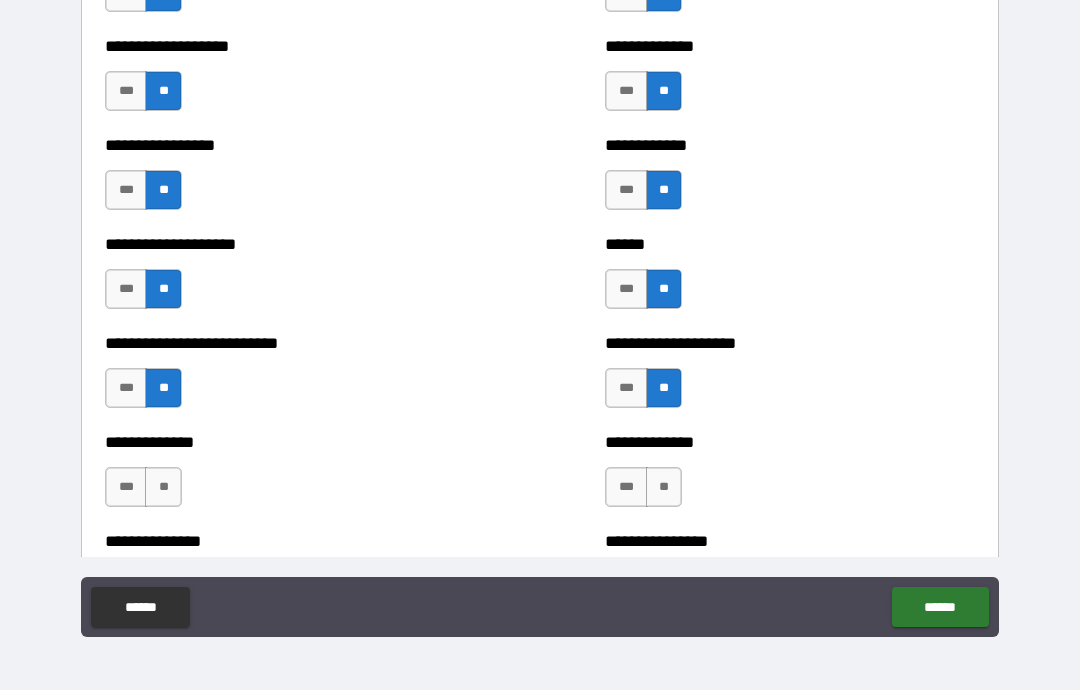 click on "**" at bounding box center [664, 487] 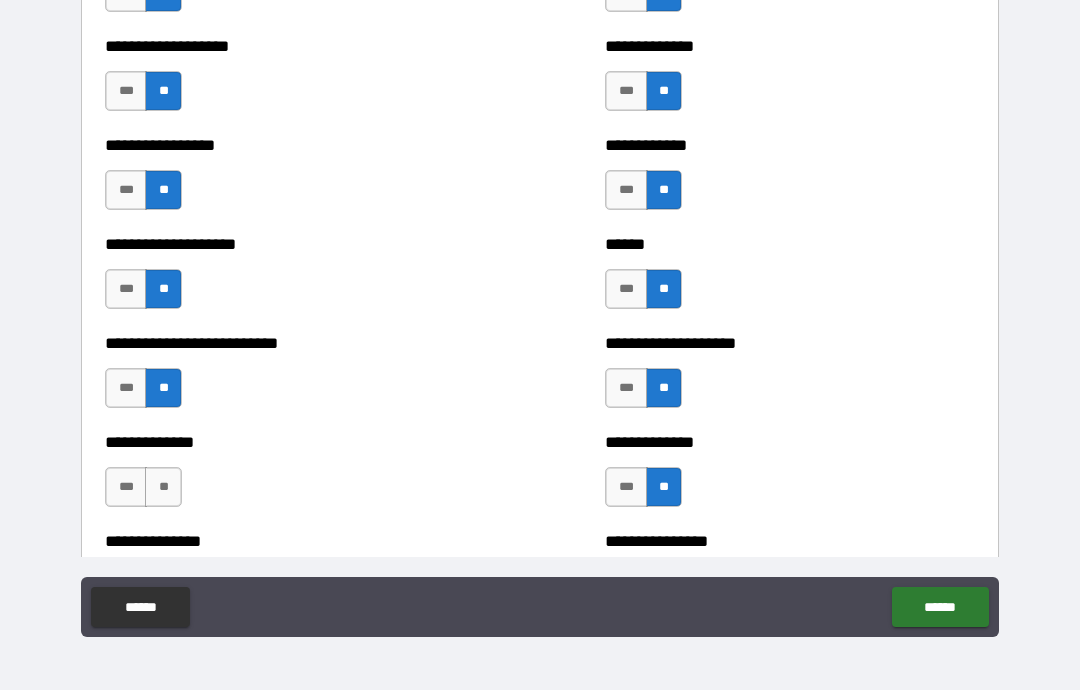 click on "**" at bounding box center (163, 487) 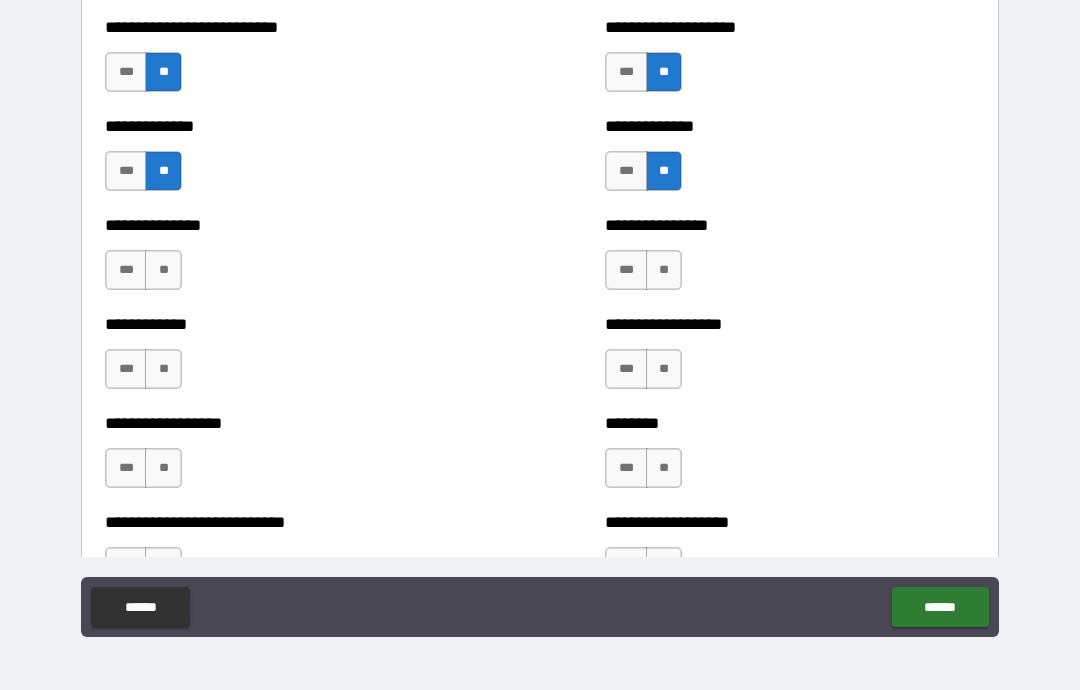 scroll, scrollTop: 3321, scrollLeft: 0, axis: vertical 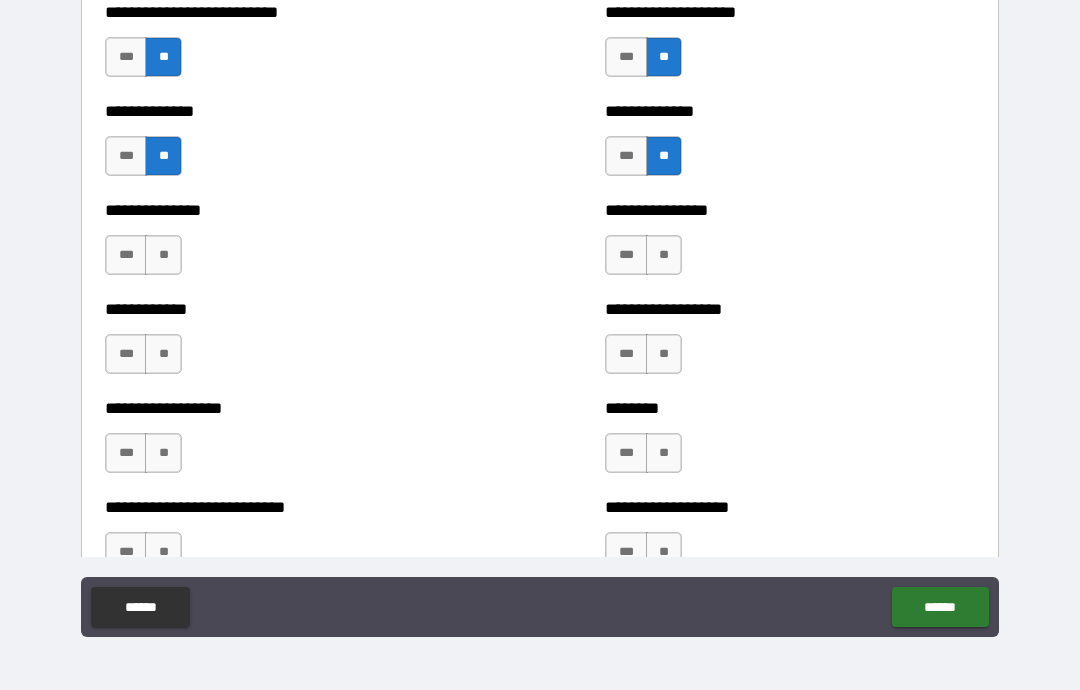 click on "**" at bounding box center [163, 255] 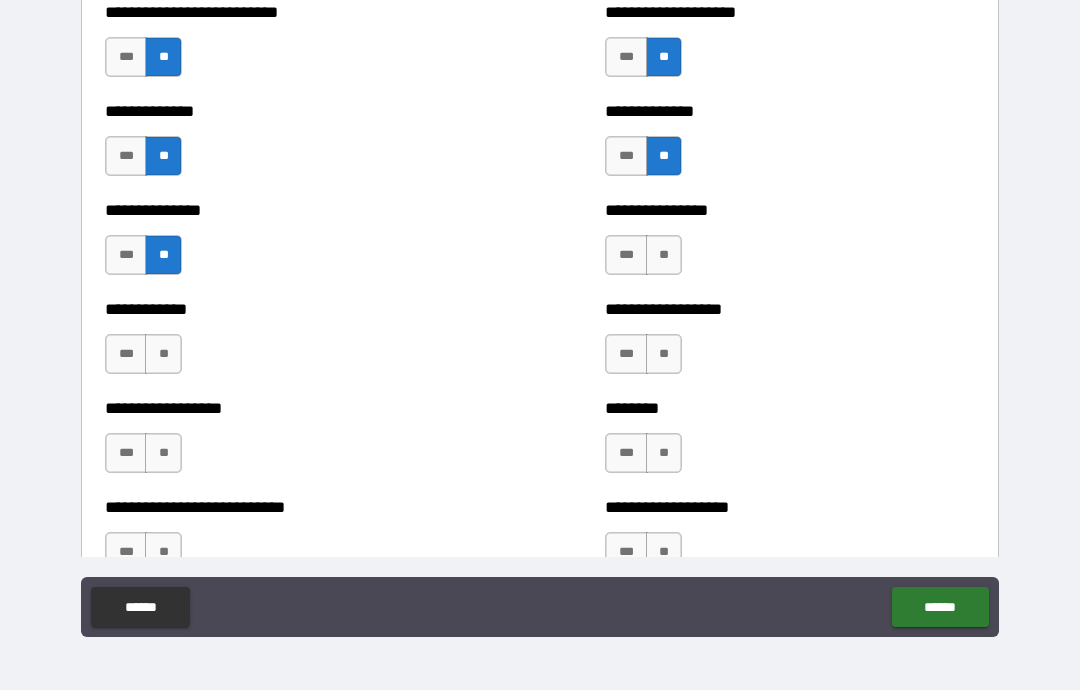 click on "**" at bounding box center [163, 354] 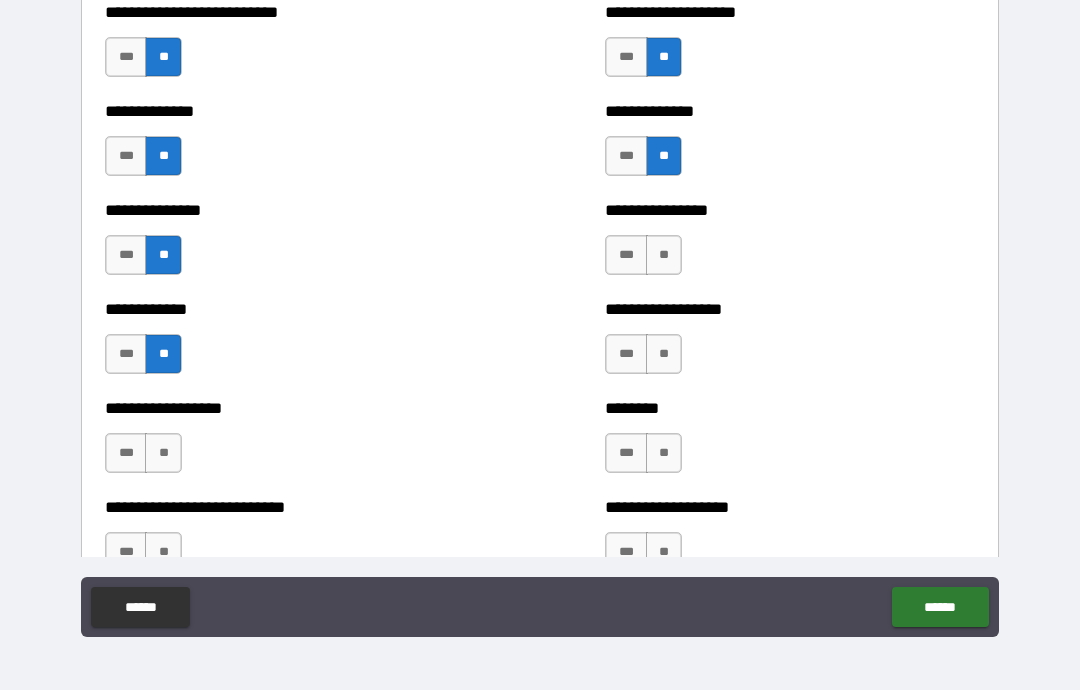 click on "**" at bounding box center (163, 453) 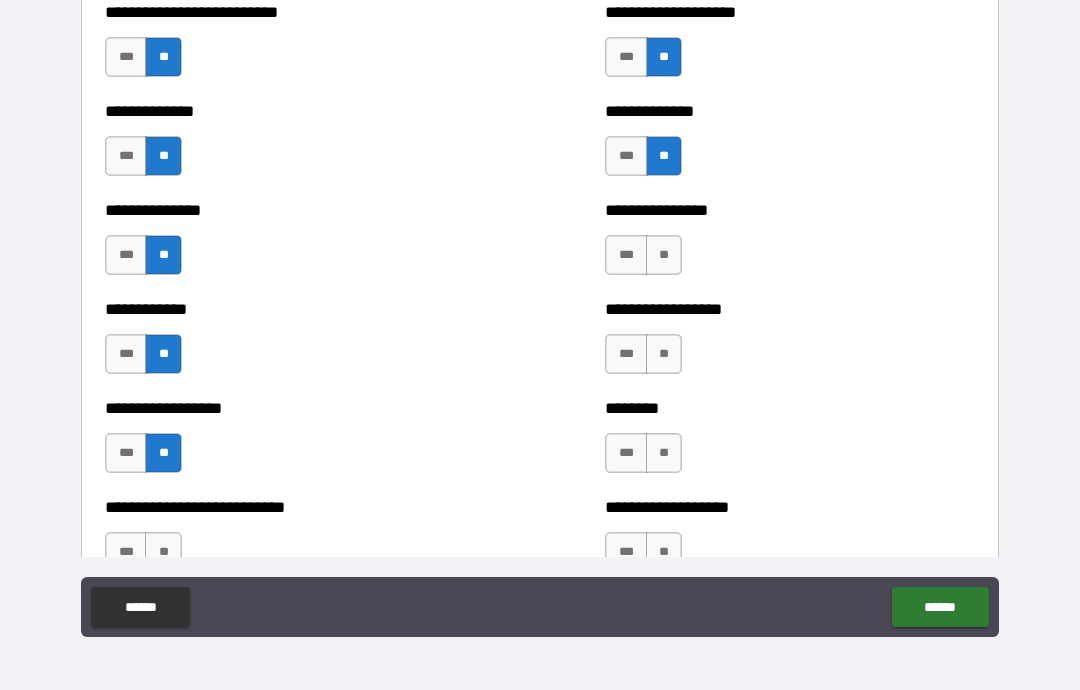 click on "**" at bounding box center (163, 552) 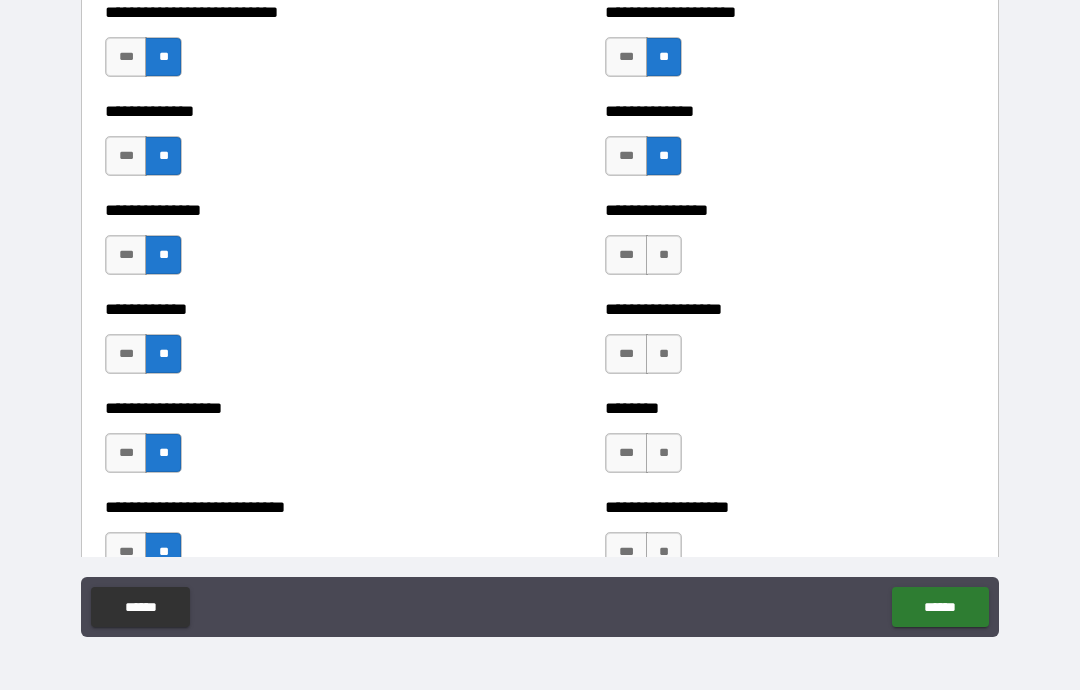 click on "**" at bounding box center (664, 255) 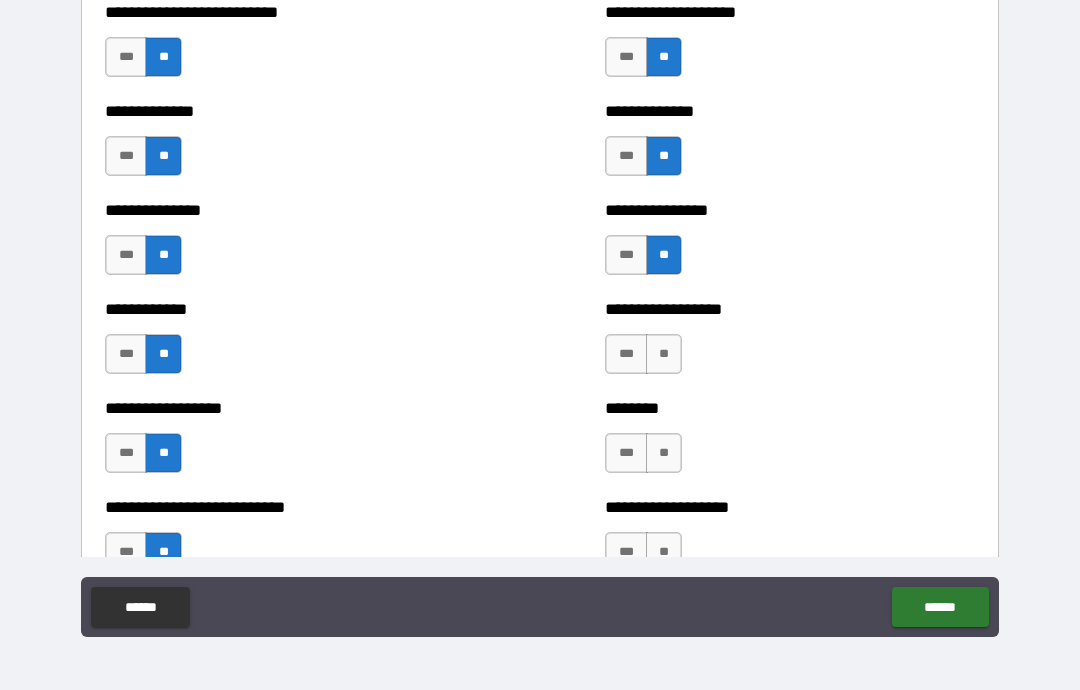 click on "*** **" at bounding box center [643, 354] 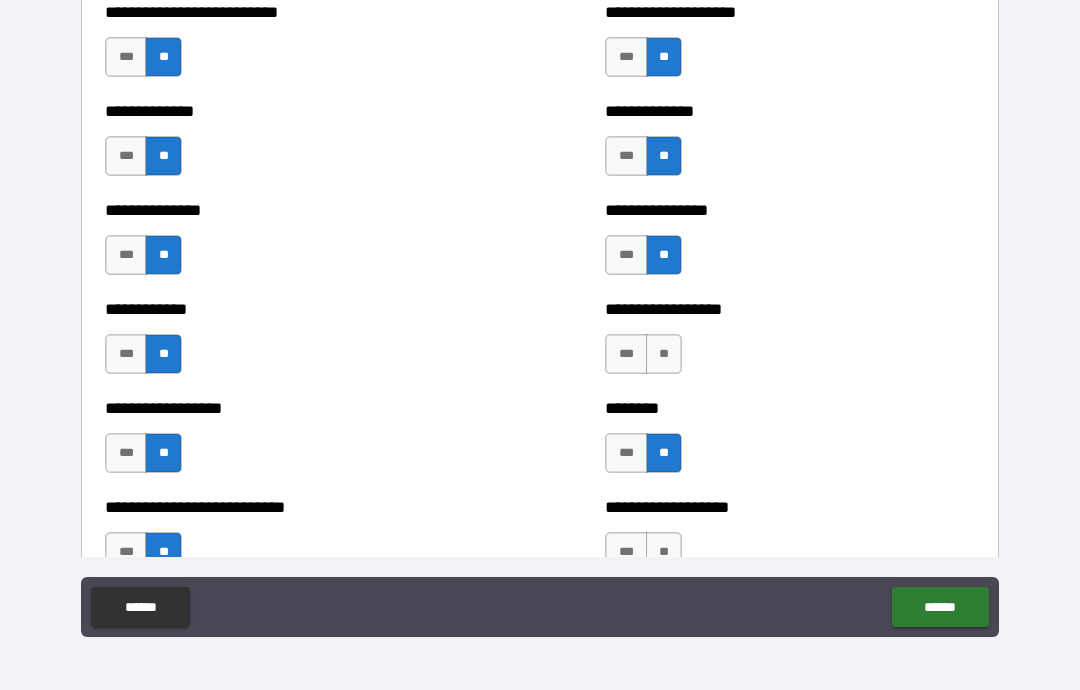click on "**" at bounding box center (664, 552) 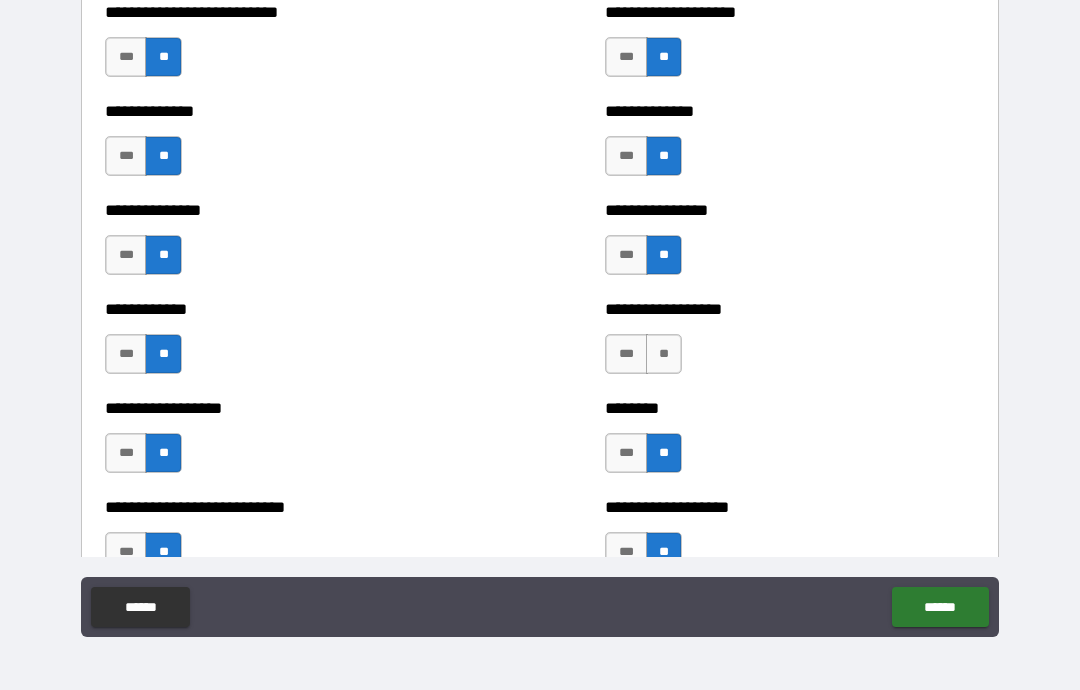 click on "**" at bounding box center (664, 354) 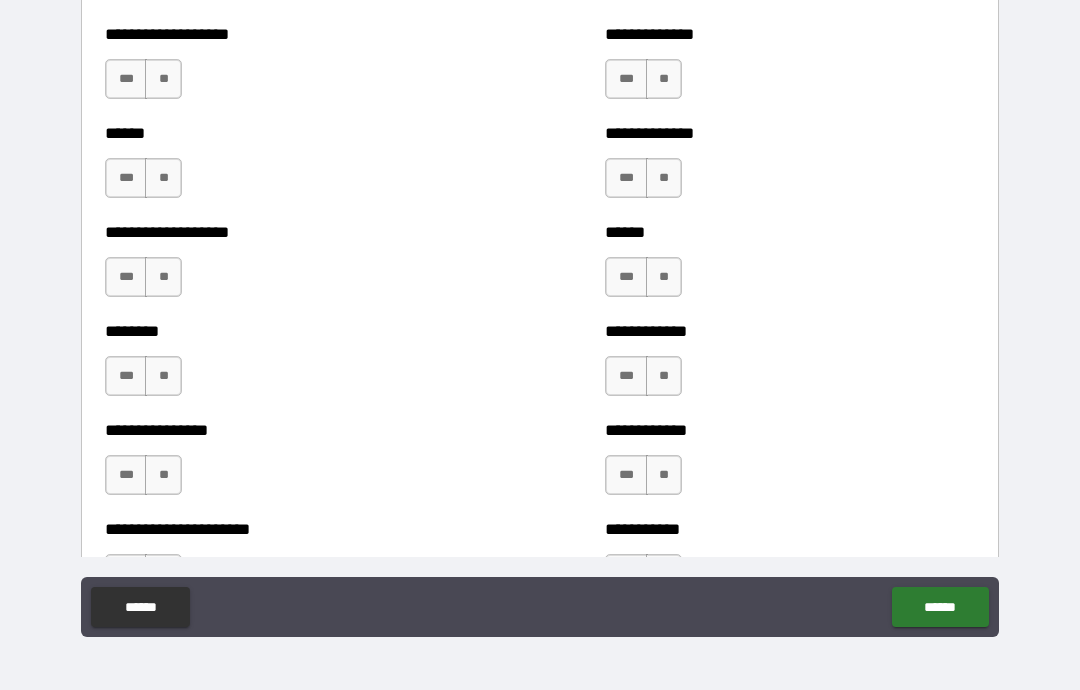 scroll, scrollTop: 3895, scrollLeft: 0, axis: vertical 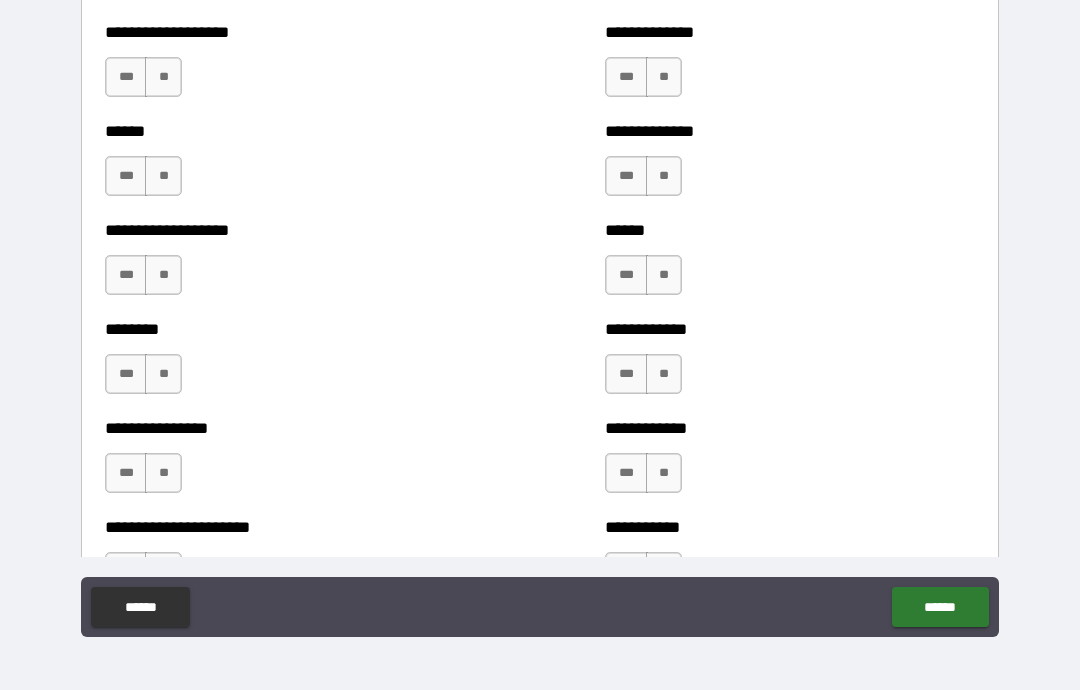 click on "**" at bounding box center (163, 77) 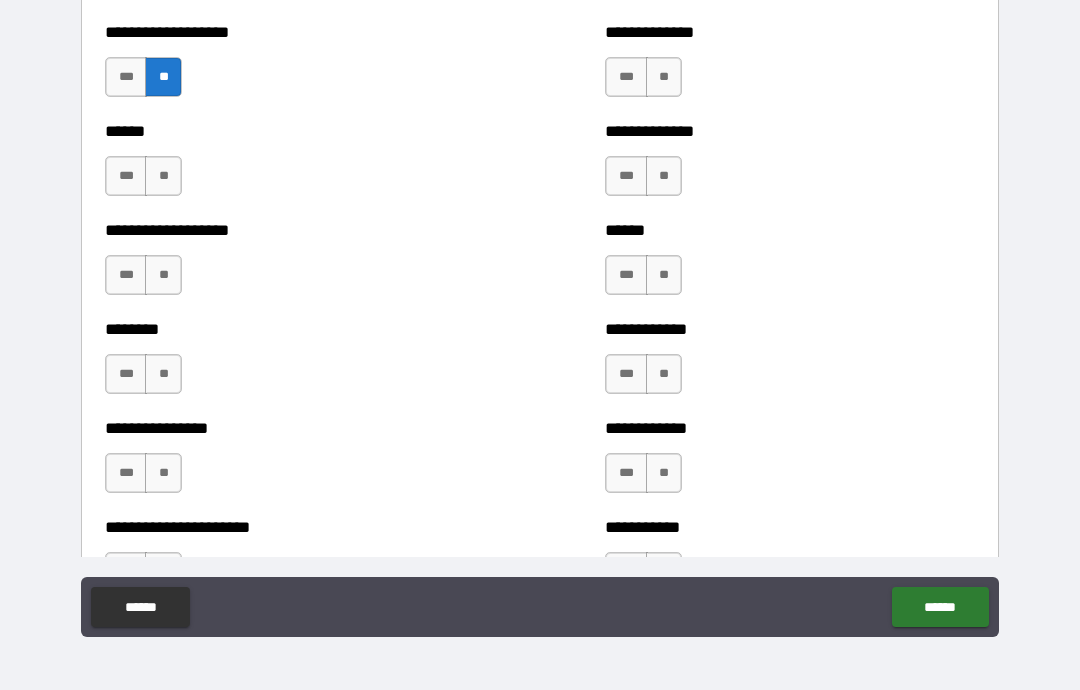 click on "**" at bounding box center [163, 176] 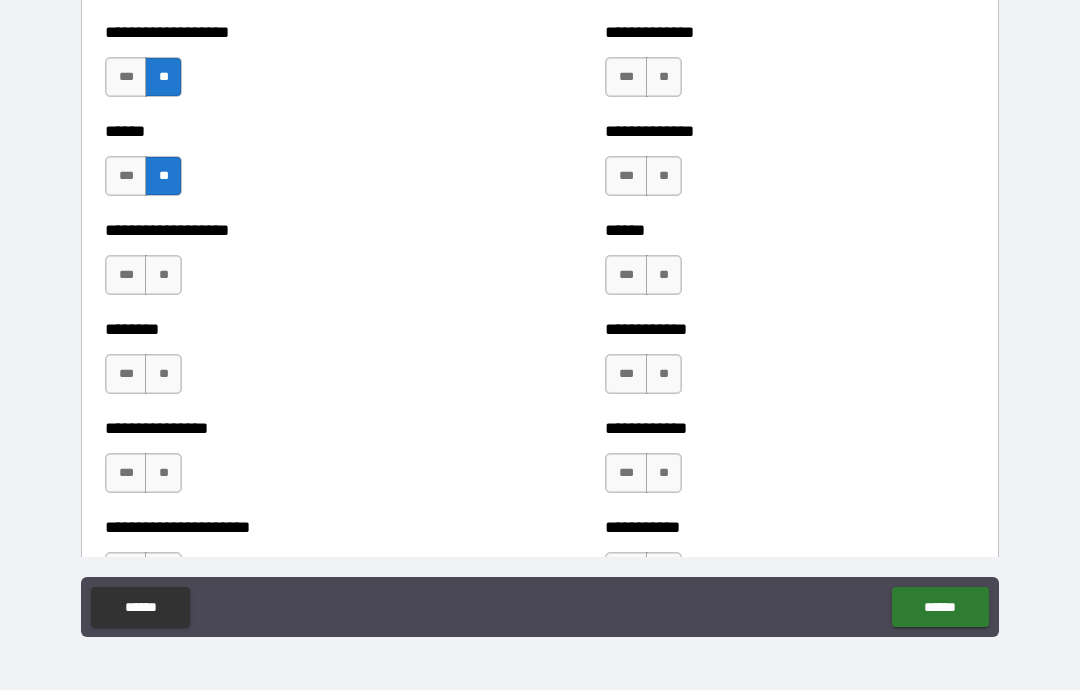 click on "**" at bounding box center (163, 275) 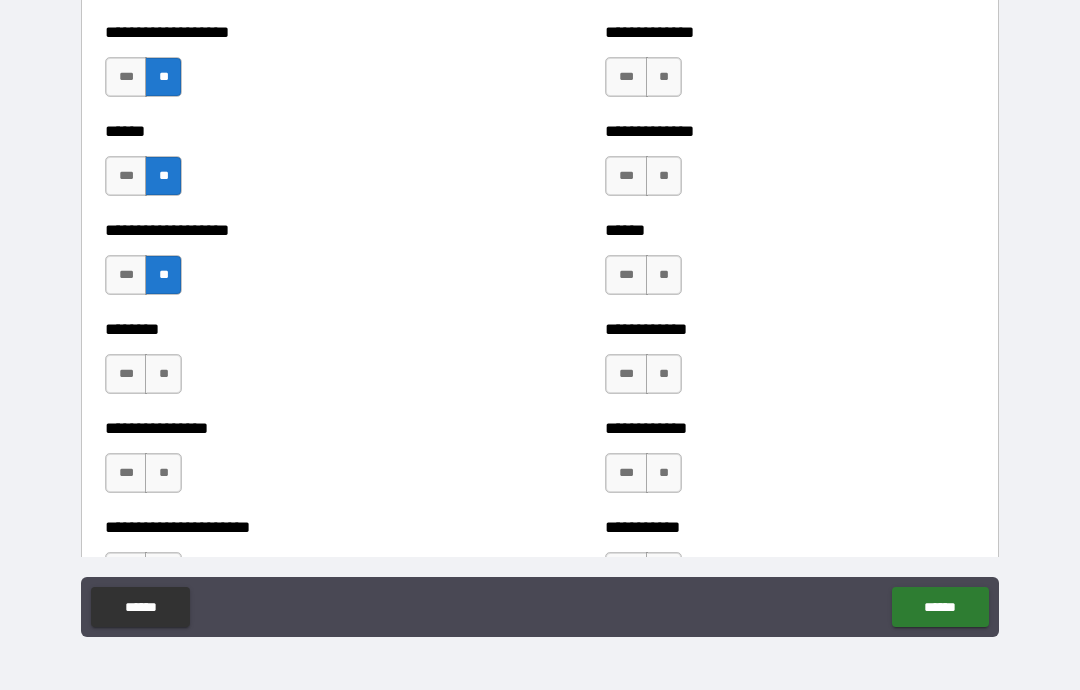 click on "**" at bounding box center [163, 374] 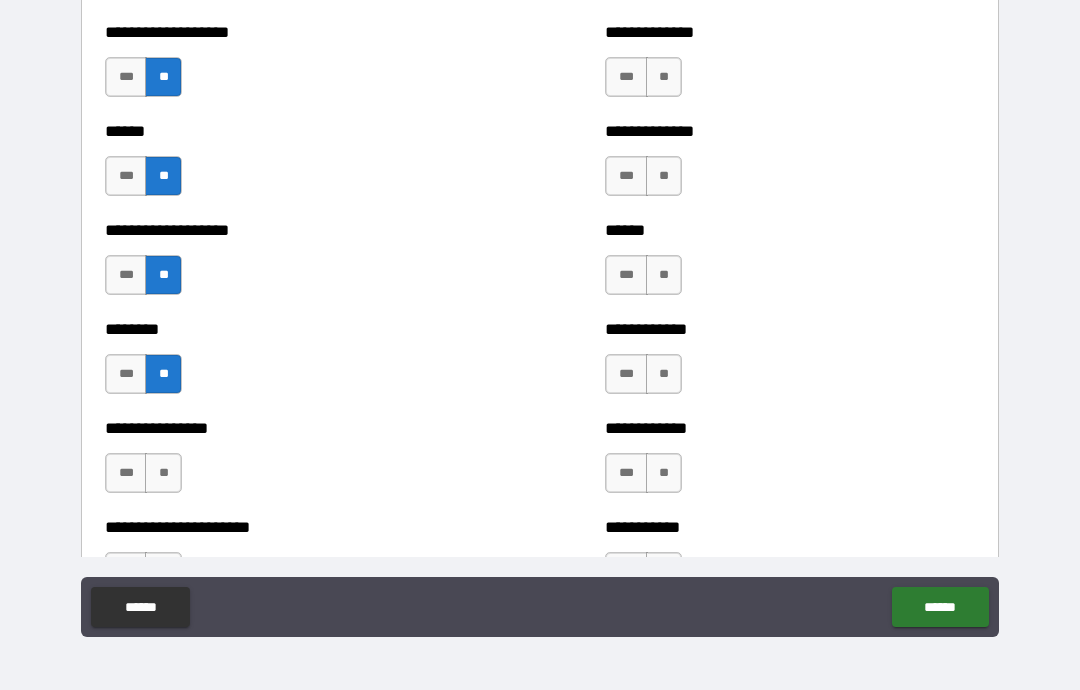 click on "**" at bounding box center [163, 473] 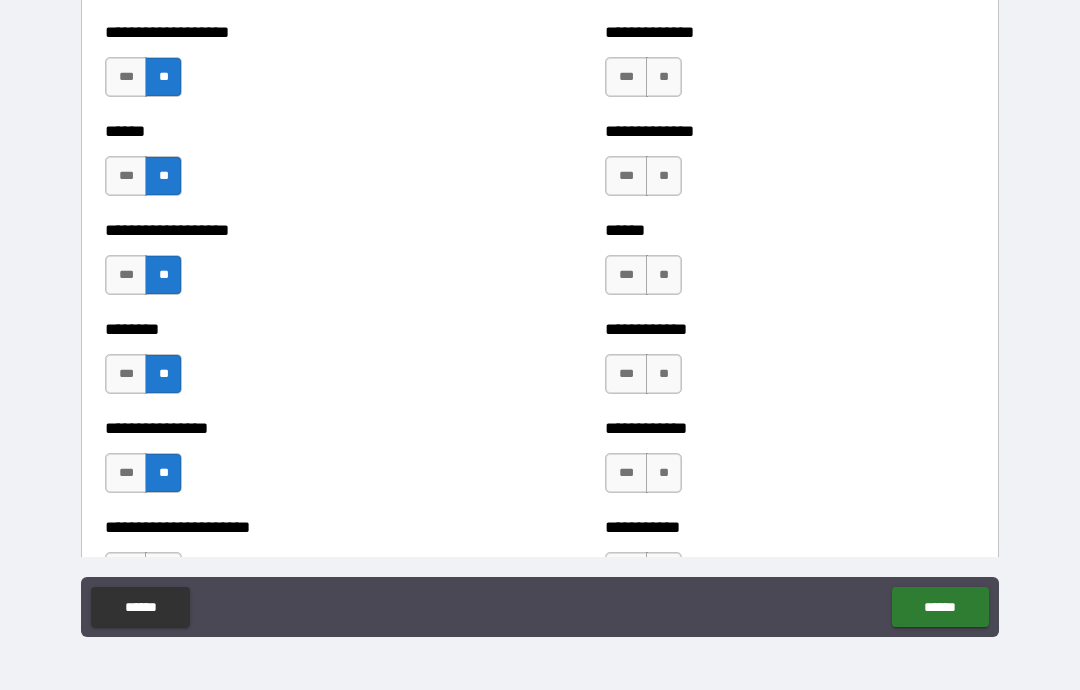 click on "**" at bounding box center (664, 77) 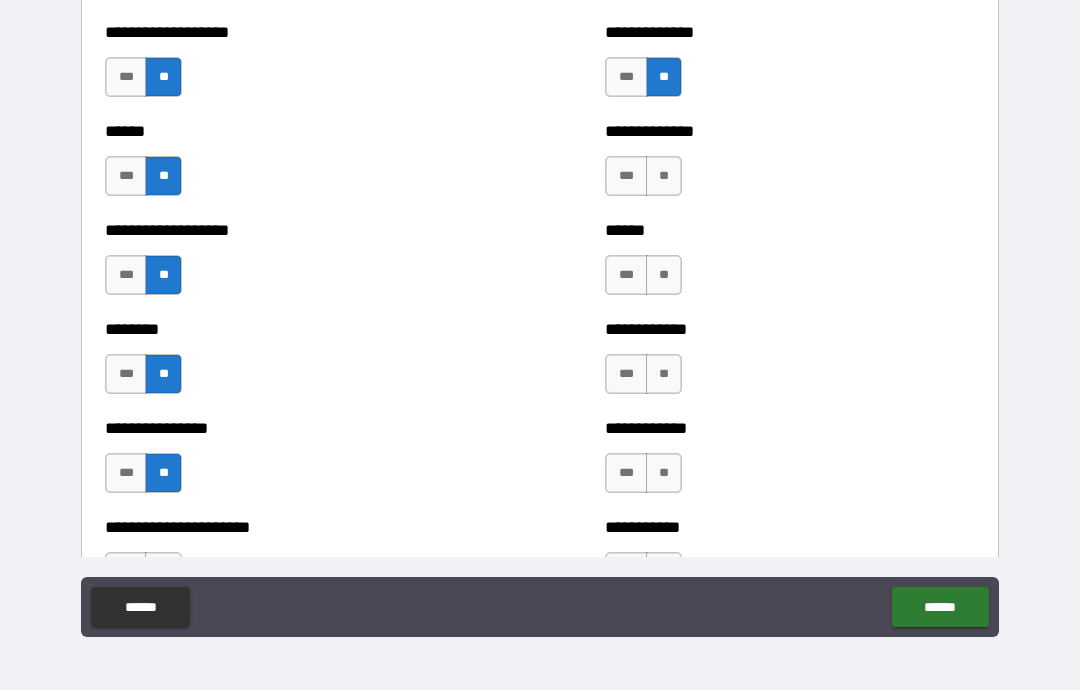 click on "**" at bounding box center (664, 176) 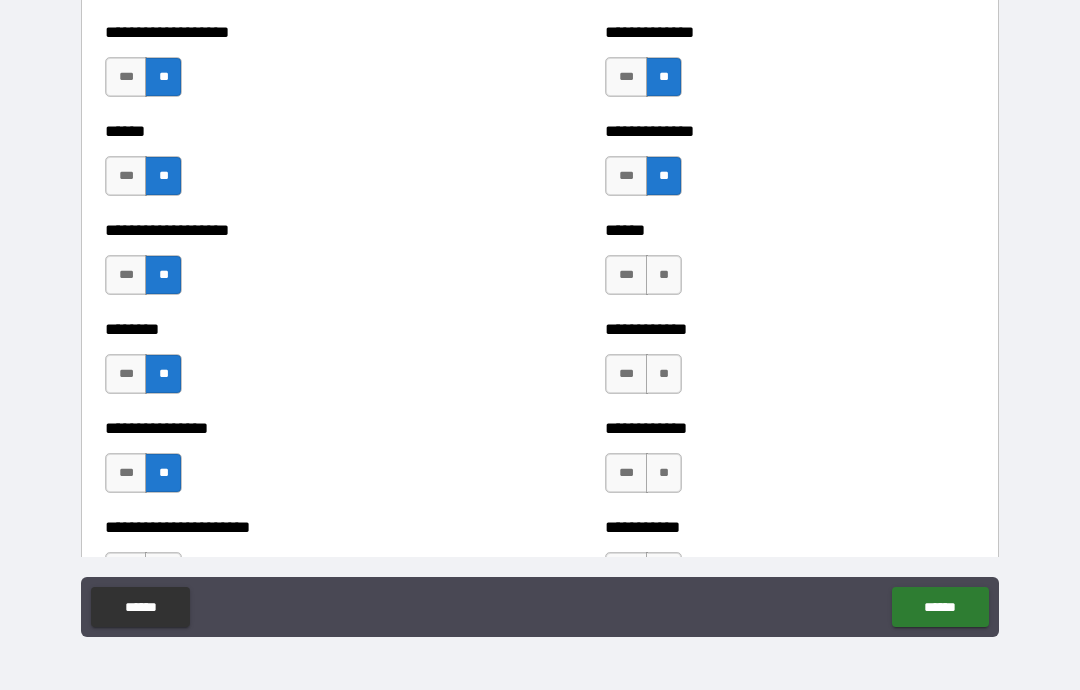 click on "**" at bounding box center [664, 275] 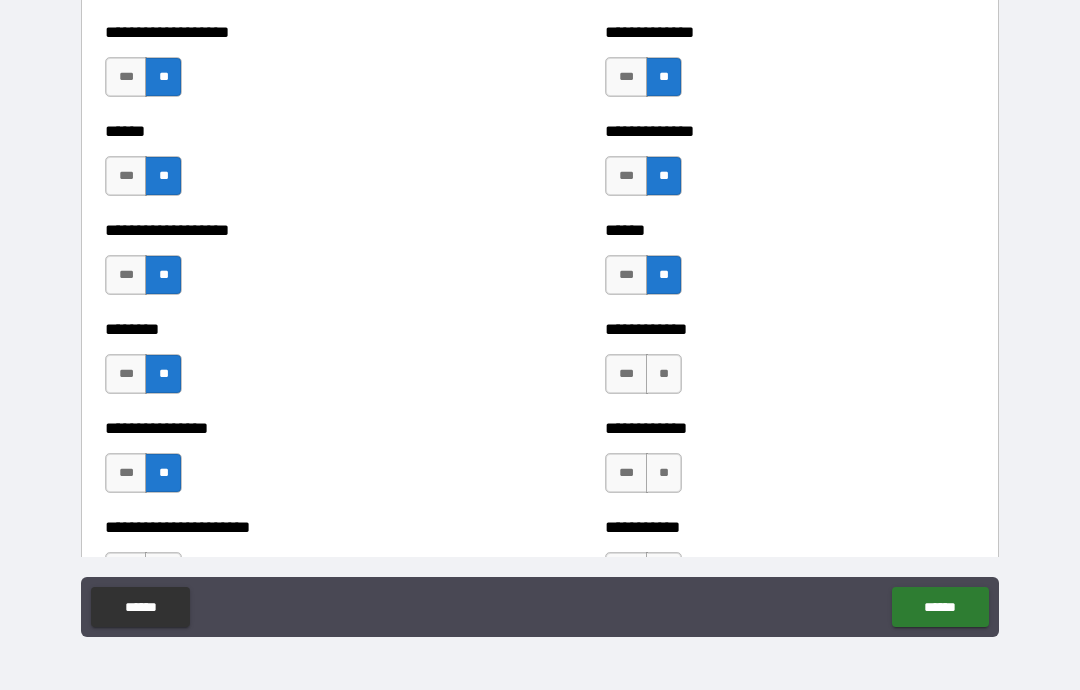 click on "**" at bounding box center [664, 374] 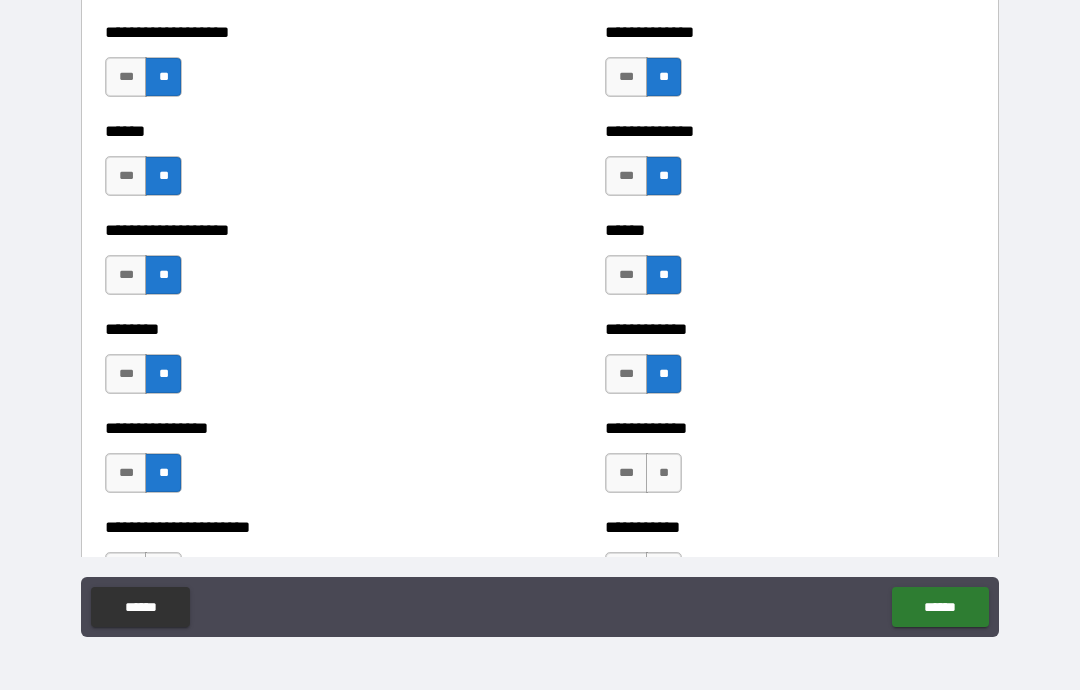 click on "**" at bounding box center [664, 473] 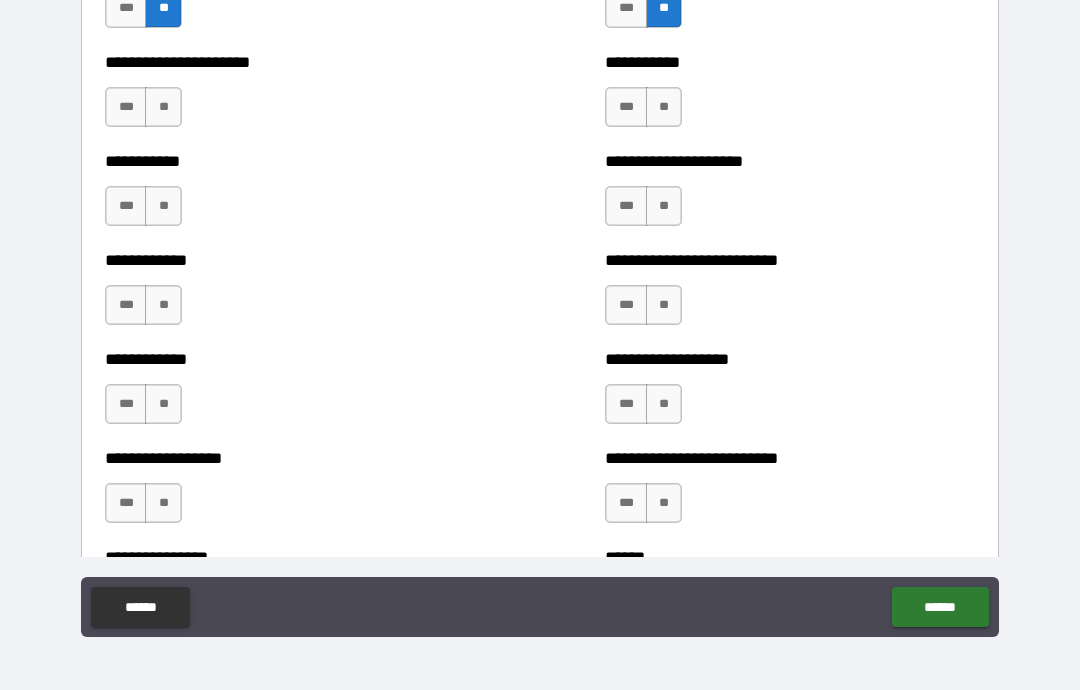 scroll, scrollTop: 4361, scrollLeft: 0, axis: vertical 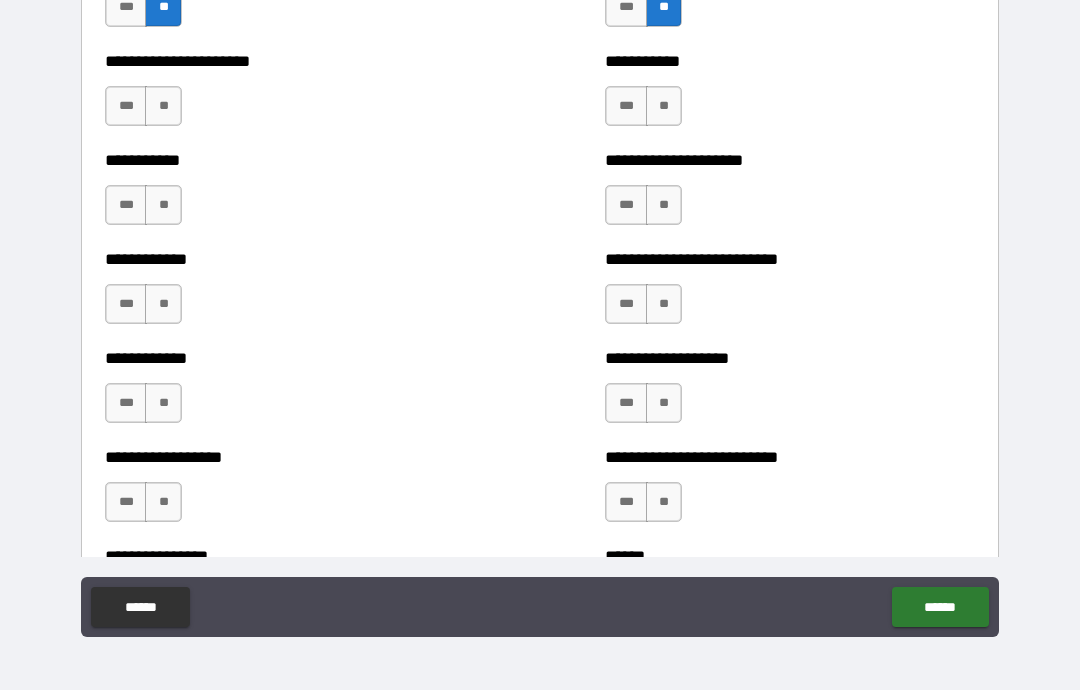 click on "**" at bounding box center [163, 106] 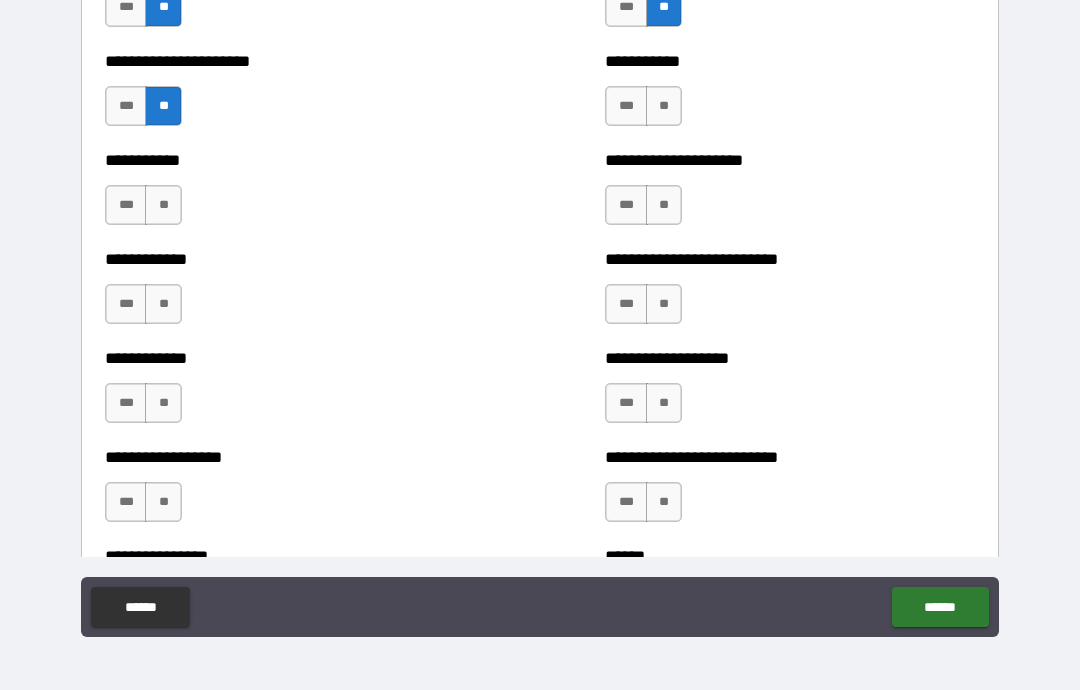 click on "**" at bounding box center (163, 205) 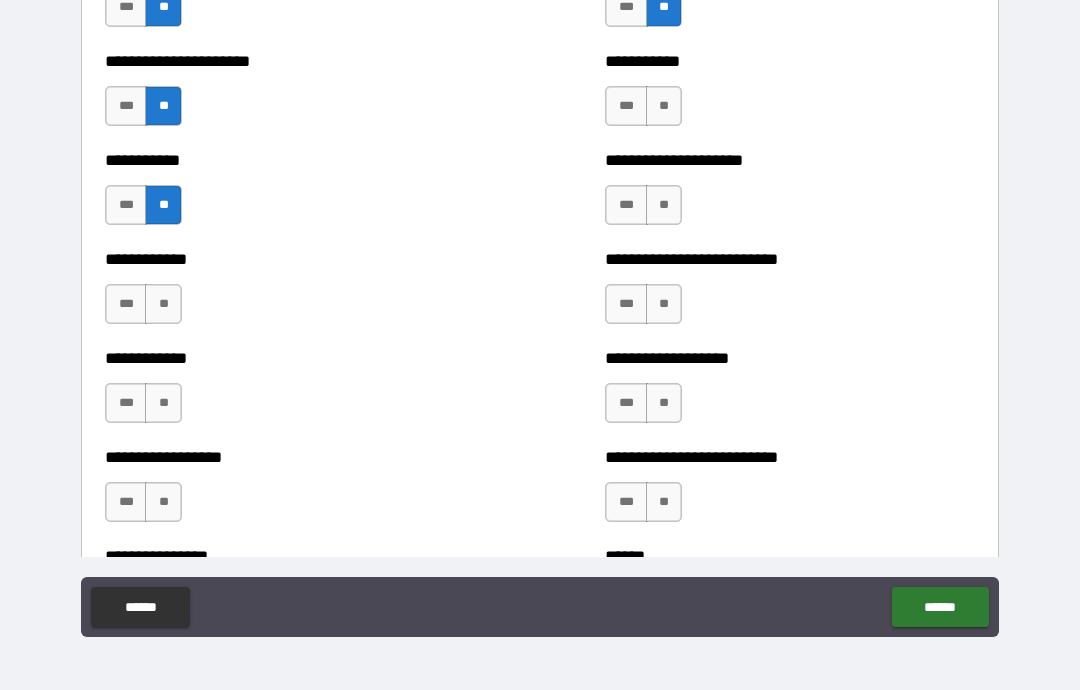click on "**" at bounding box center [163, 304] 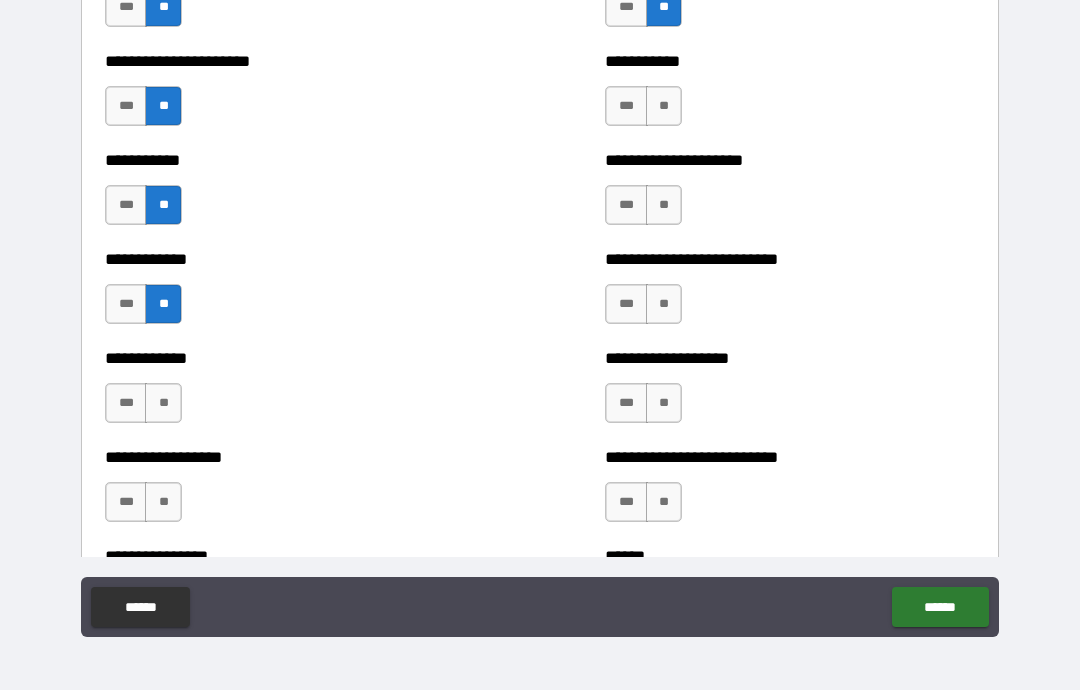 click on "**" at bounding box center (163, 403) 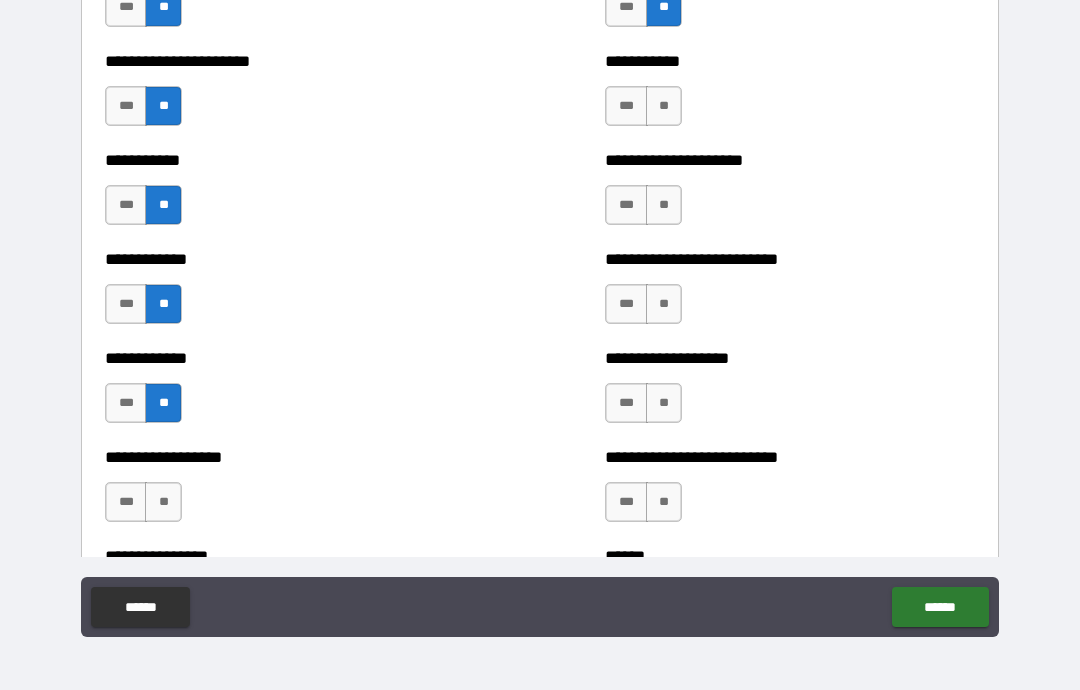 click on "**" at bounding box center [163, 502] 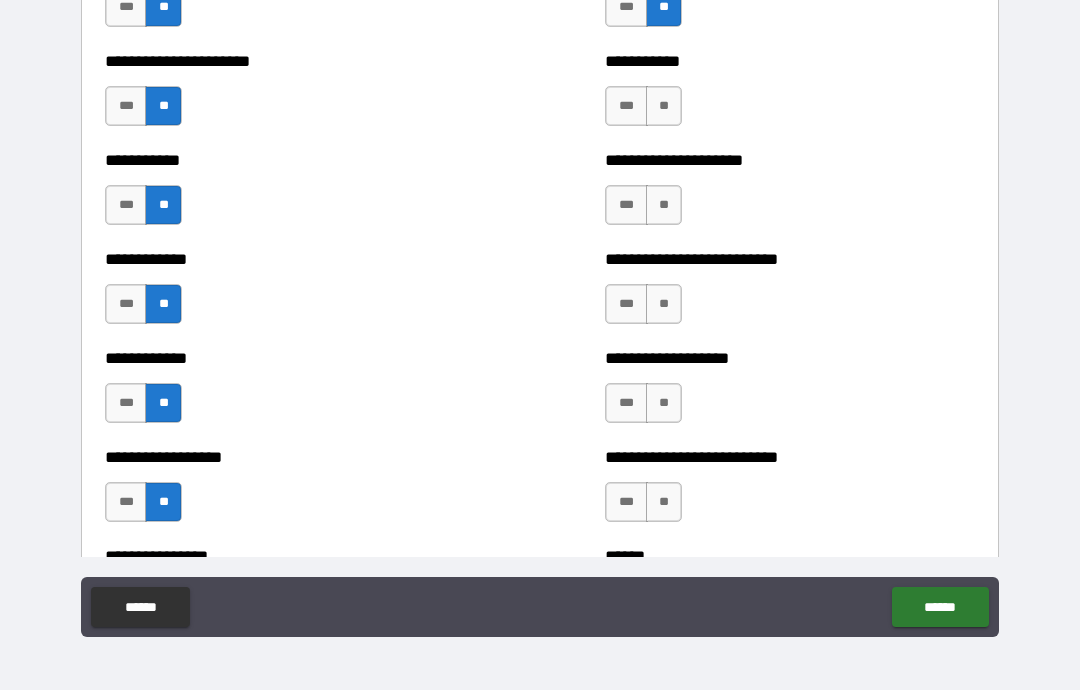 click on "**" at bounding box center (664, 106) 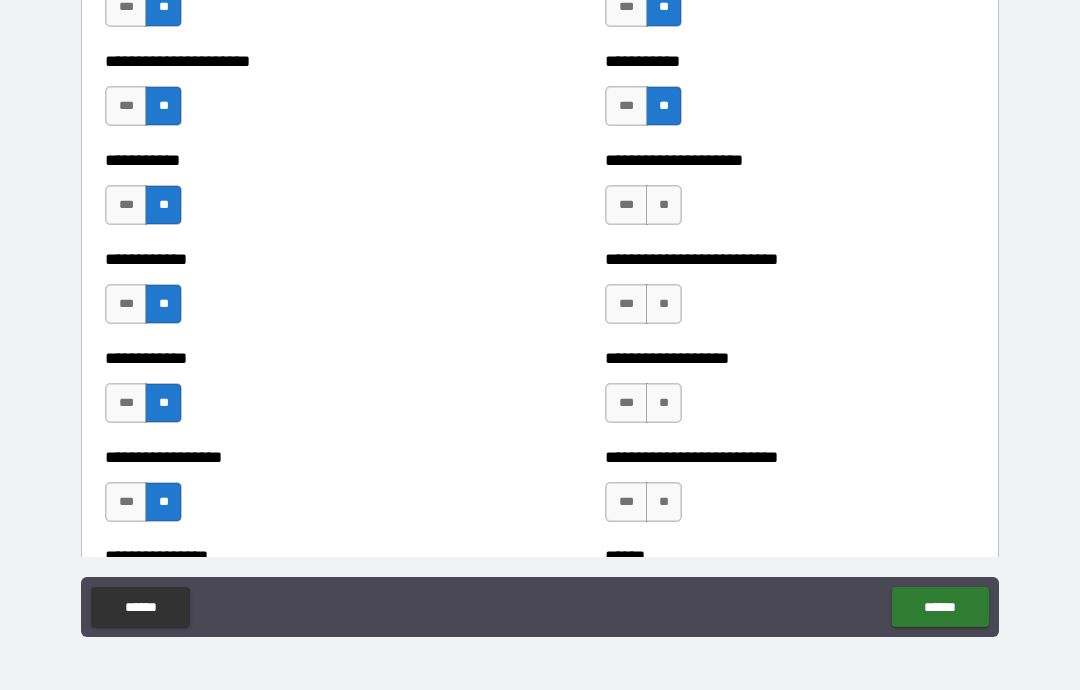 click on "**" at bounding box center (664, 205) 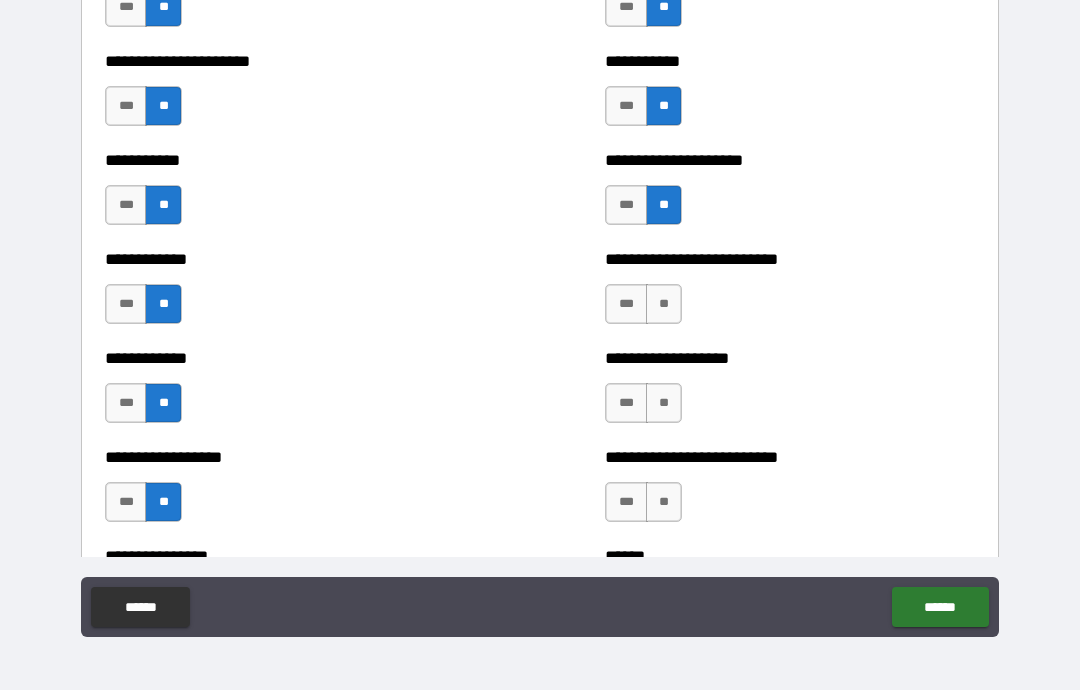 click on "**" at bounding box center [664, 304] 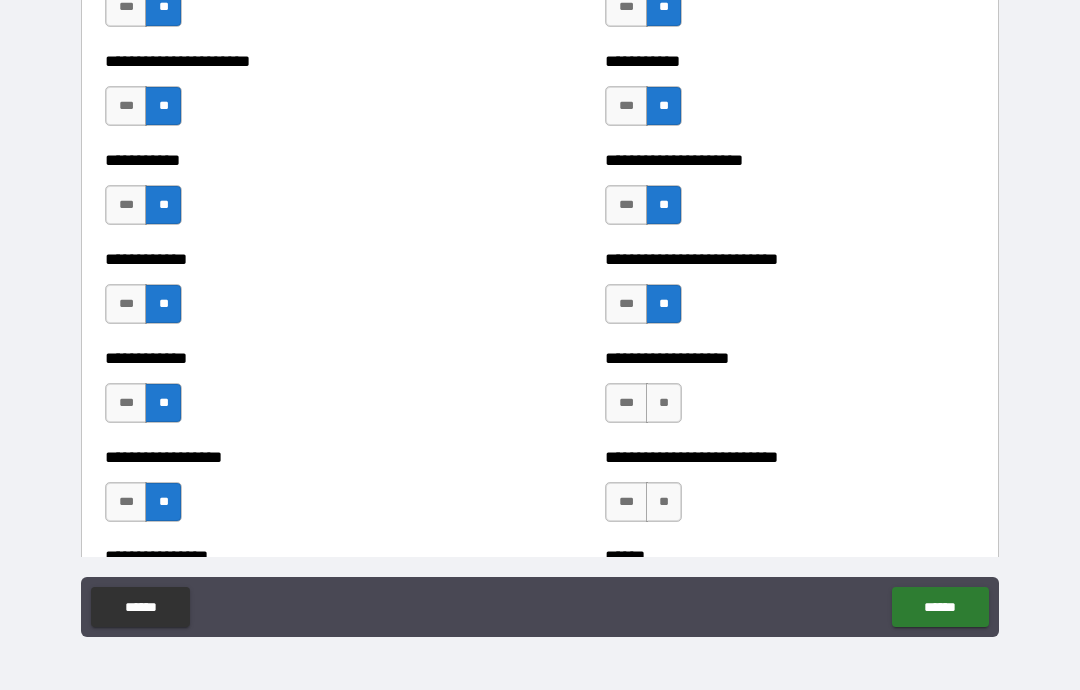 click on "**" at bounding box center [664, 403] 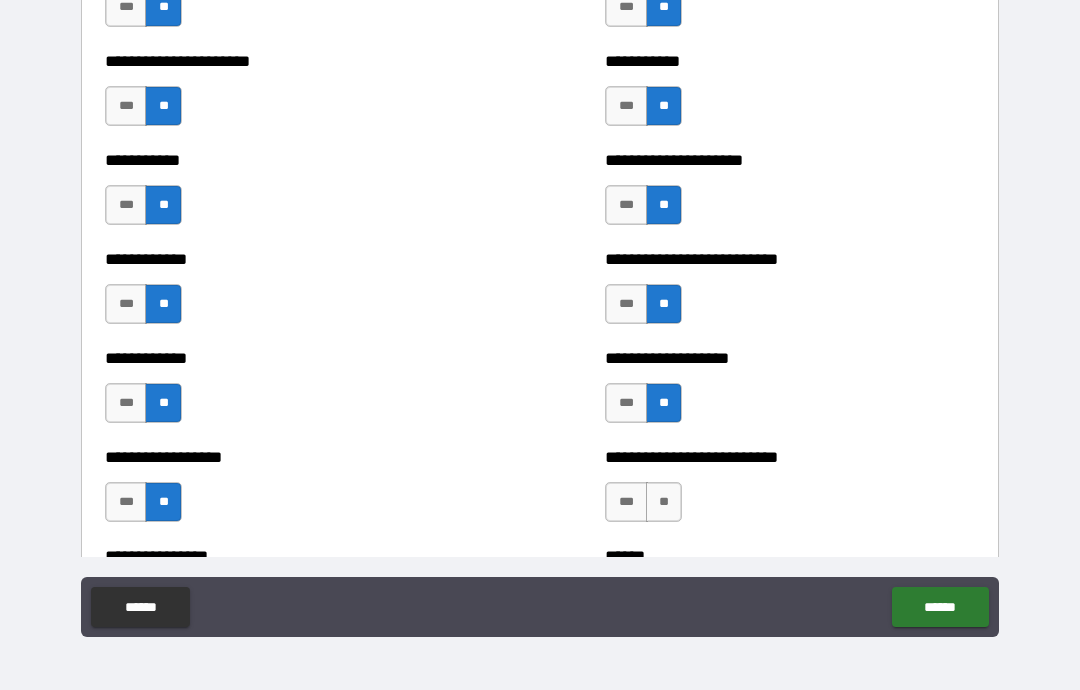 click on "**" at bounding box center (664, 502) 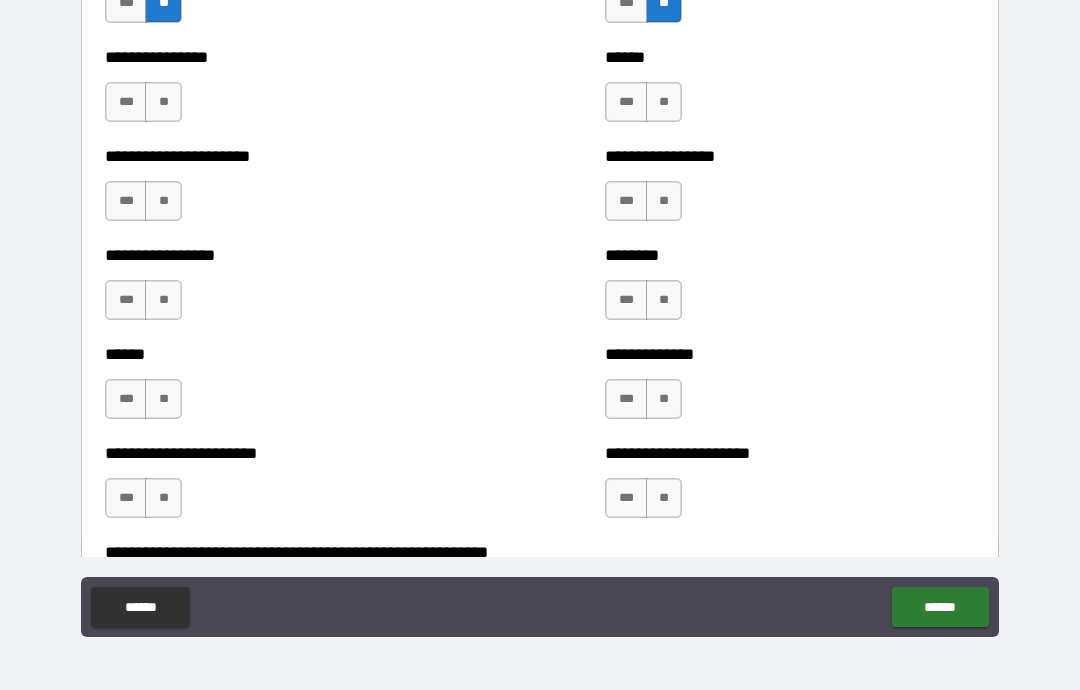 scroll, scrollTop: 4867, scrollLeft: 0, axis: vertical 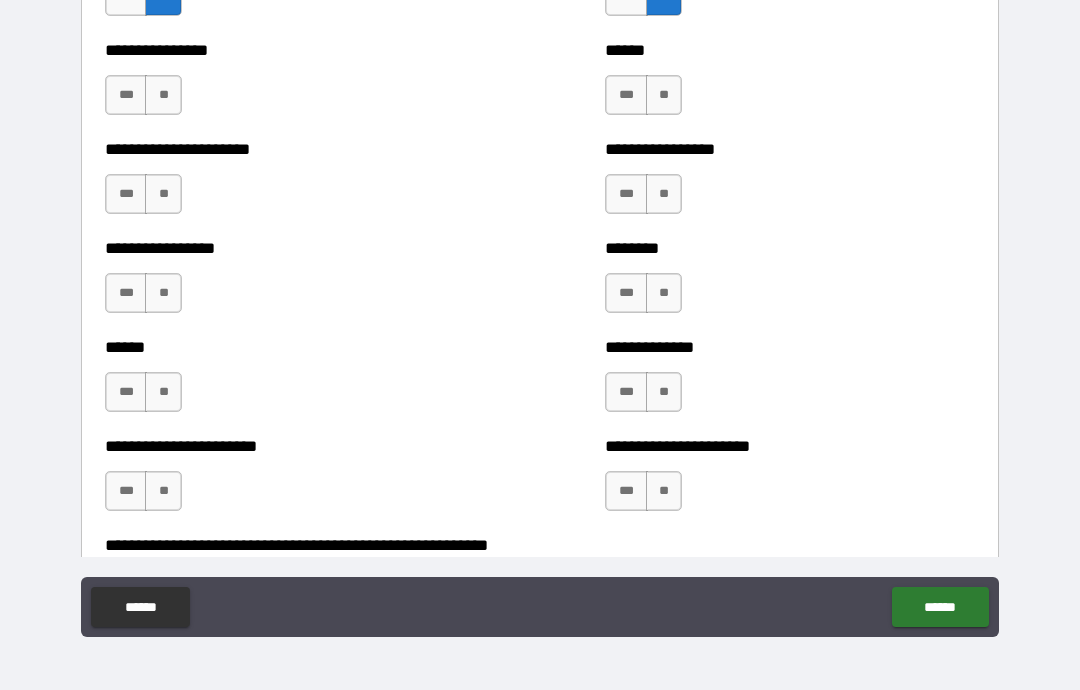 click on "**" at bounding box center (163, 95) 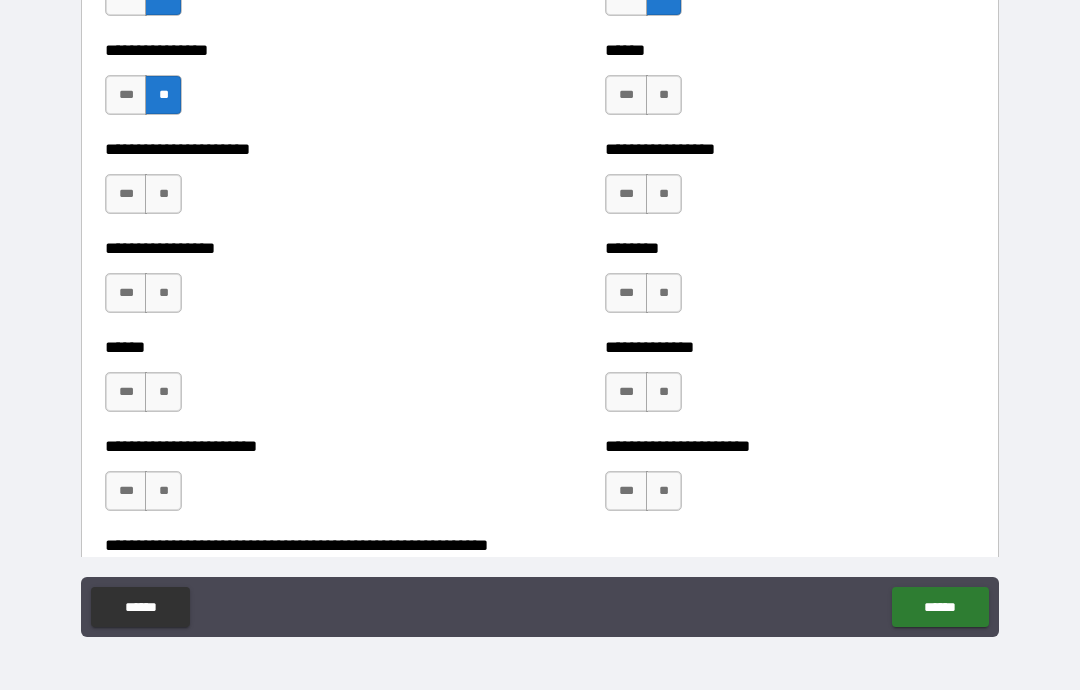 click on "**" at bounding box center [163, 194] 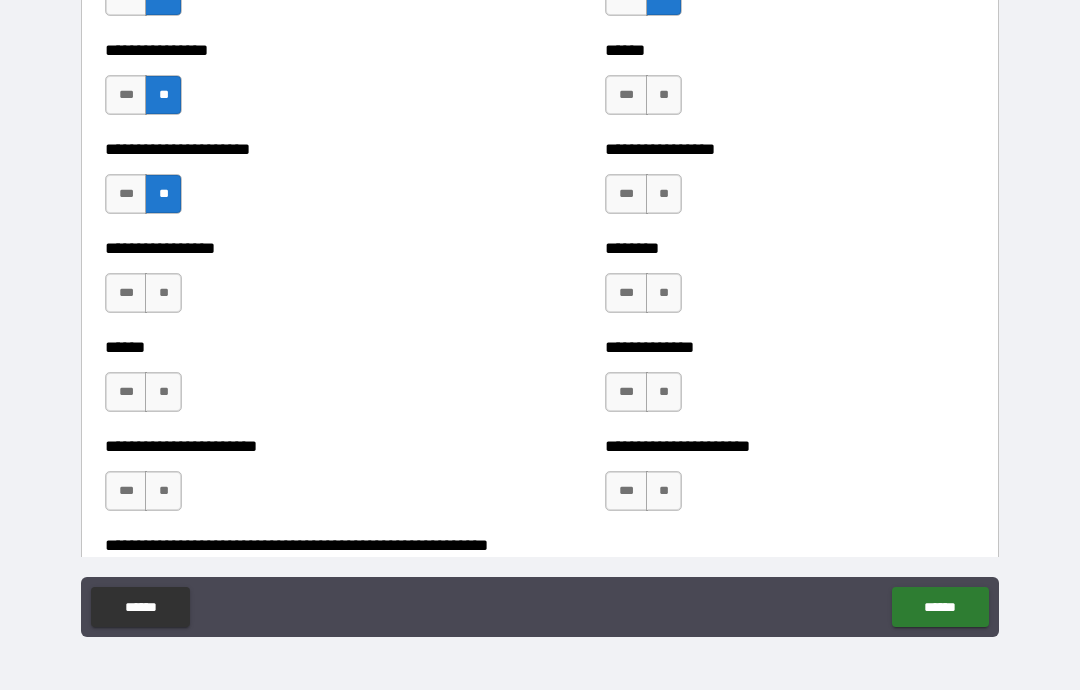 click on "**" at bounding box center [163, 293] 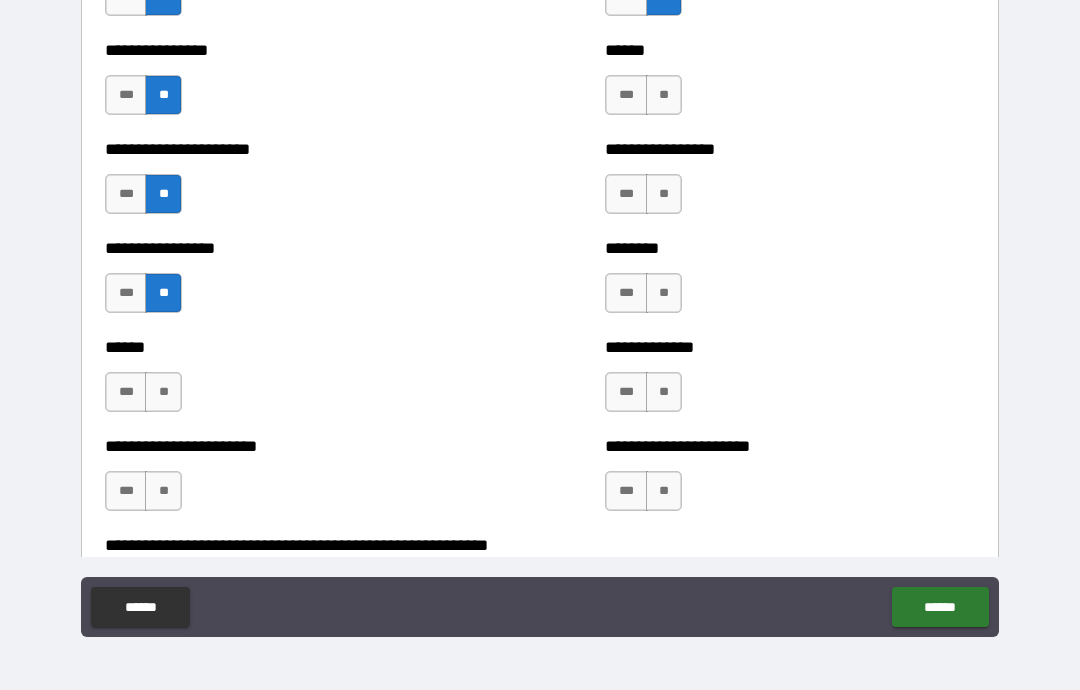 click on "**" at bounding box center (163, 392) 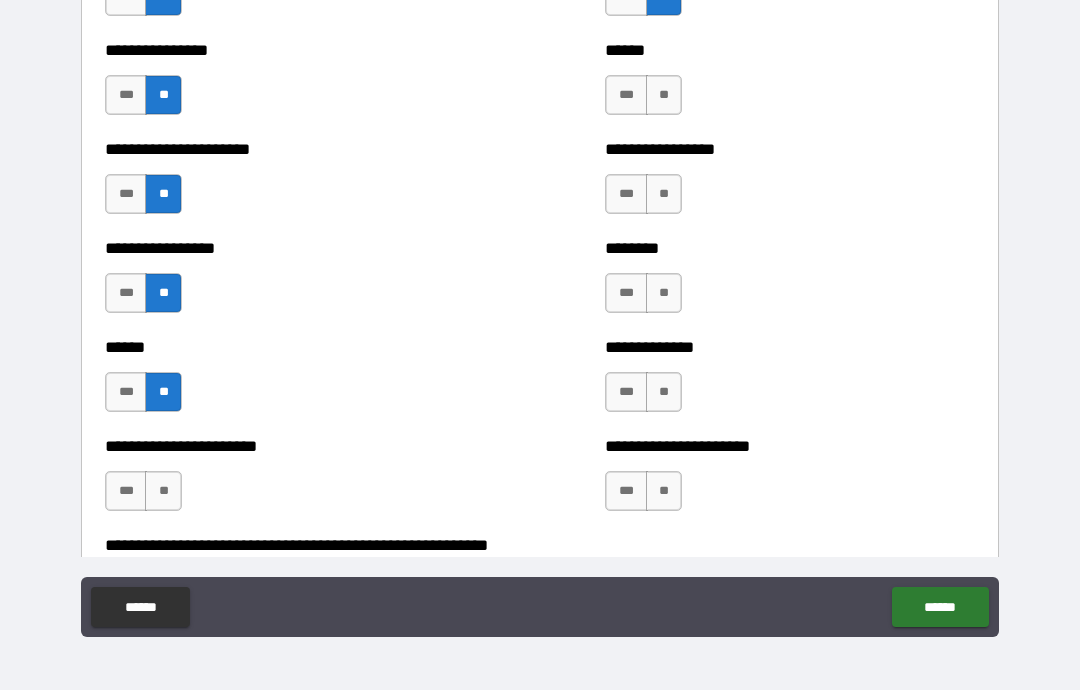 click on "**" at bounding box center (163, 491) 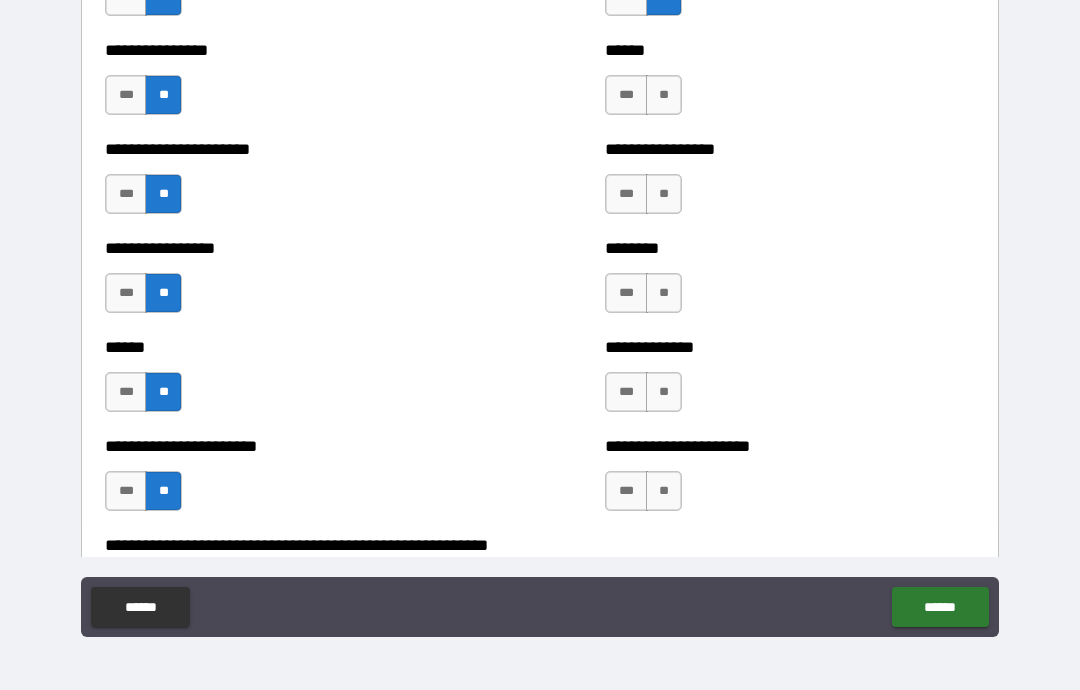 click on "**" at bounding box center (664, 95) 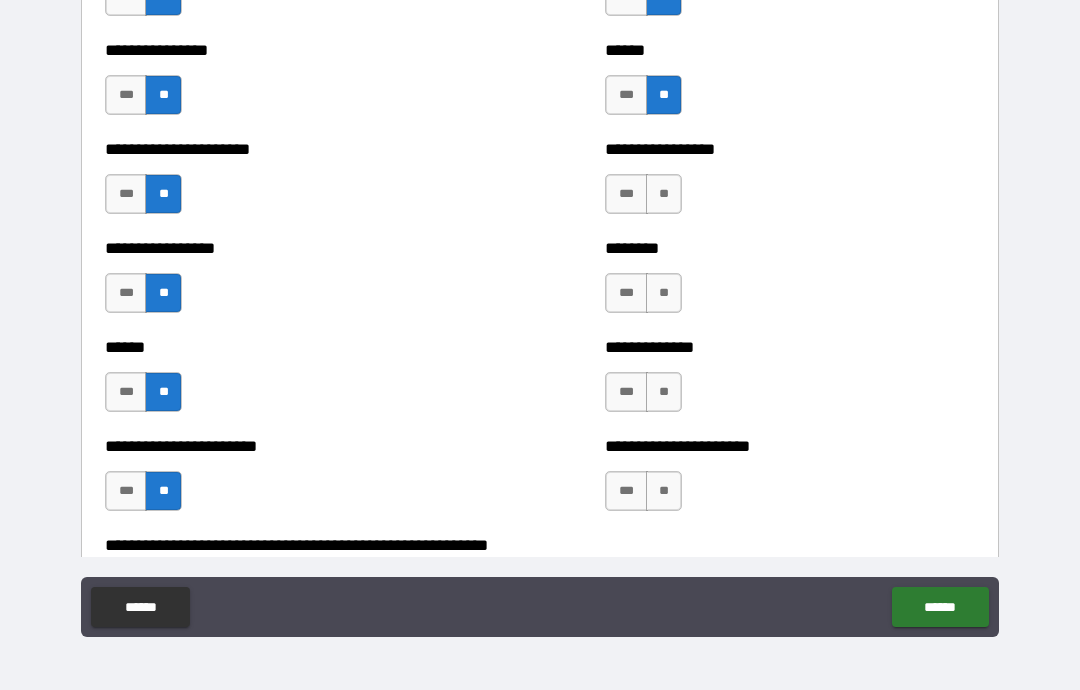 click on "**" at bounding box center (664, 194) 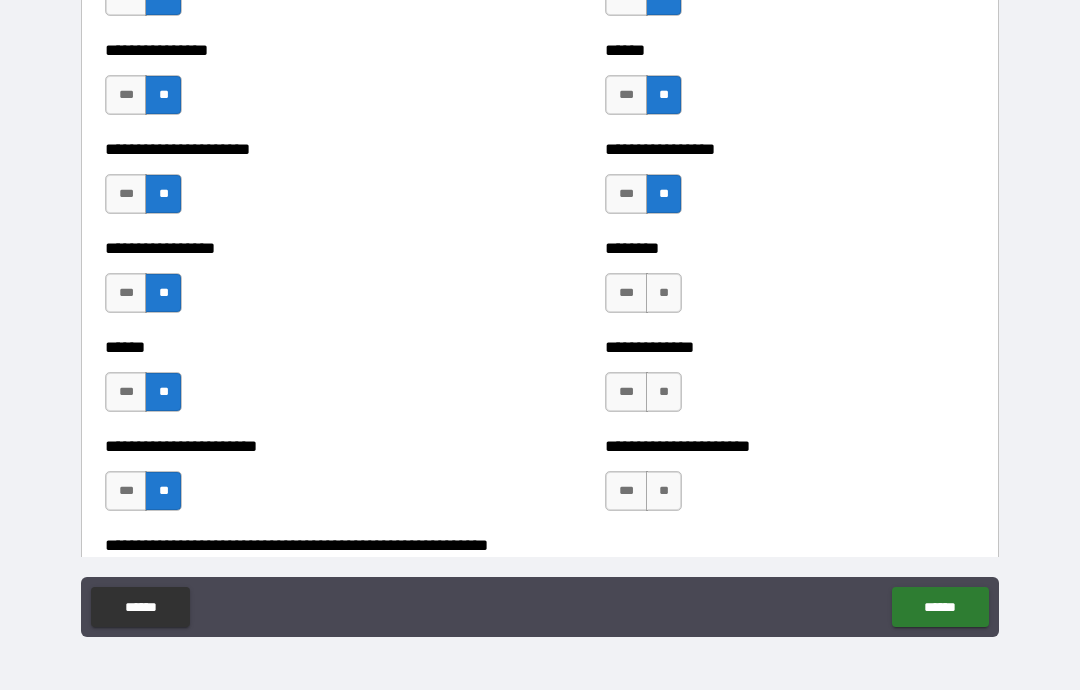 click on "***" at bounding box center [626, 293] 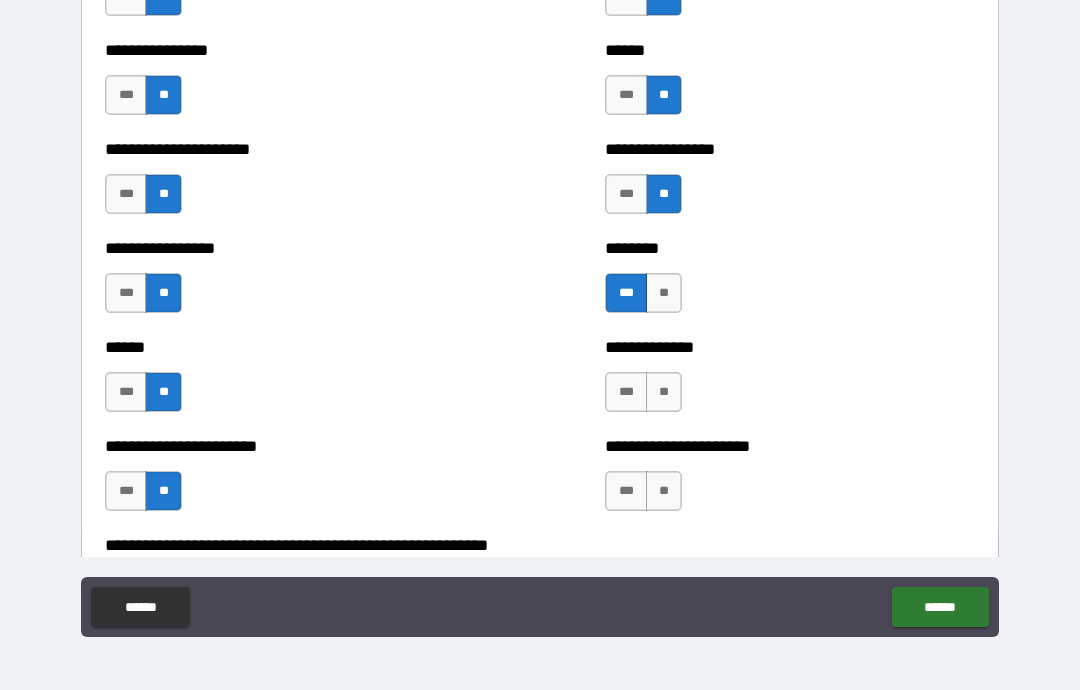 click on "**" at bounding box center [664, 392] 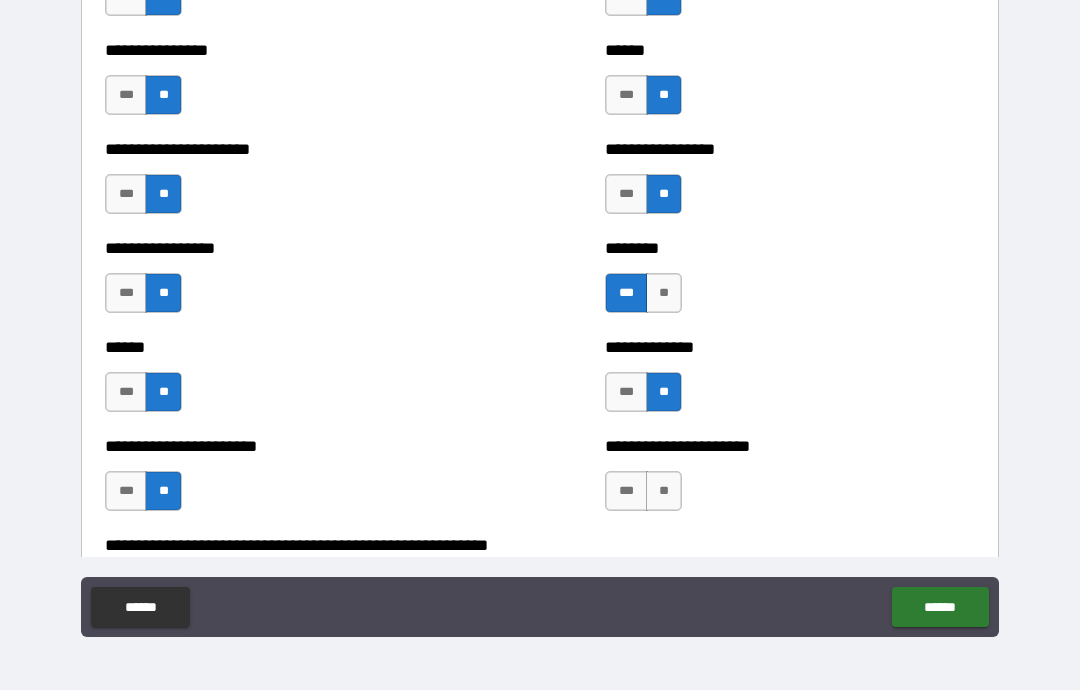 click on "**" at bounding box center (664, 491) 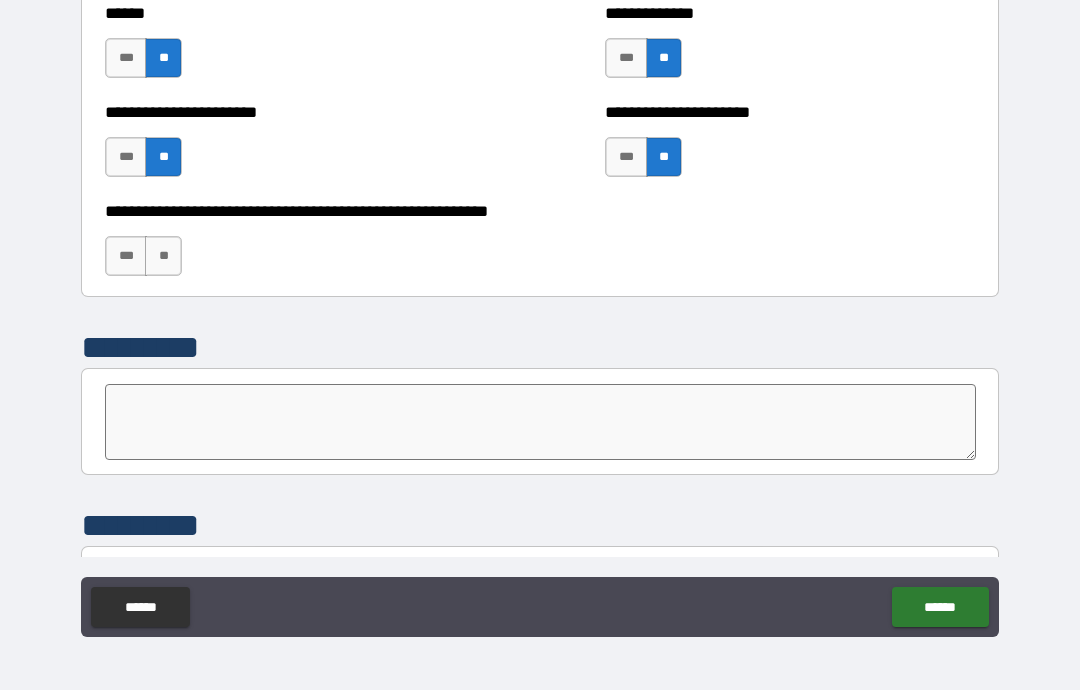 scroll, scrollTop: 5202, scrollLeft: 0, axis: vertical 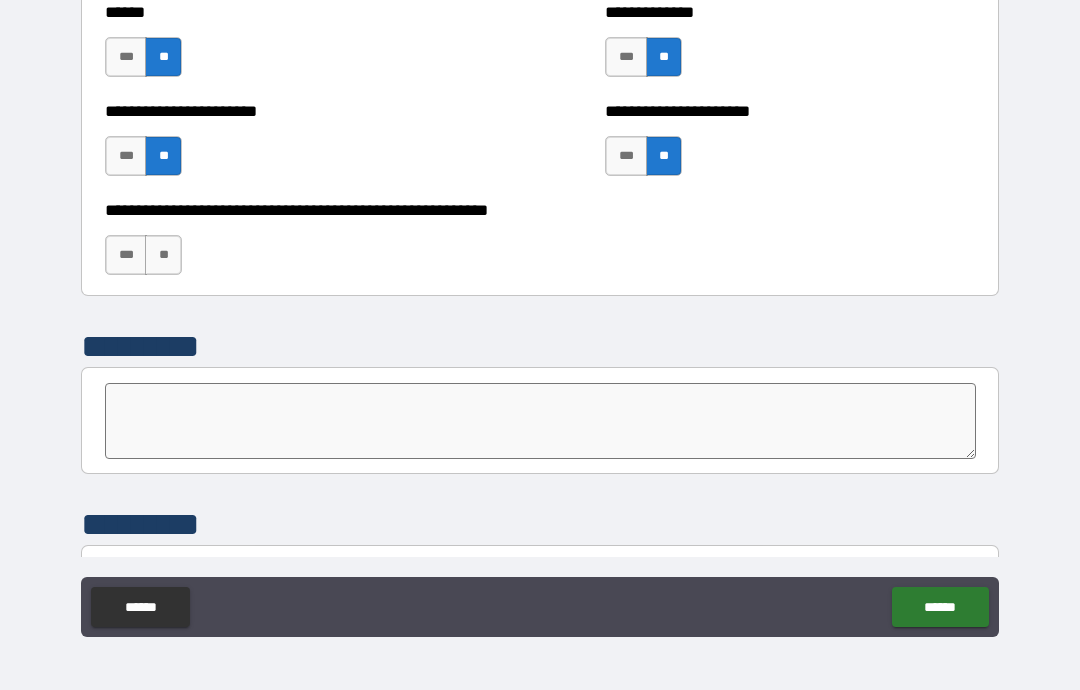 click on "**" at bounding box center [163, 255] 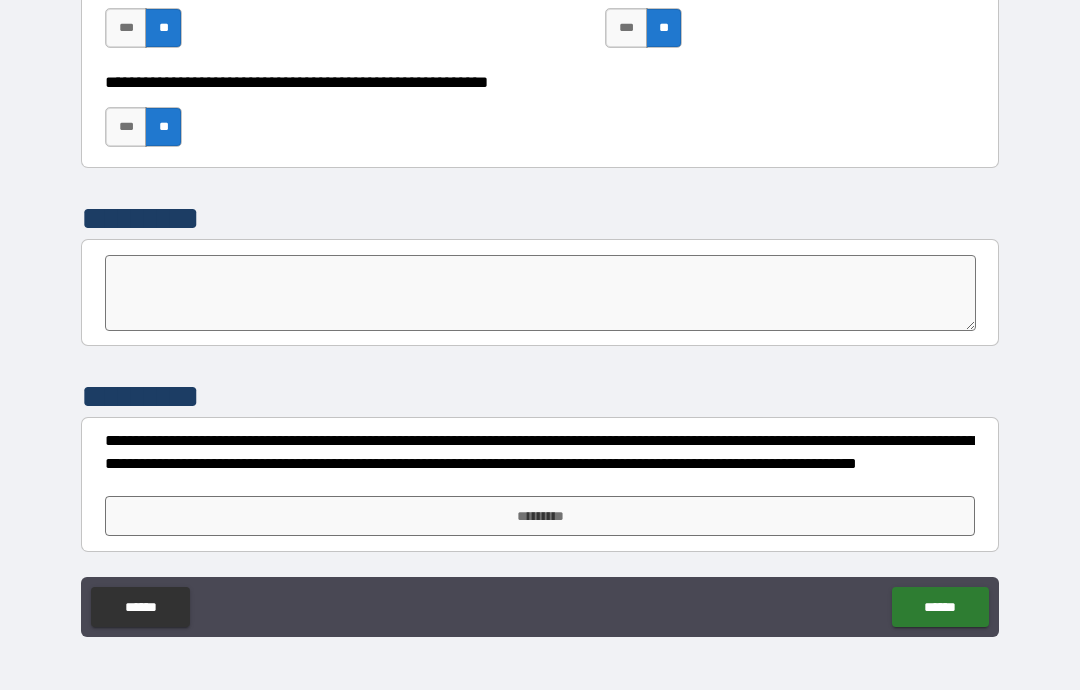 scroll, scrollTop: 5330, scrollLeft: 0, axis: vertical 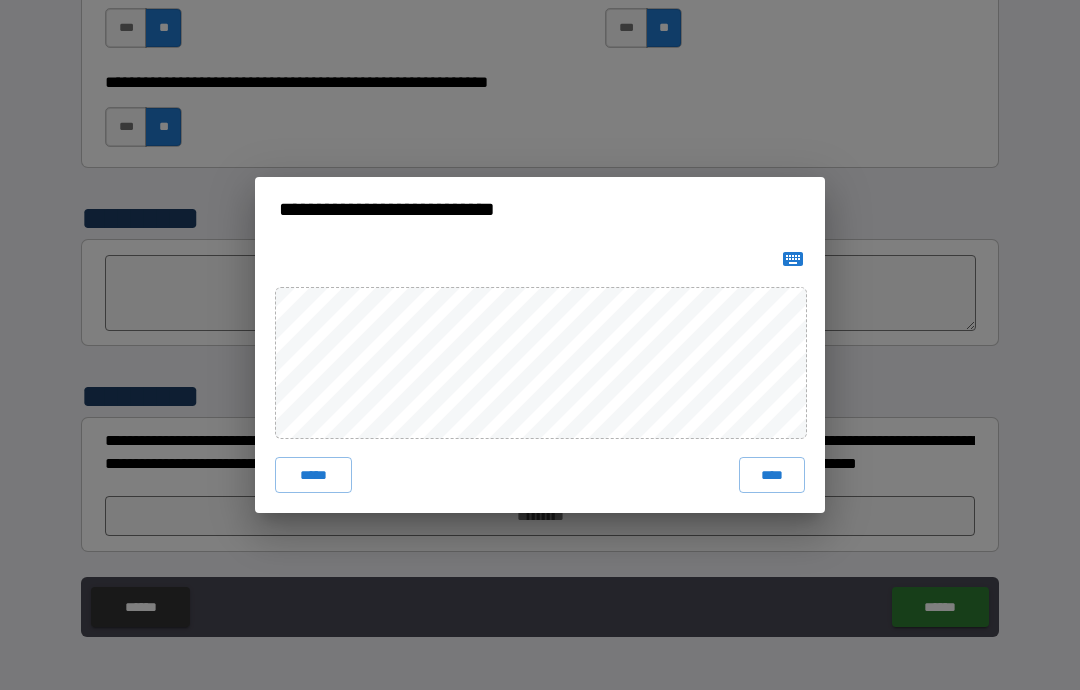 click on "****" at bounding box center [772, 475] 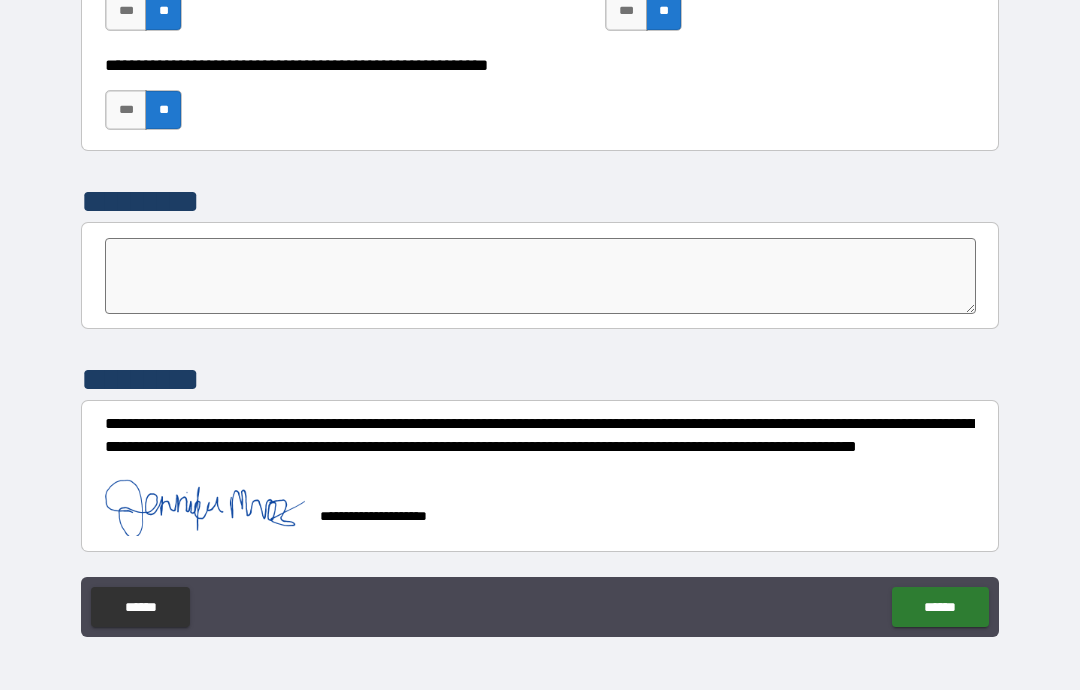 scroll, scrollTop: 5347, scrollLeft: 0, axis: vertical 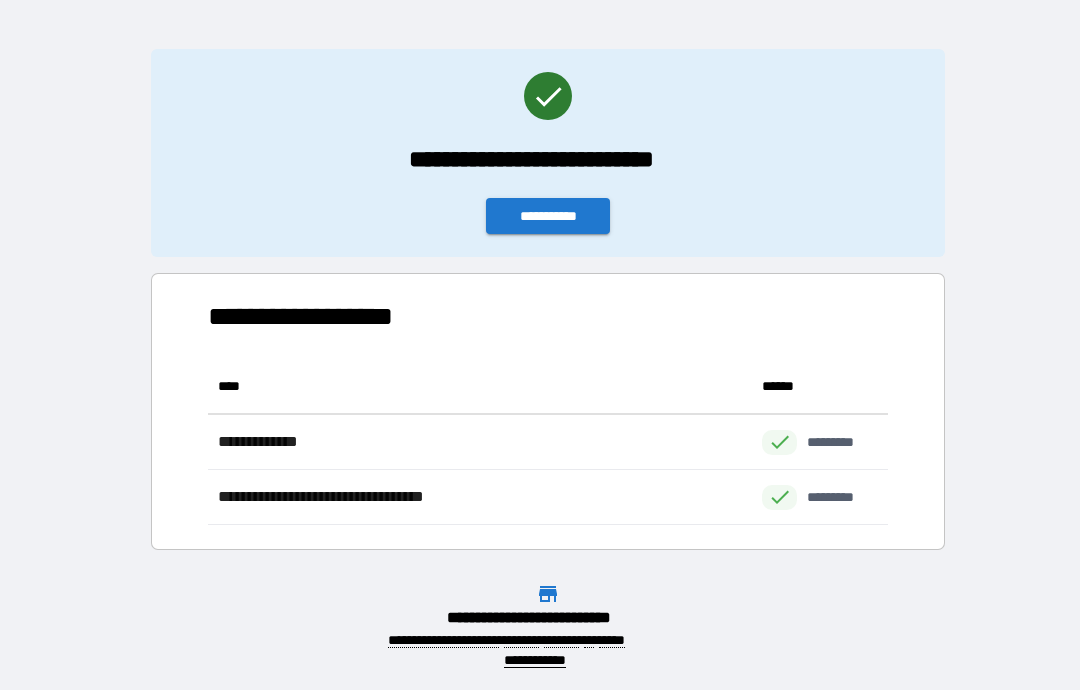 click on "**********" at bounding box center (548, 216) 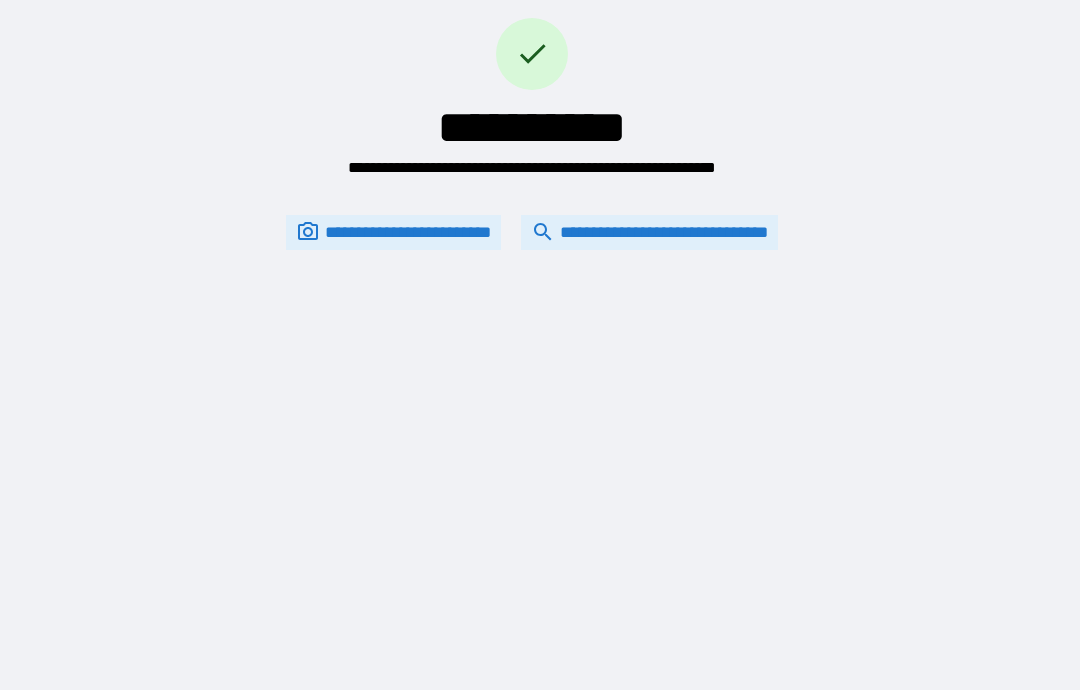 scroll, scrollTop: 0, scrollLeft: 0, axis: both 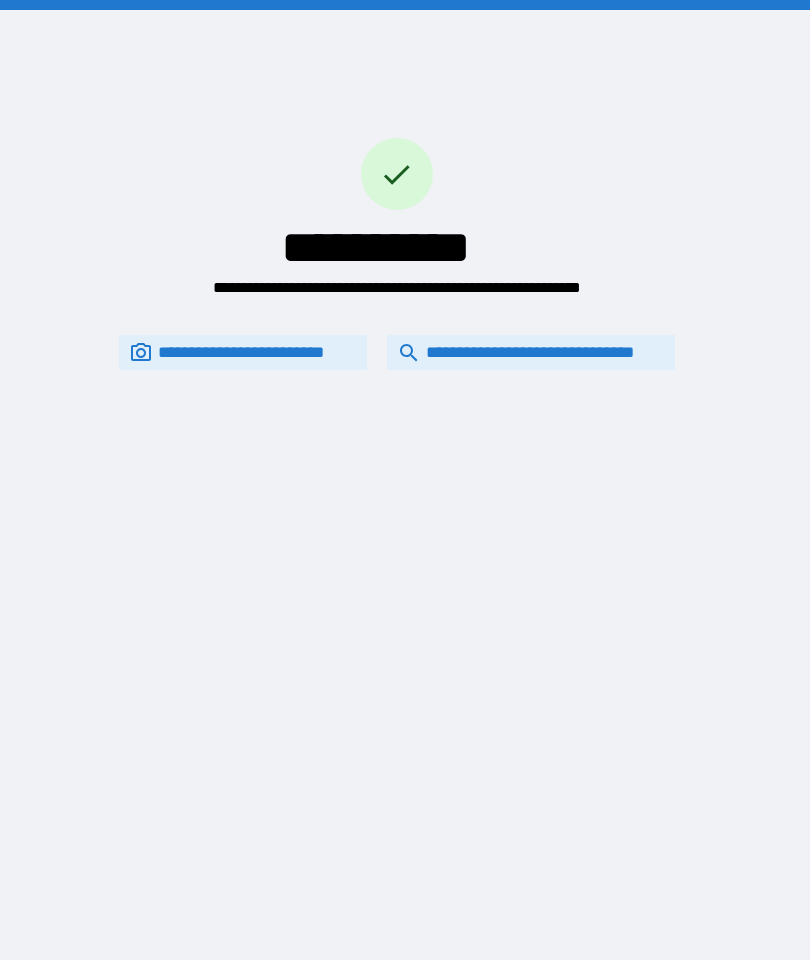 click on "**********" at bounding box center (531, 352) 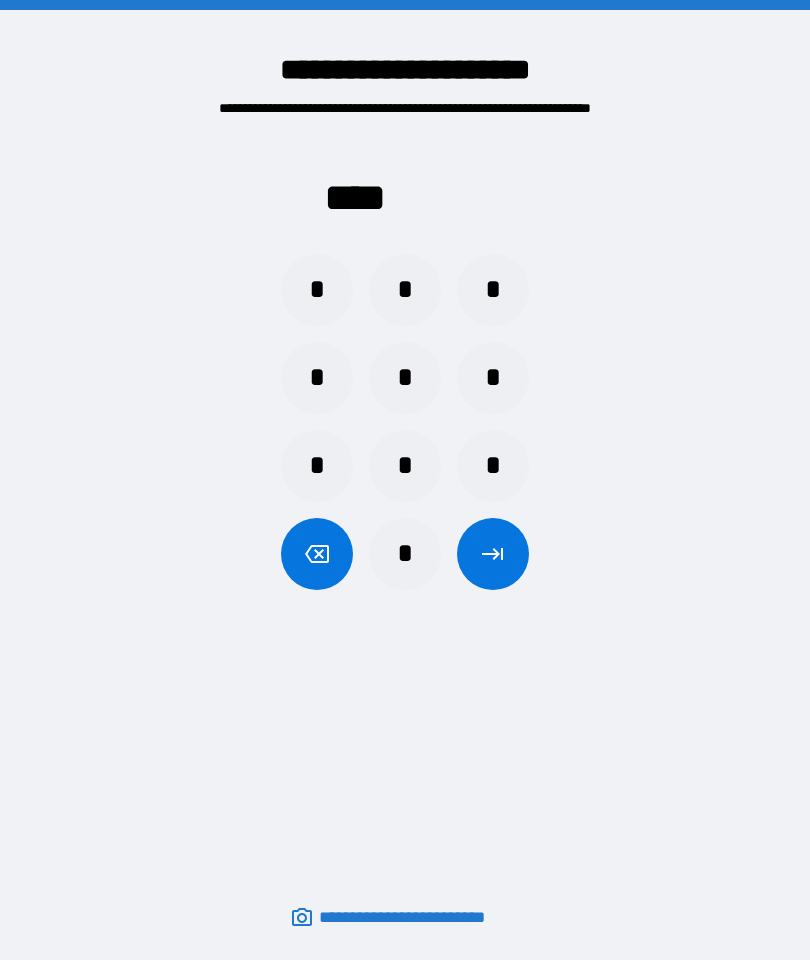 click on "*" at bounding box center [405, 290] 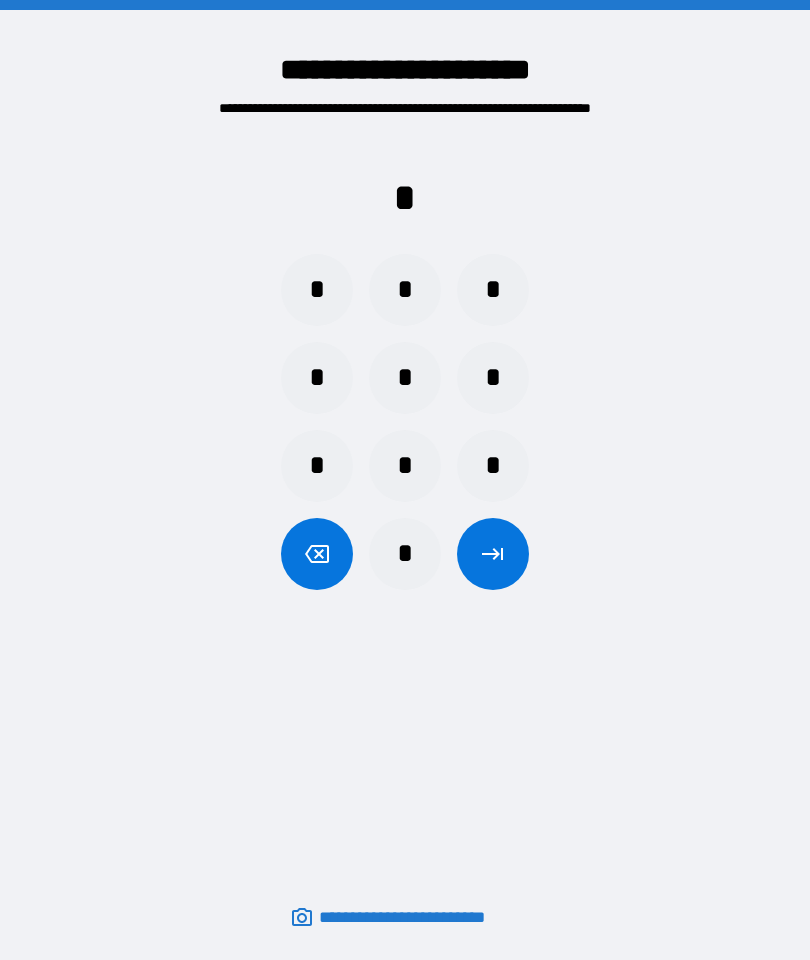 click on "*" at bounding box center (317, 378) 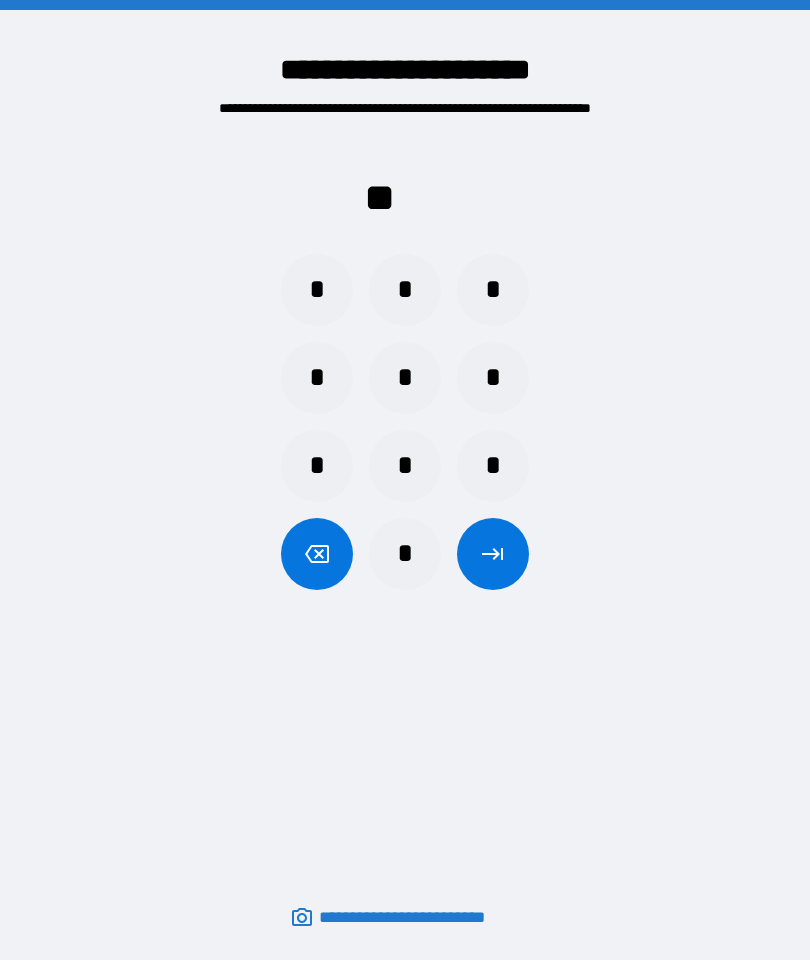 click on "*" at bounding box center (317, 466) 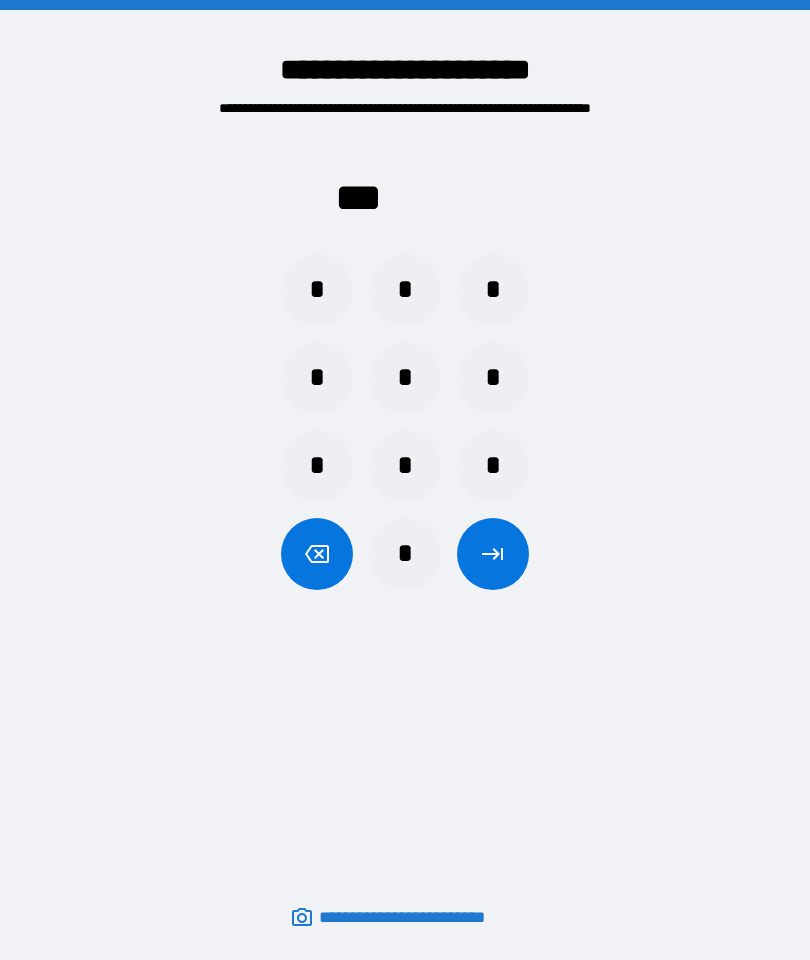 click on "*" at bounding box center [493, 290] 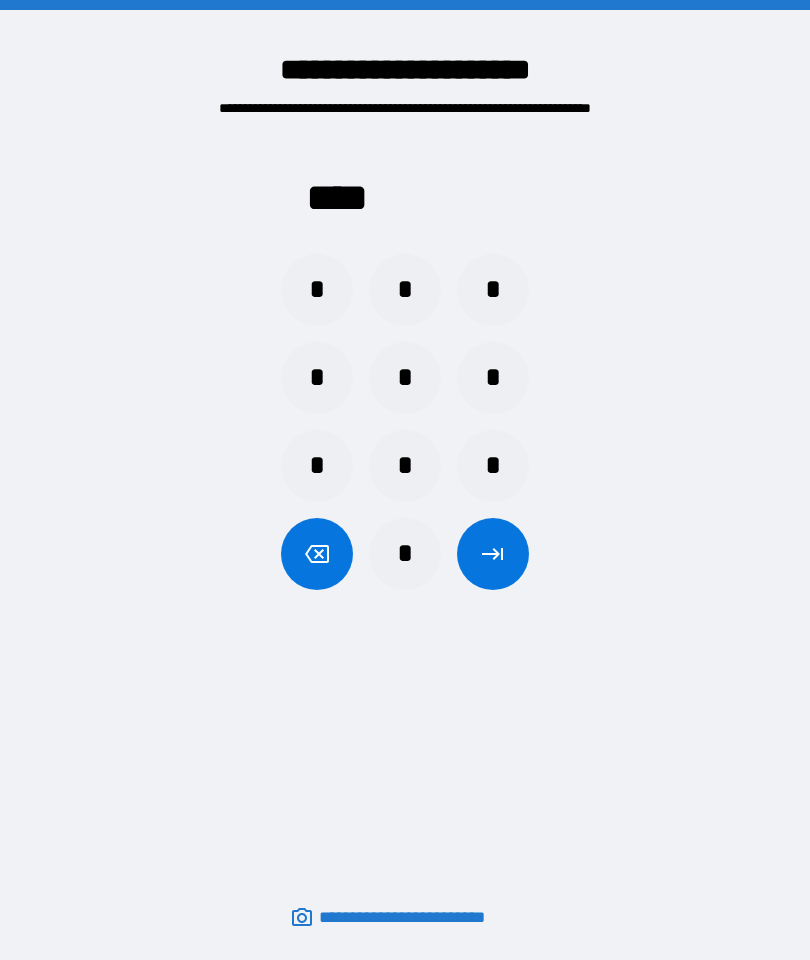 click 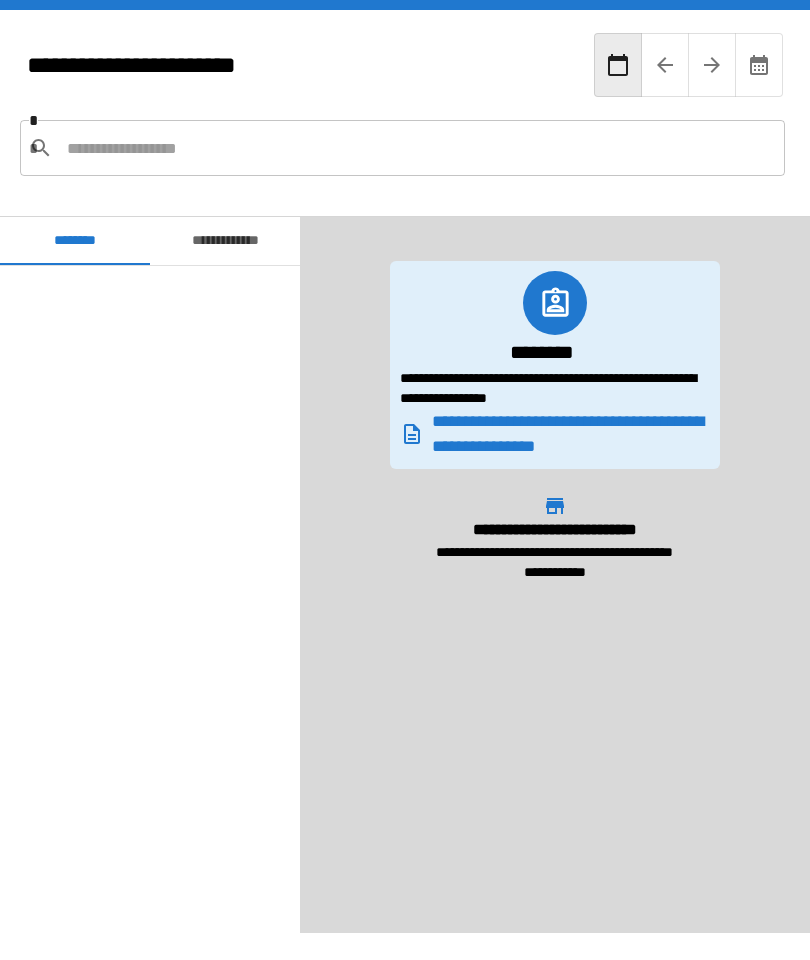 scroll, scrollTop: 2100, scrollLeft: 0, axis: vertical 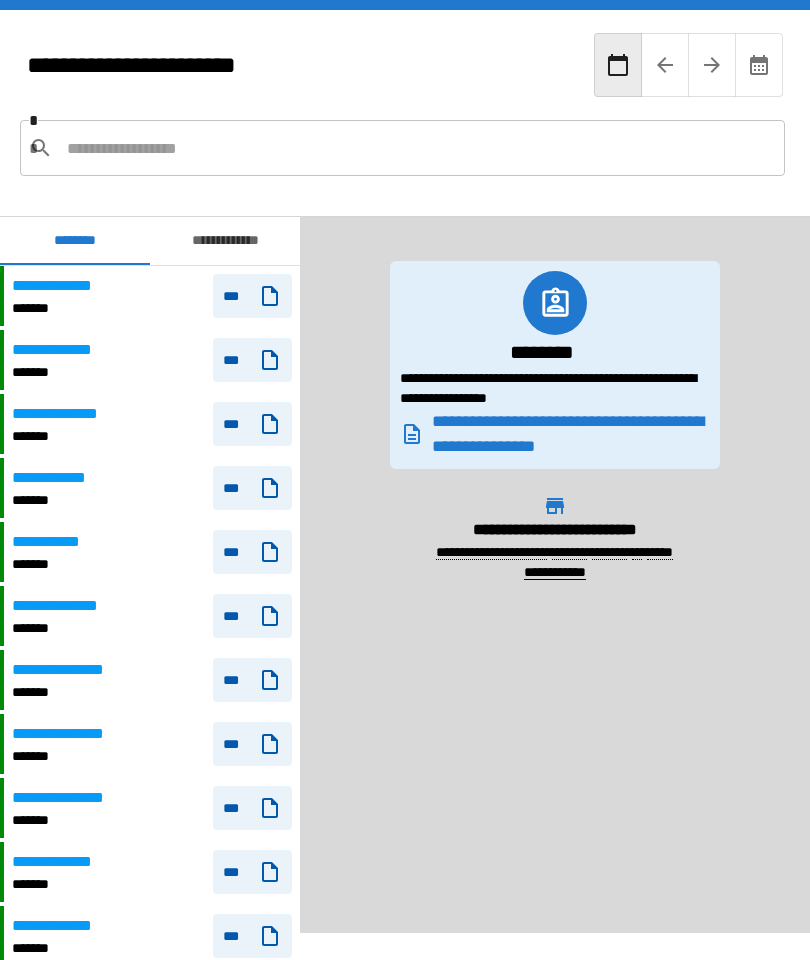 click on "**********" at bounding box center (225, 241) 